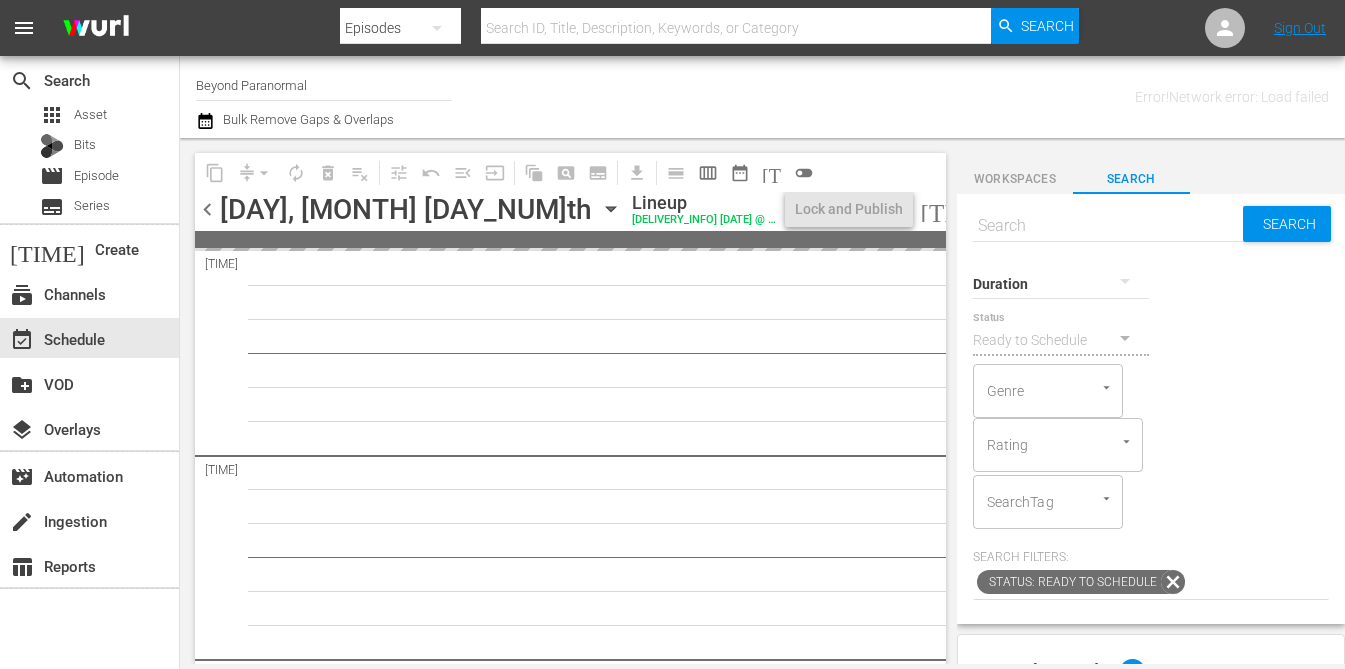 scroll, scrollTop: 0, scrollLeft: 0, axis: both 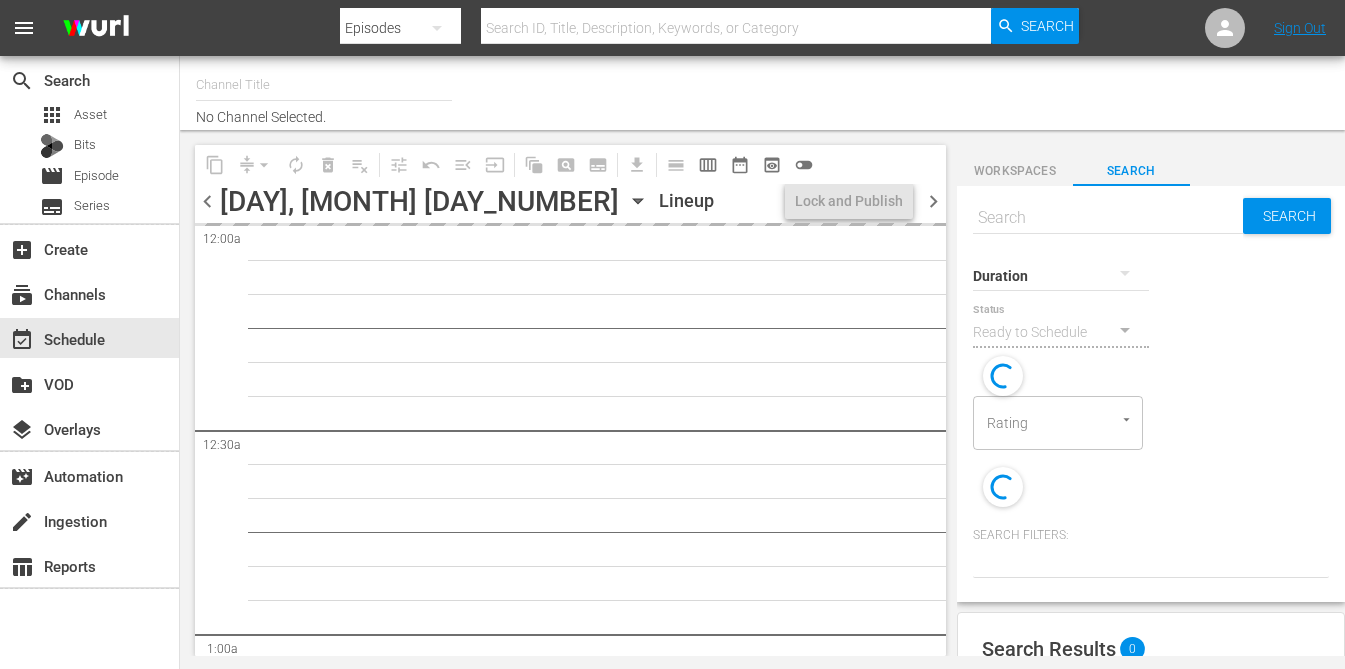 type on "Beyond Paranormal ([NUMBER])" 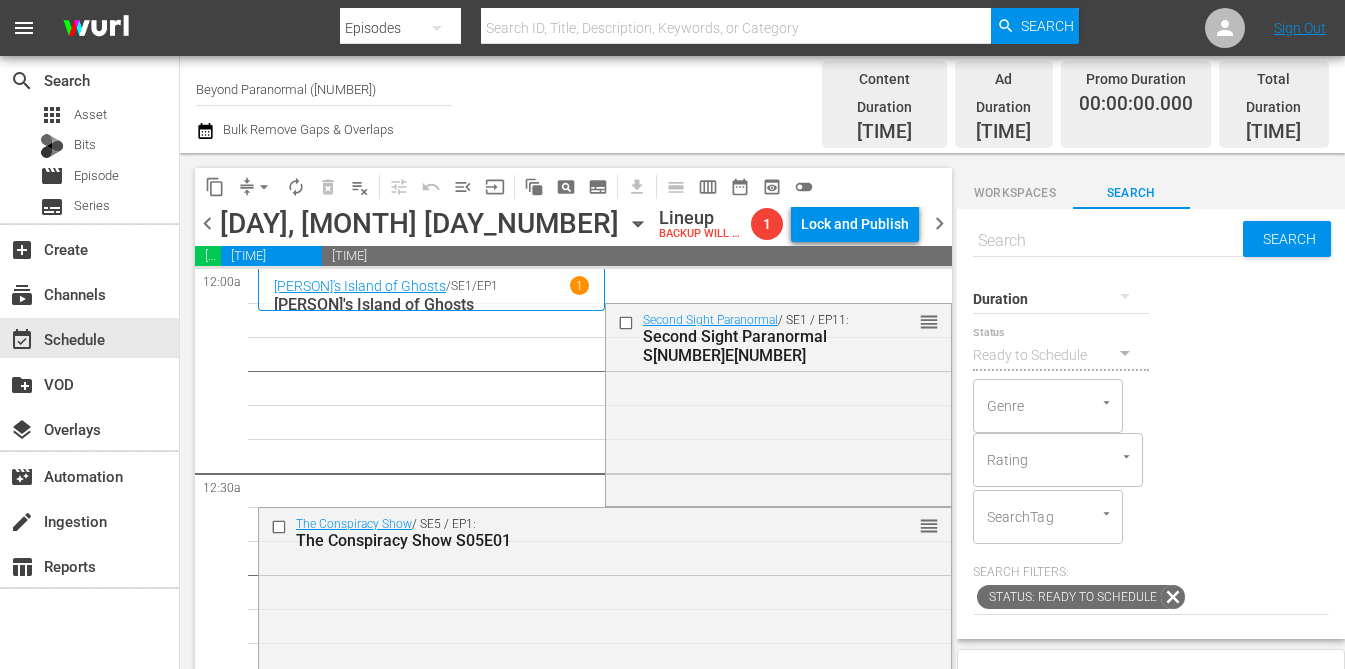scroll, scrollTop: 0, scrollLeft: 0, axis: both 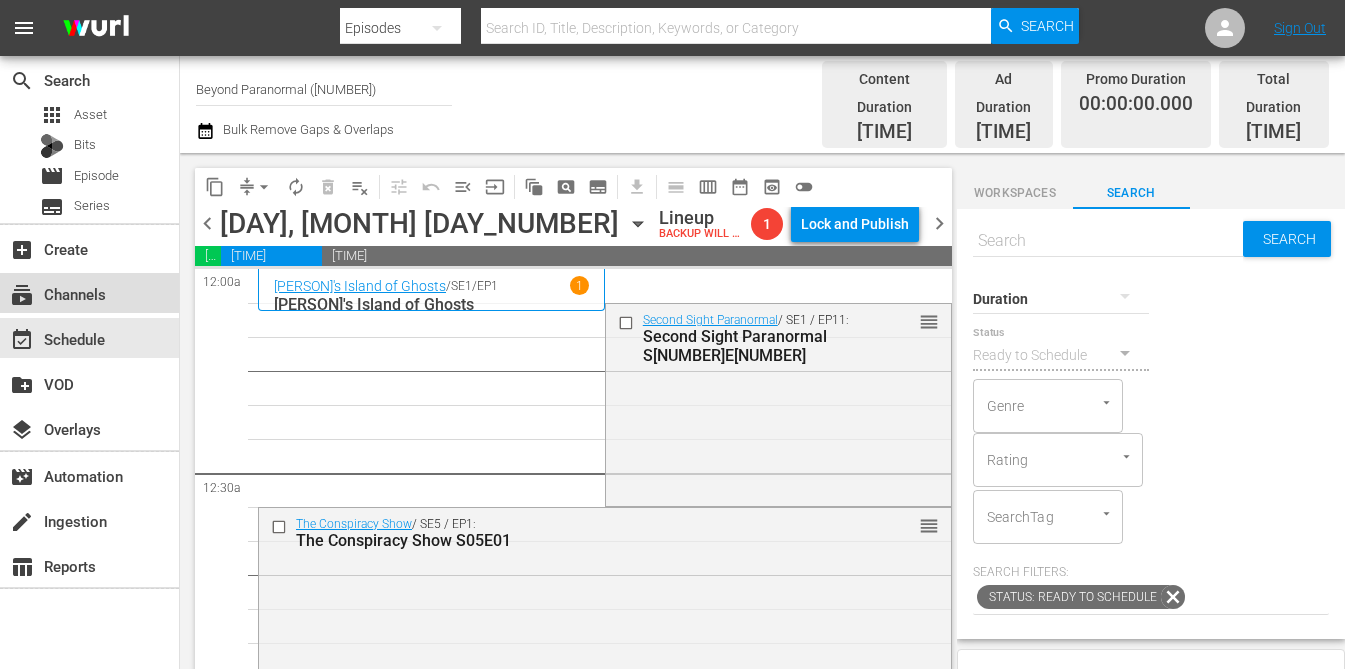 click on "subscriptions   Channels" at bounding box center (56, 291) 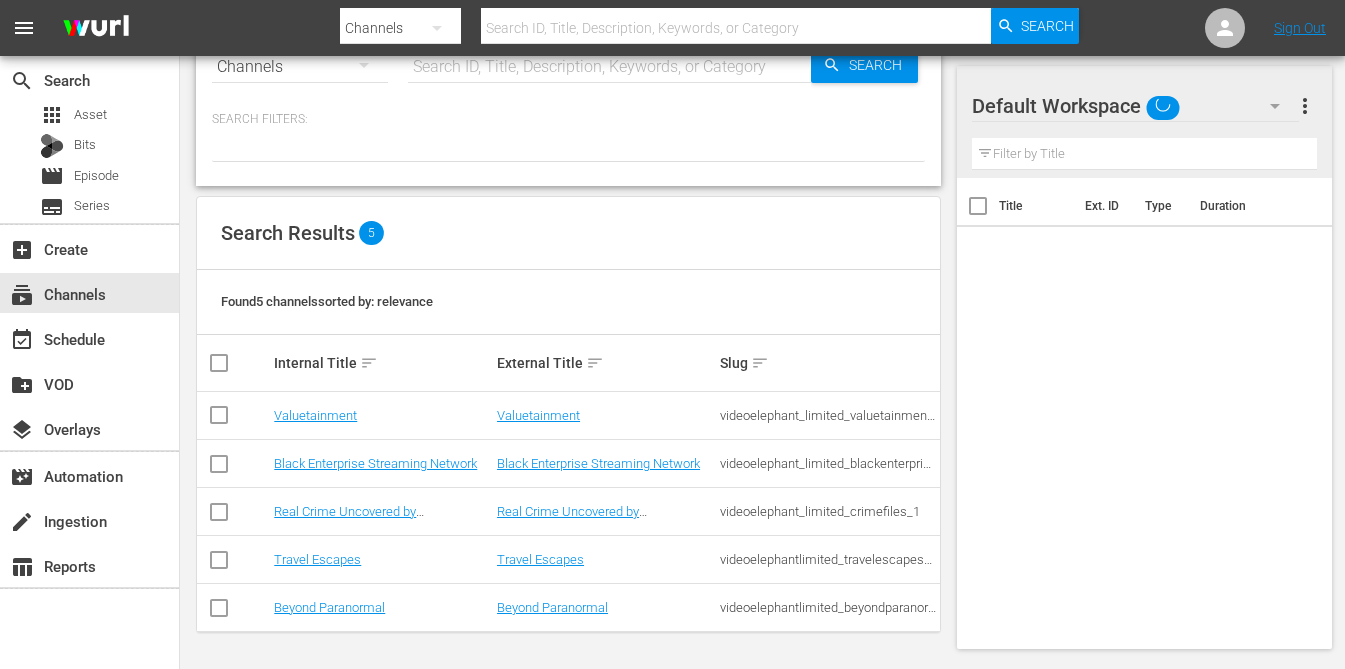 scroll, scrollTop: 61, scrollLeft: 0, axis: vertical 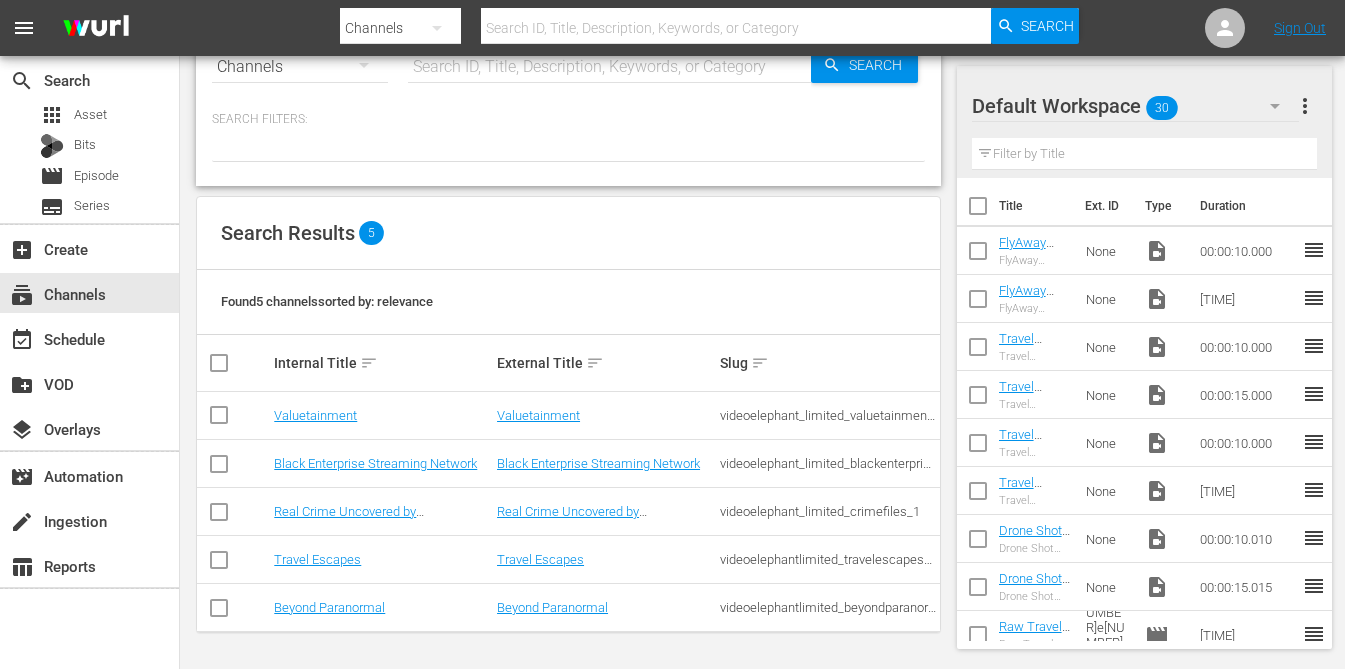 click at bounding box center (219, 564) 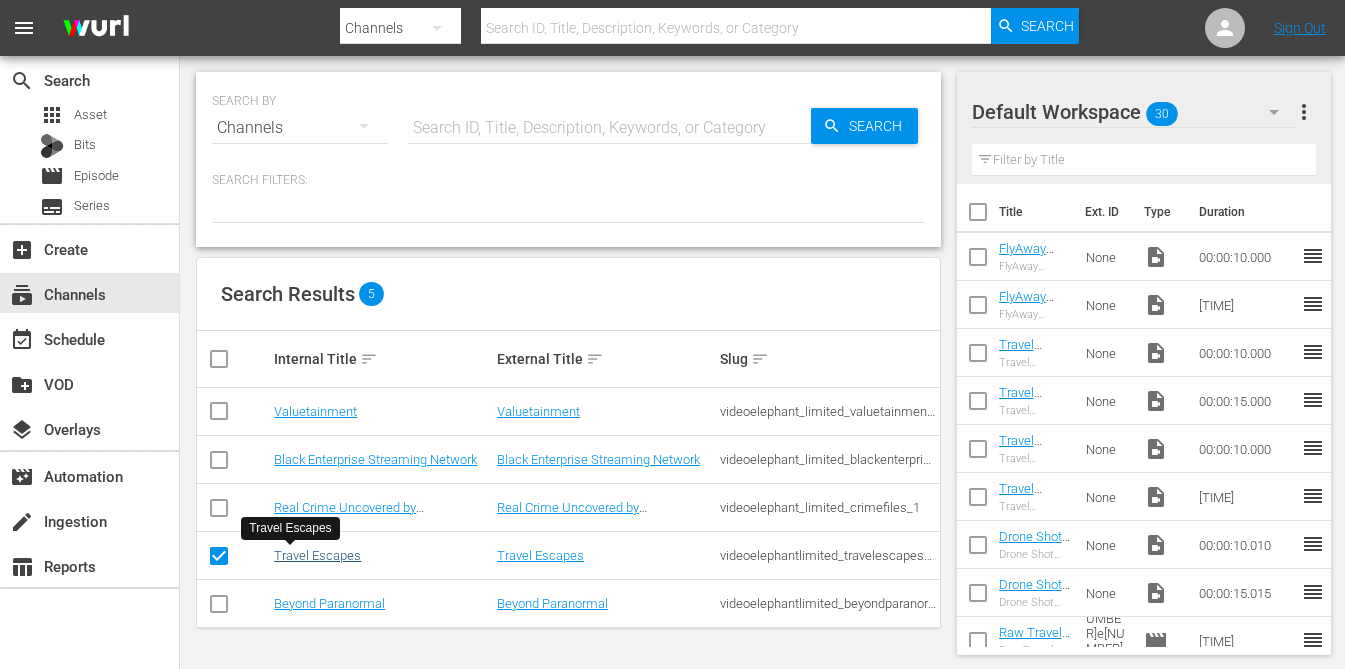 click on "Travel Escapes" at bounding box center (317, 555) 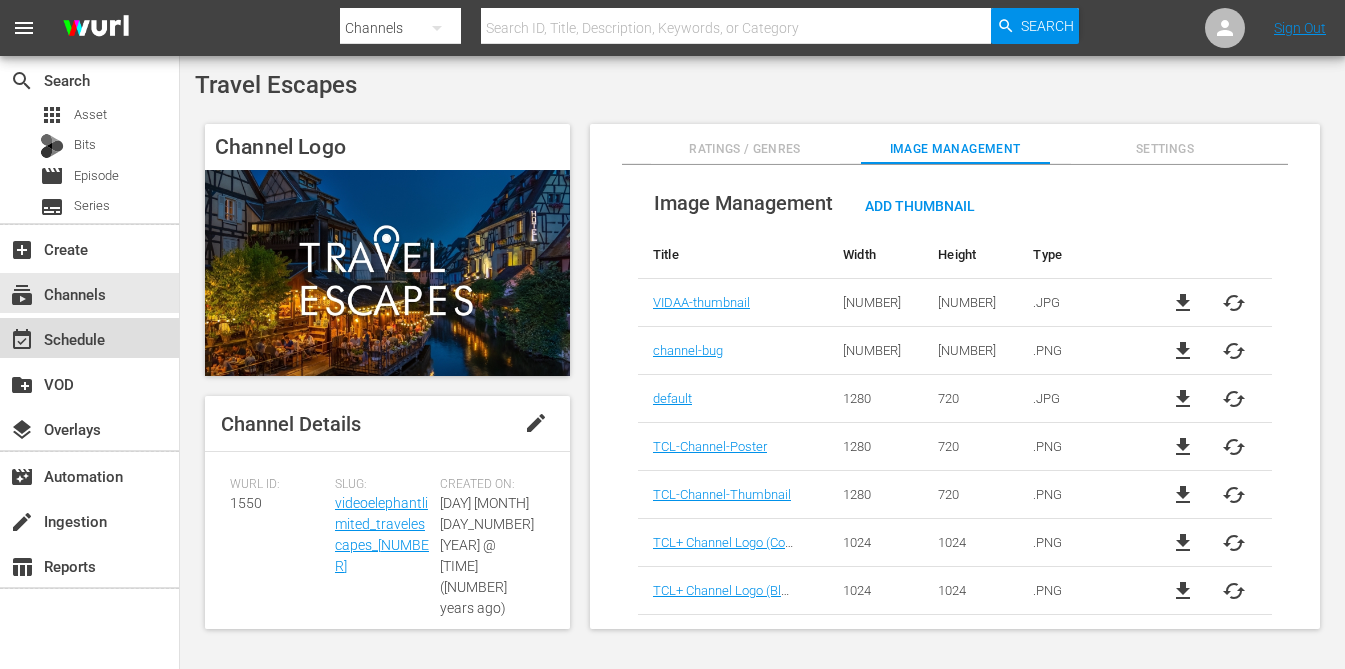 click on "event_available   Schedule" at bounding box center [56, 336] 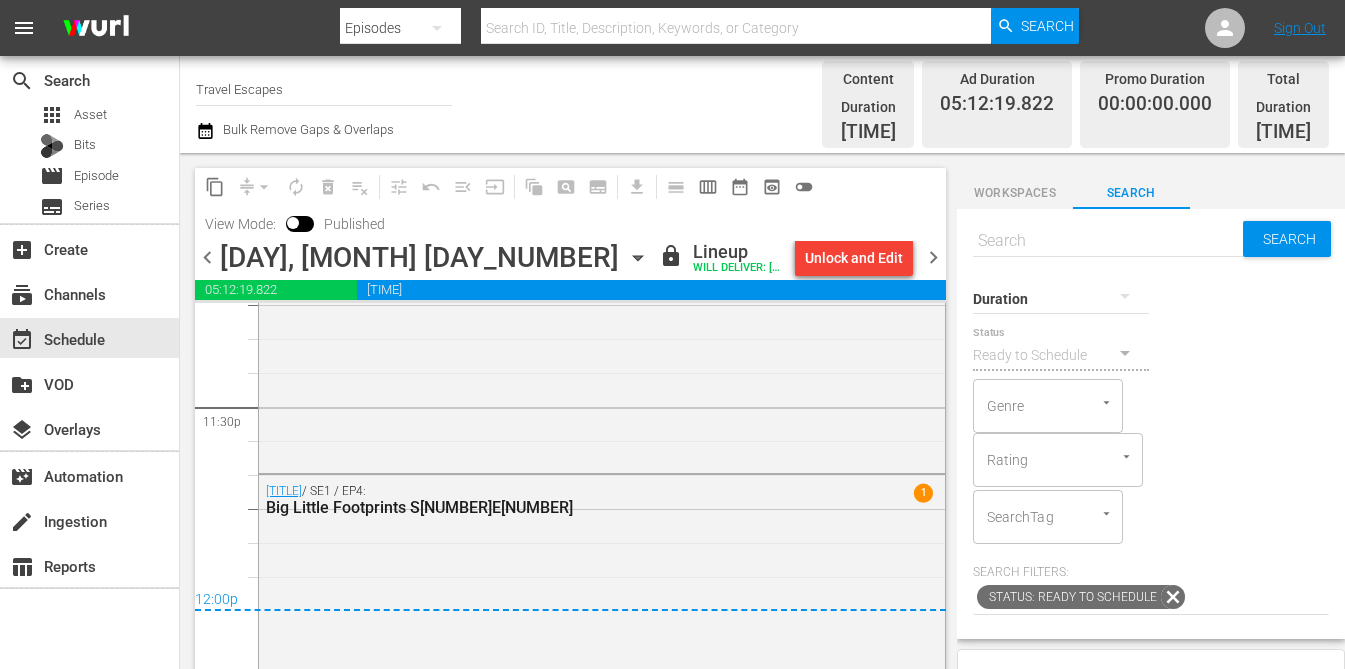 scroll, scrollTop: 9484, scrollLeft: 0, axis: vertical 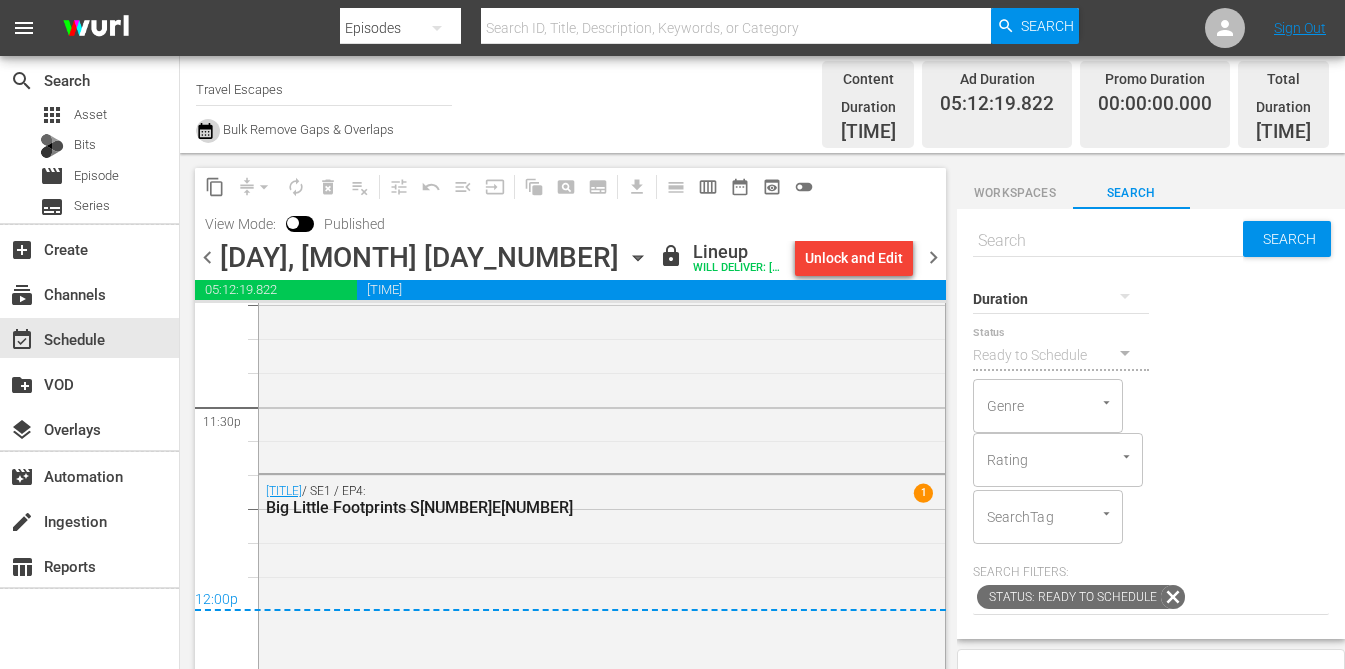 click 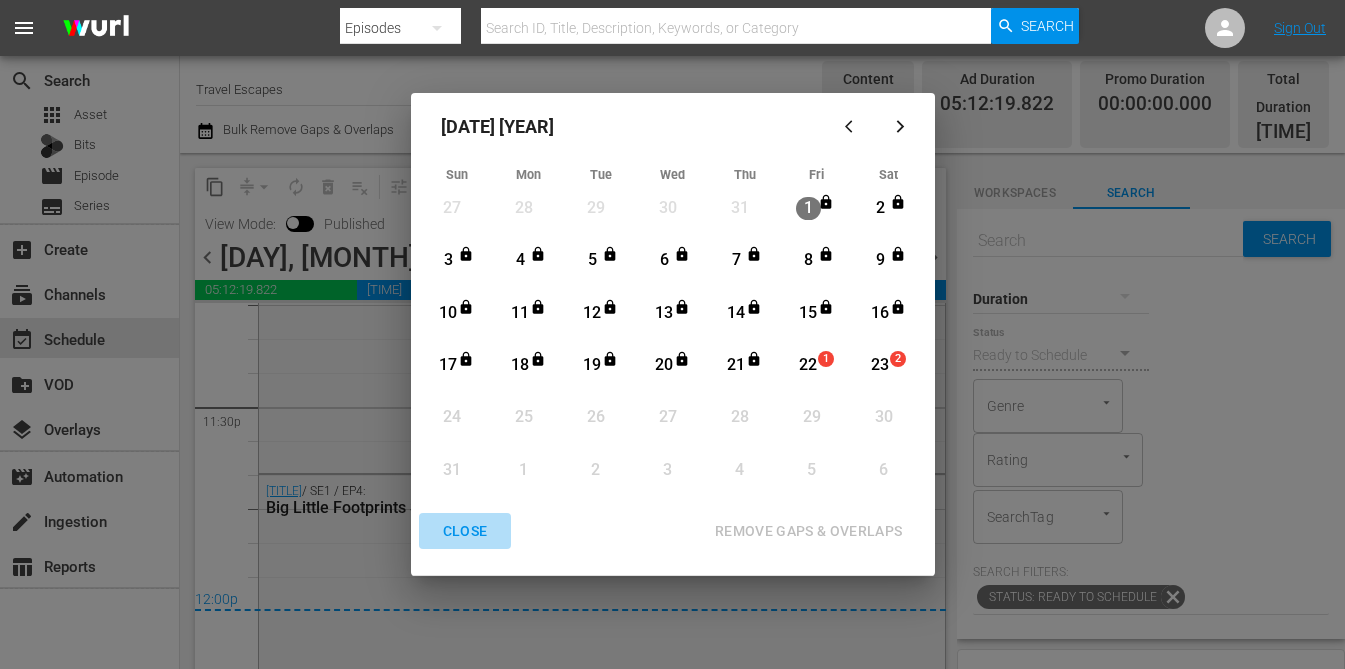 click on "CLOSE" at bounding box center (465, 531) 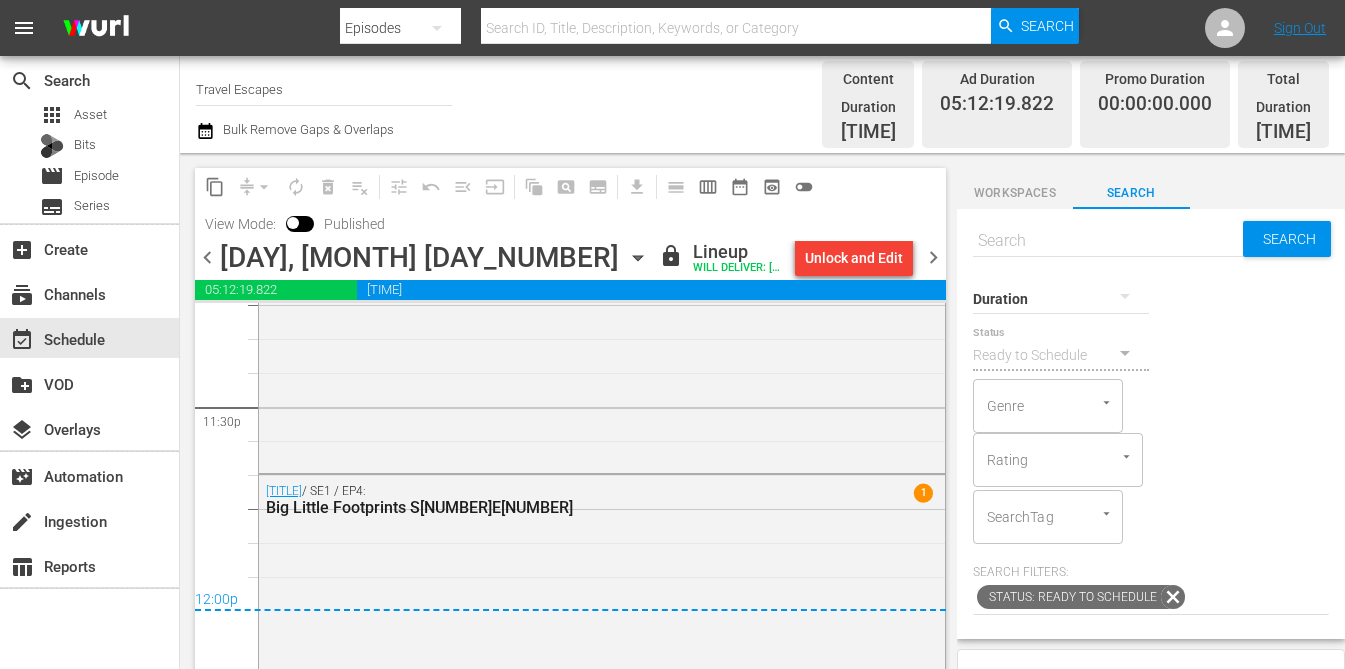 click 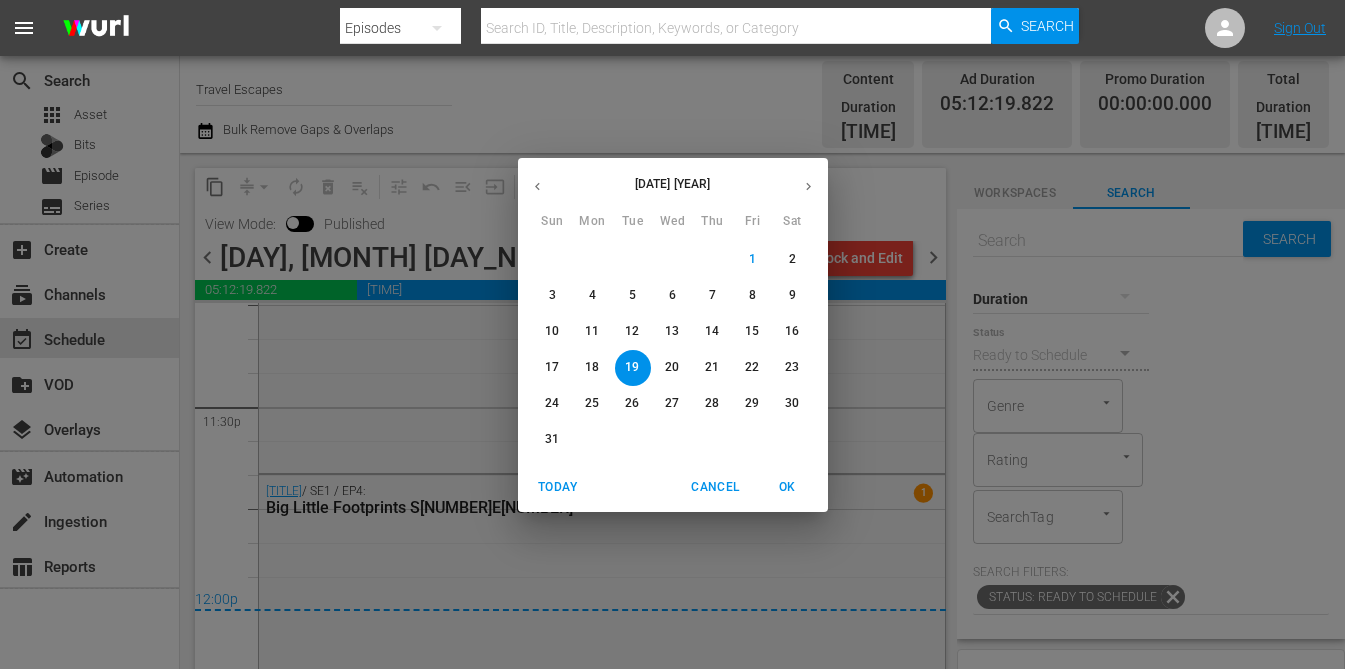 click on "22" at bounding box center (753, 368) 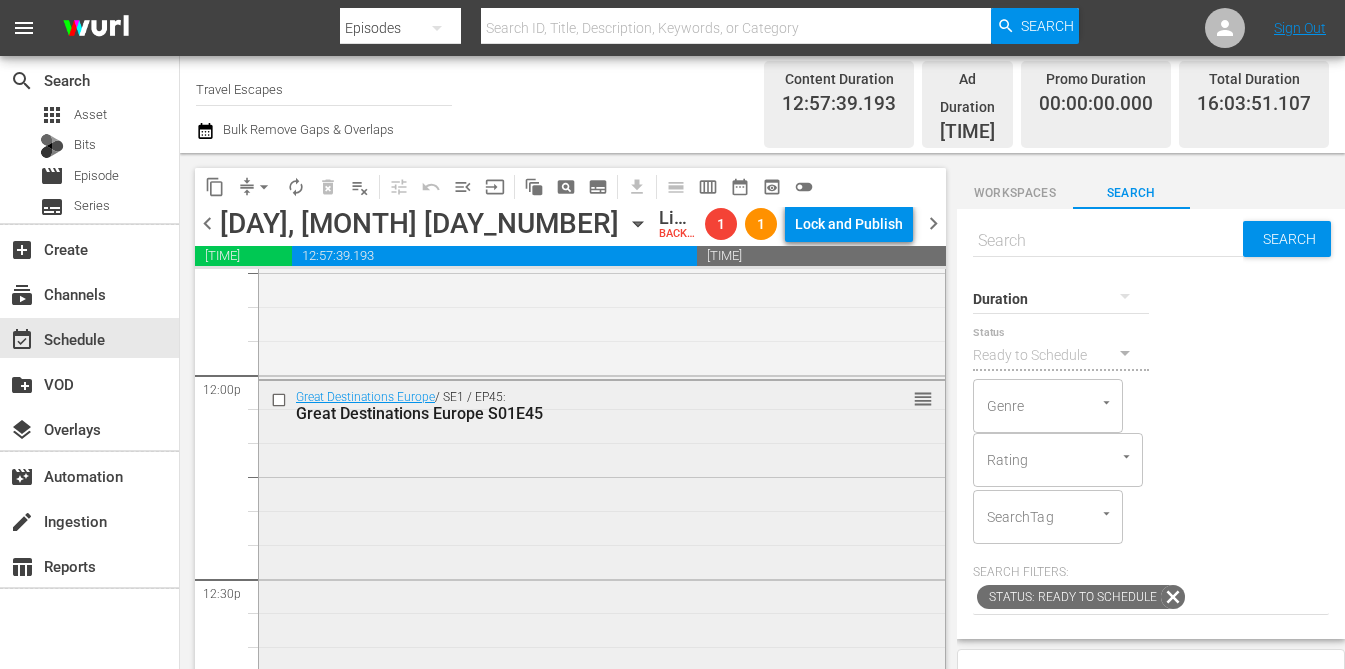 scroll, scrollTop: 4787, scrollLeft: 0, axis: vertical 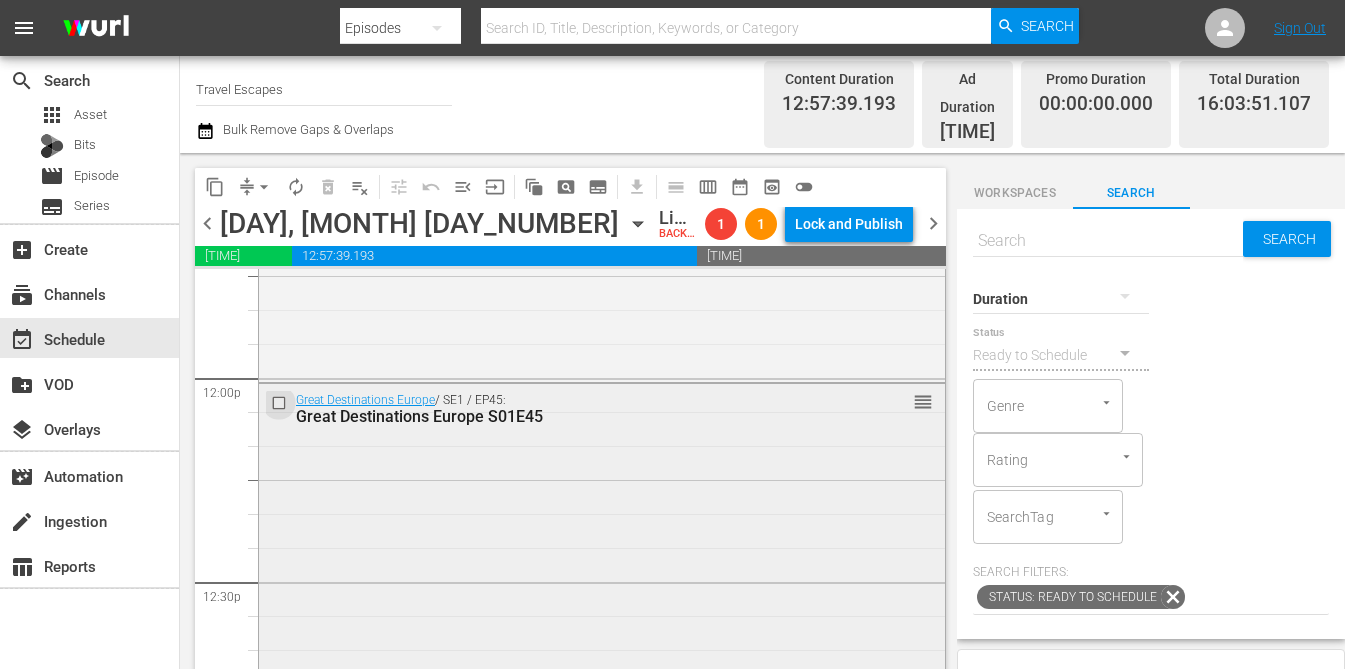click at bounding box center [281, 403] 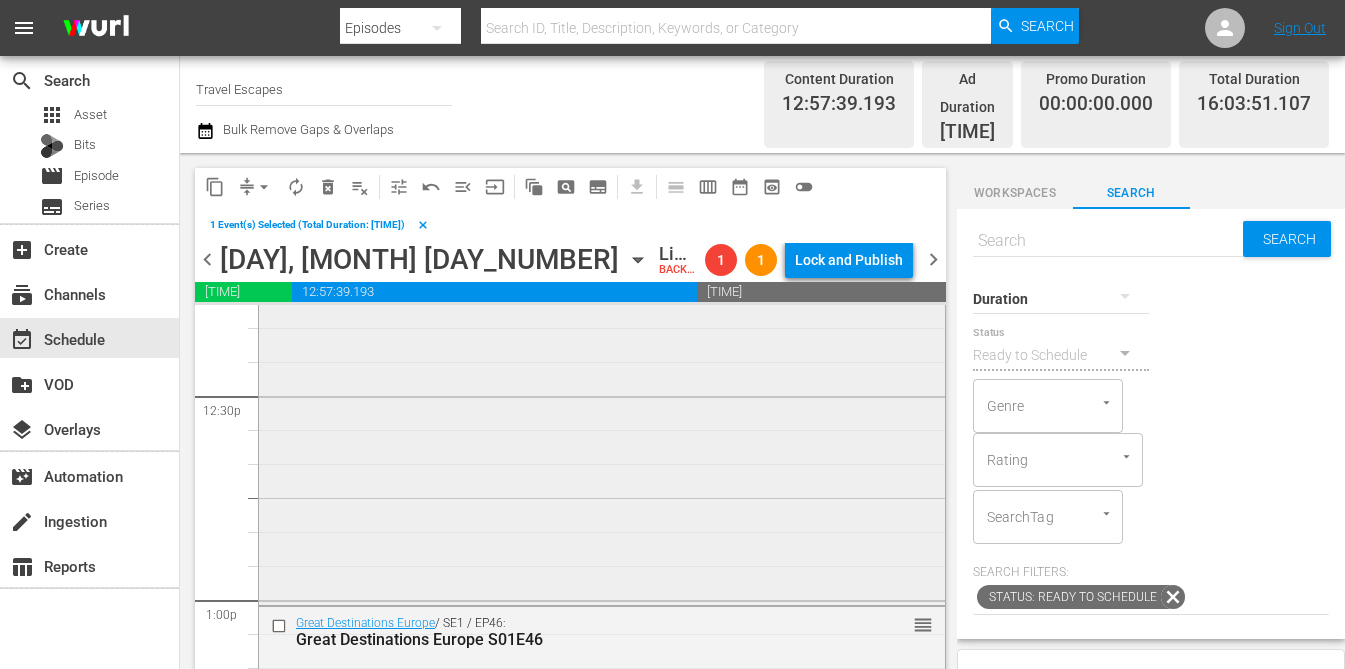 scroll, scrollTop: 5042, scrollLeft: 0, axis: vertical 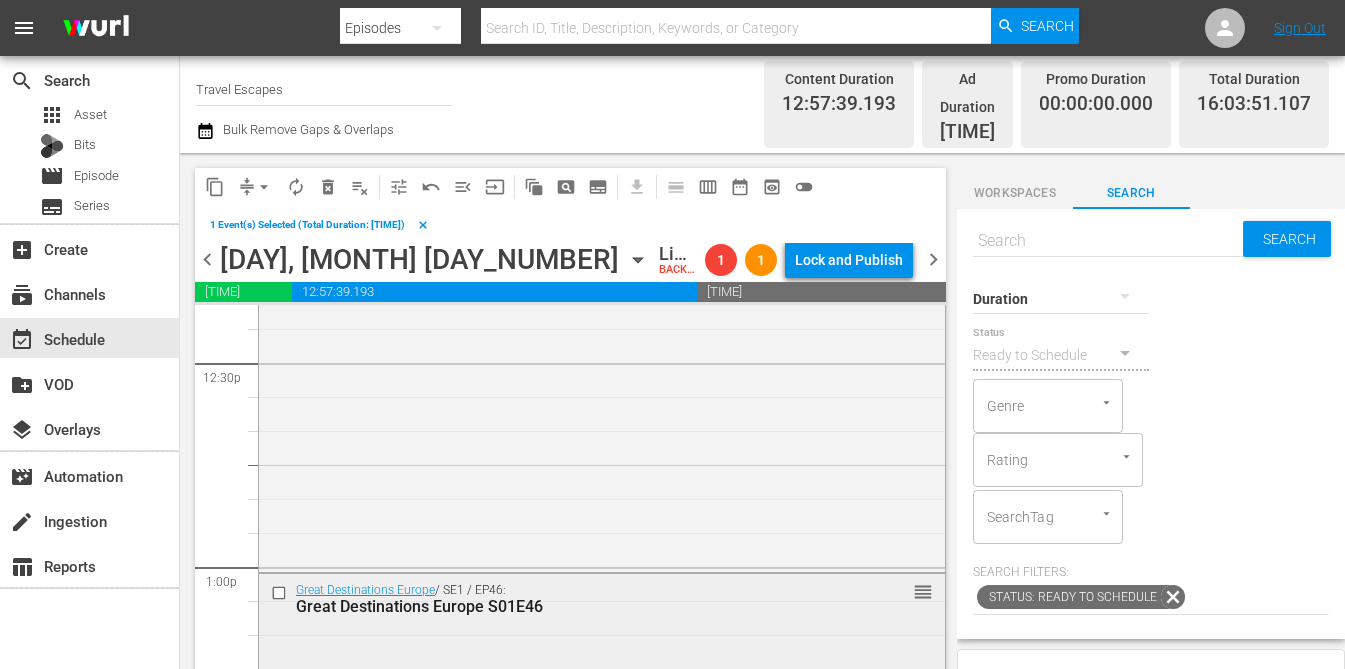 click at bounding box center [281, 593] 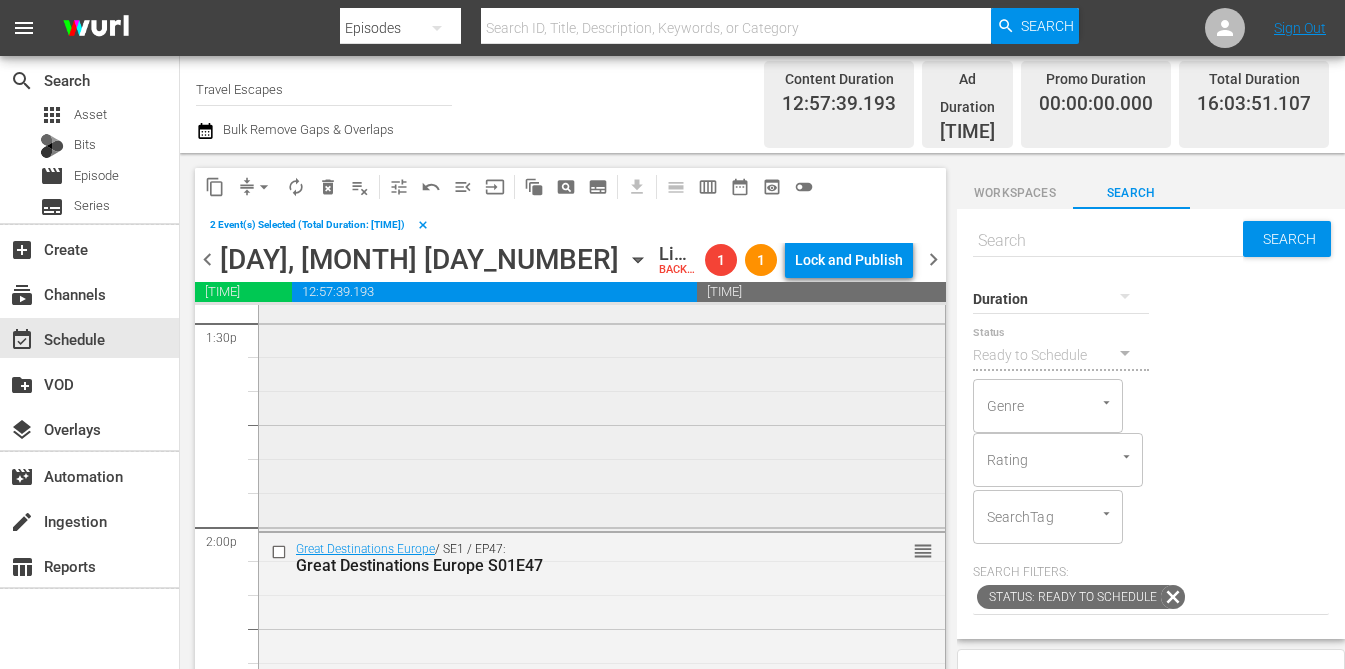 scroll, scrollTop: 5496, scrollLeft: 0, axis: vertical 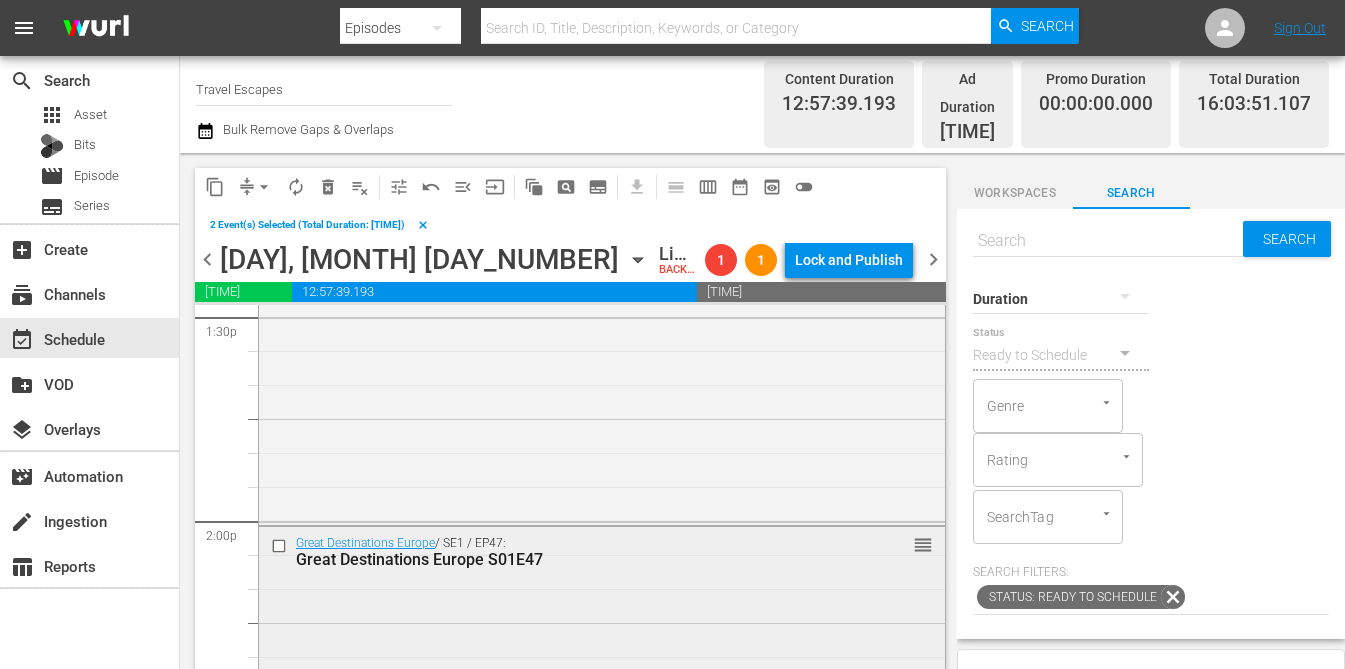 click at bounding box center [281, 546] 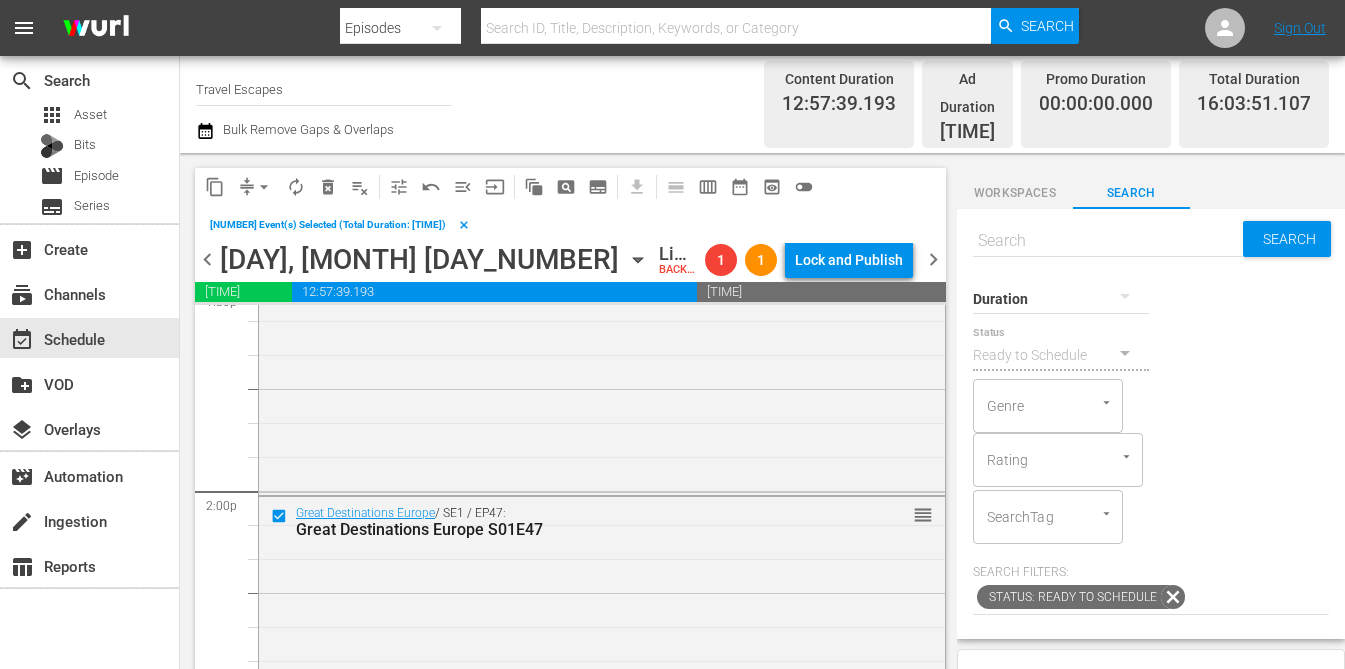 scroll, scrollTop: 5492, scrollLeft: 0, axis: vertical 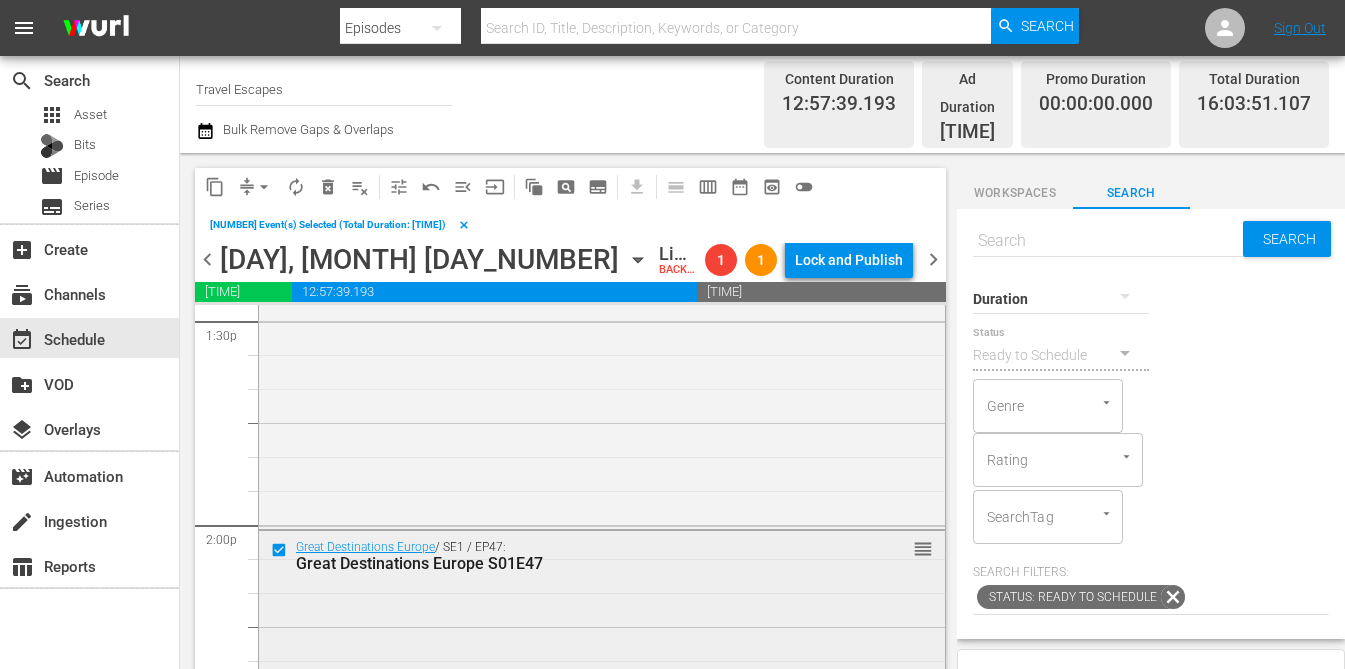 click at bounding box center [281, 550] 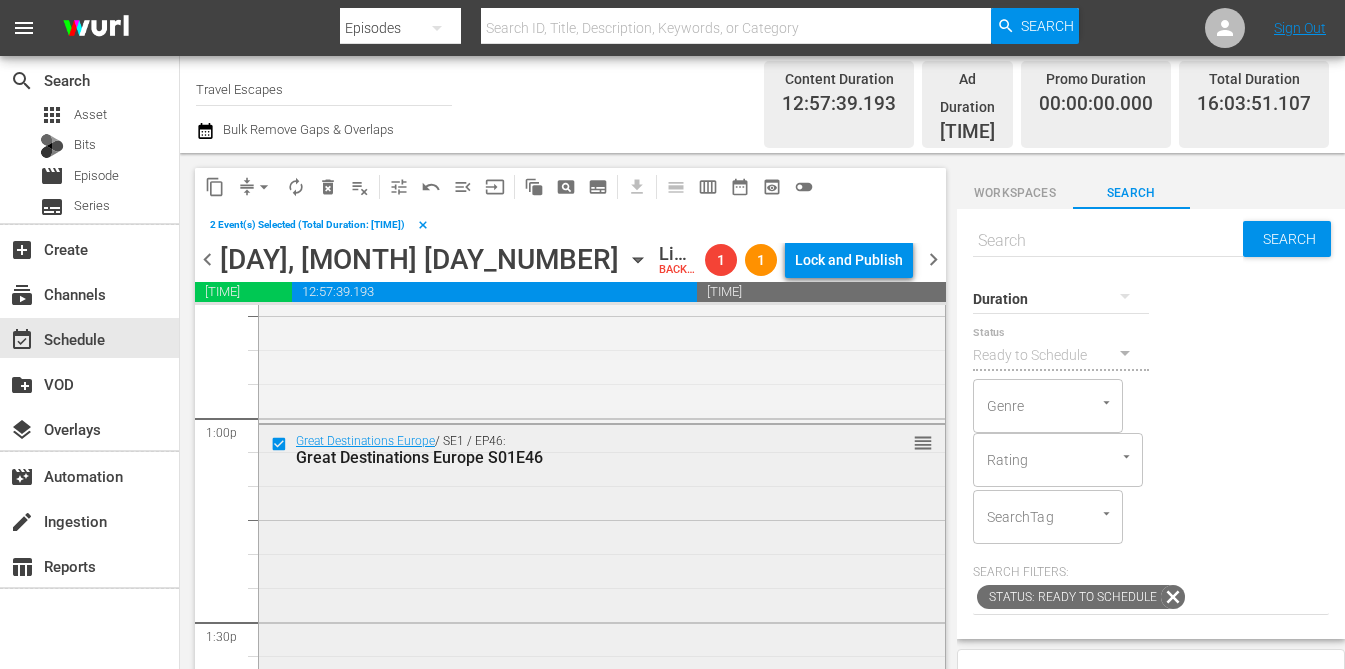 scroll, scrollTop: 5190, scrollLeft: 0, axis: vertical 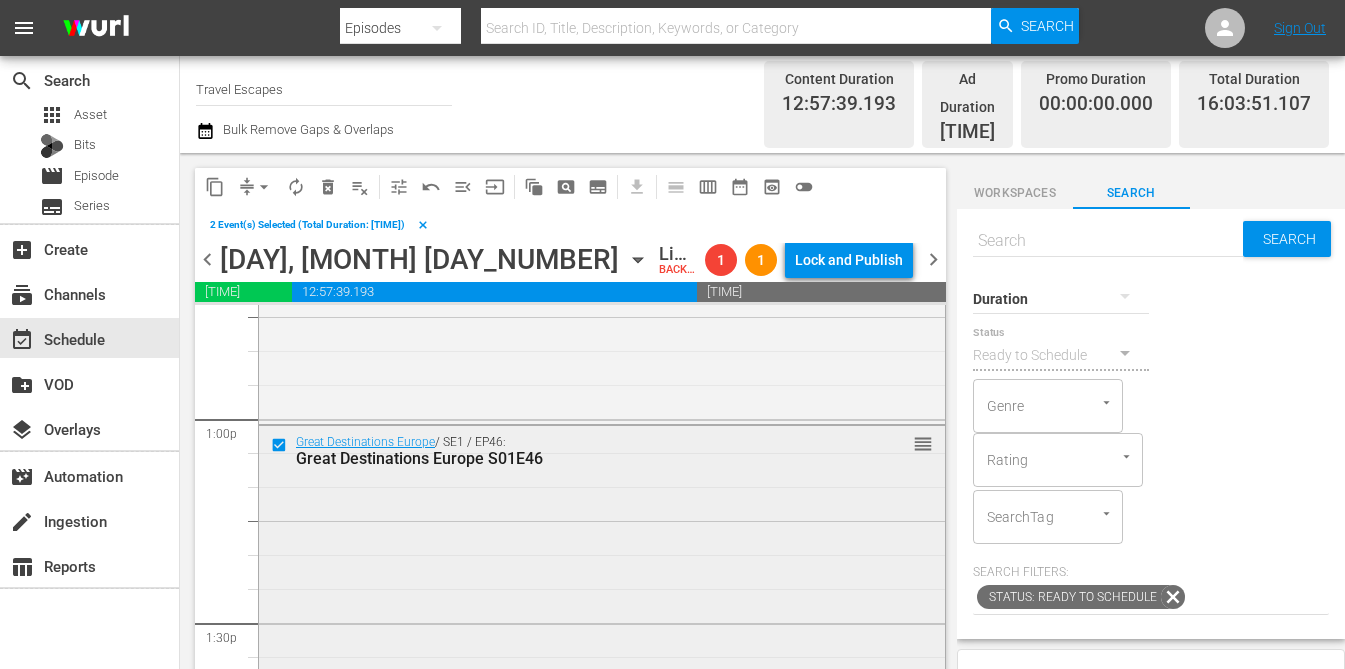 click at bounding box center (281, 445) 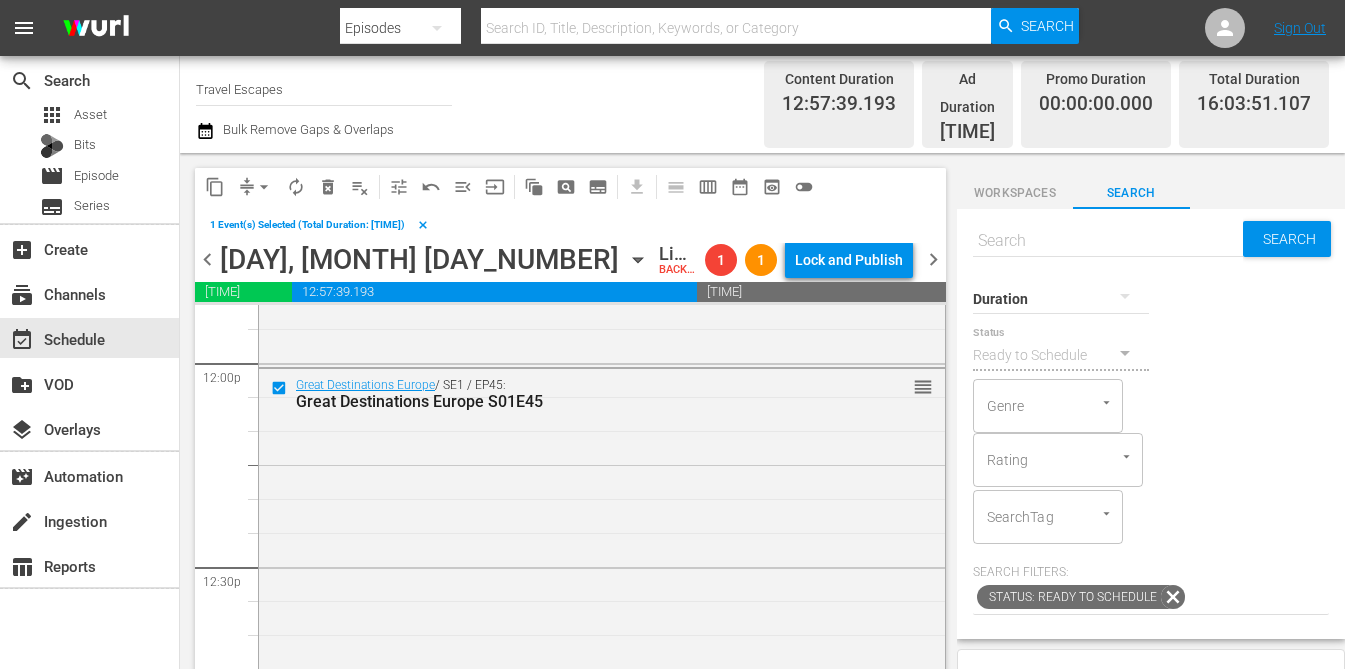 scroll, scrollTop: 4794, scrollLeft: 0, axis: vertical 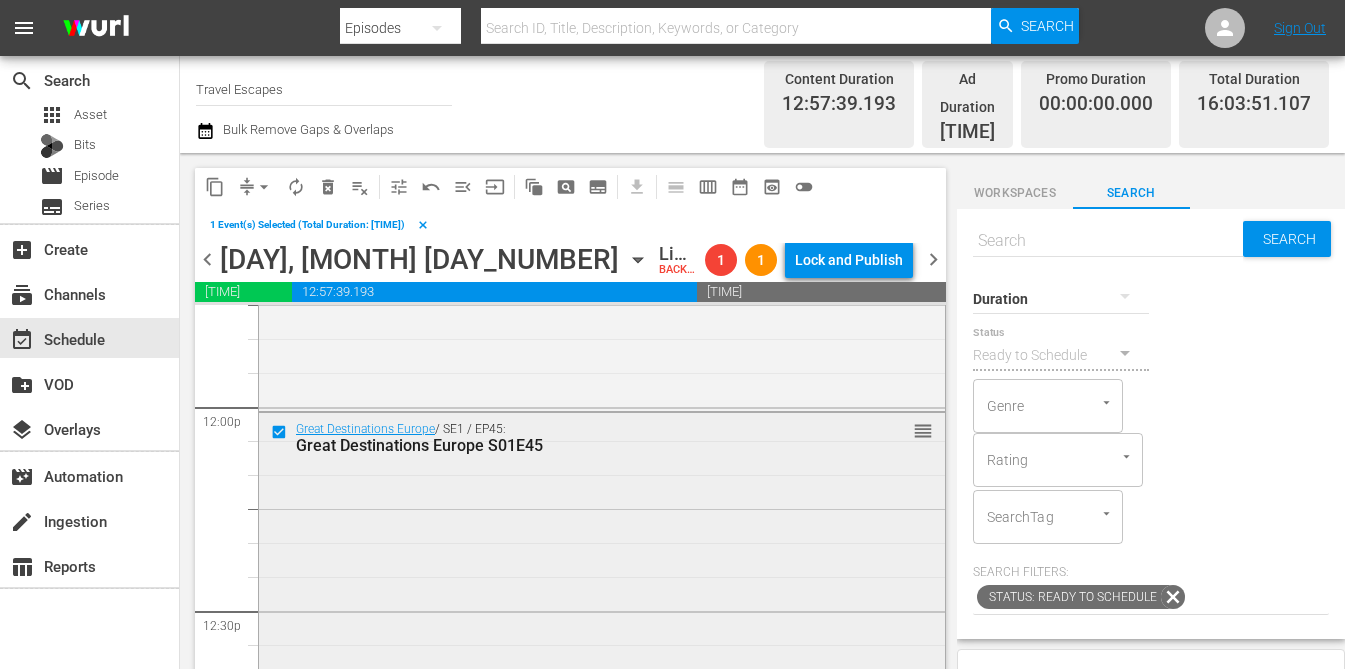 click at bounding box center (281, 431) 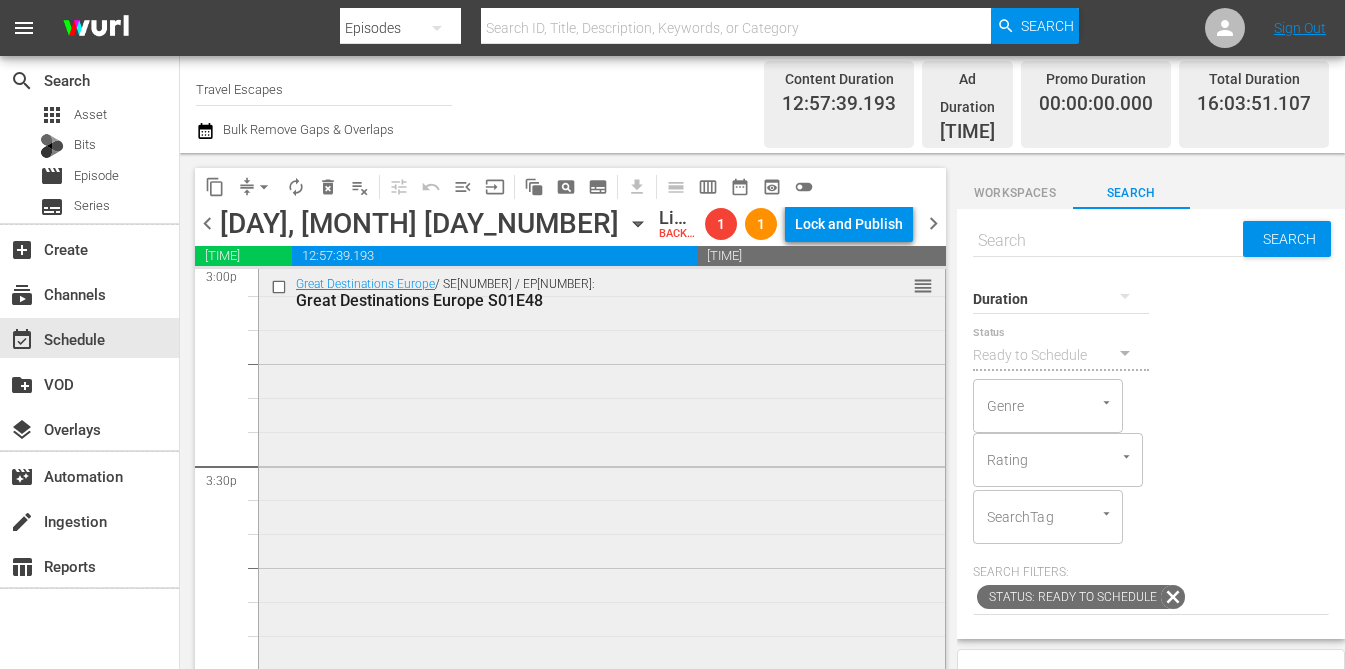 scroll, scrollTop: 6128, scrollLeft: 0, axis: vertical 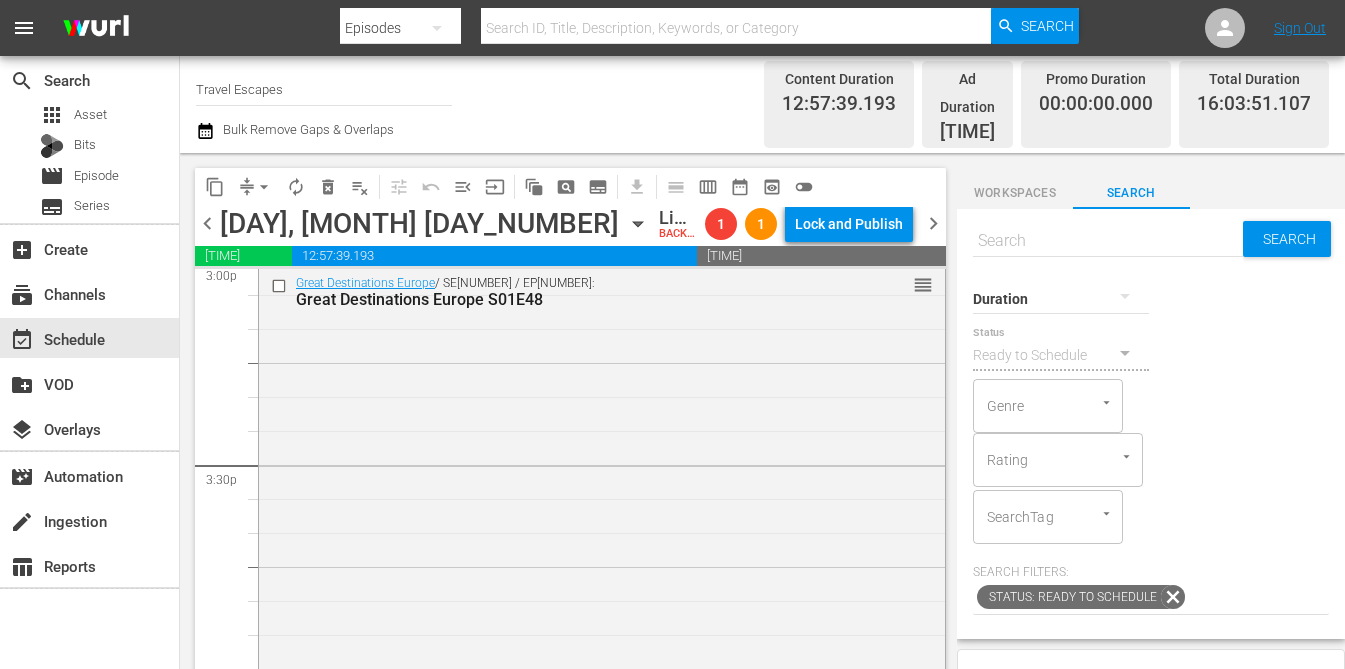 click at bounding box center [1108, 241] 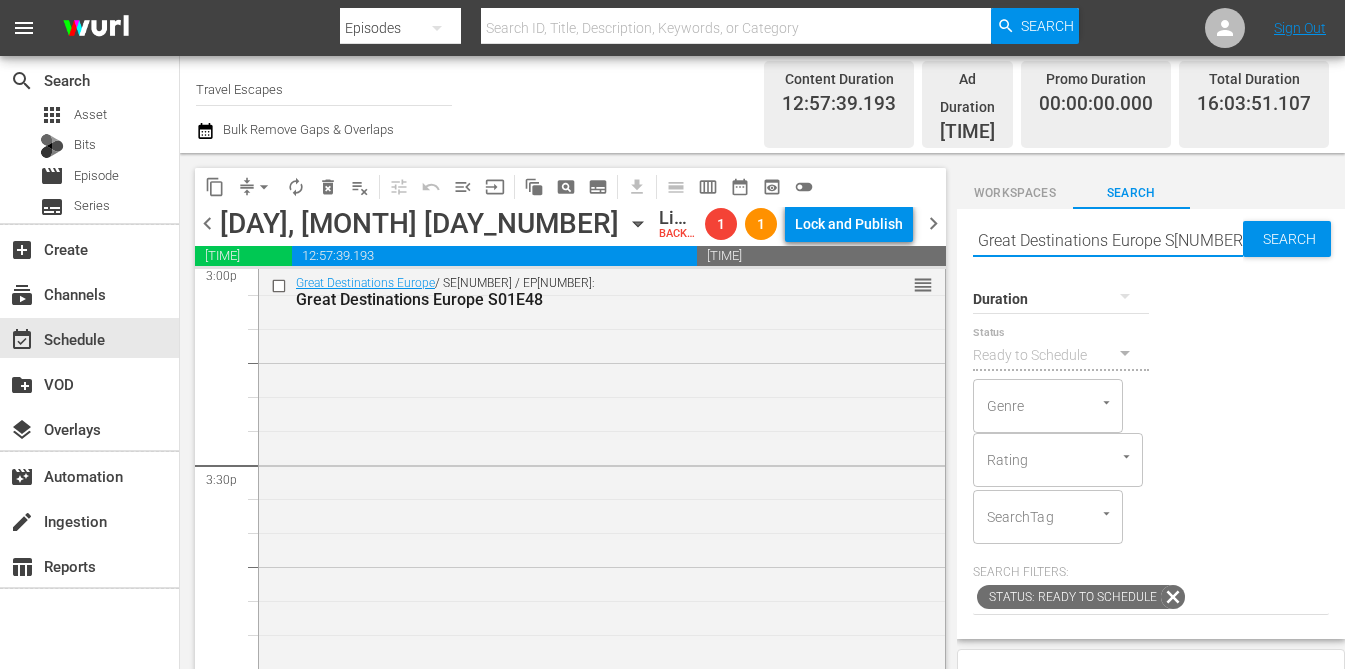 type on "Great Destinations Europe S[NUMBER]E[NUMBER]" 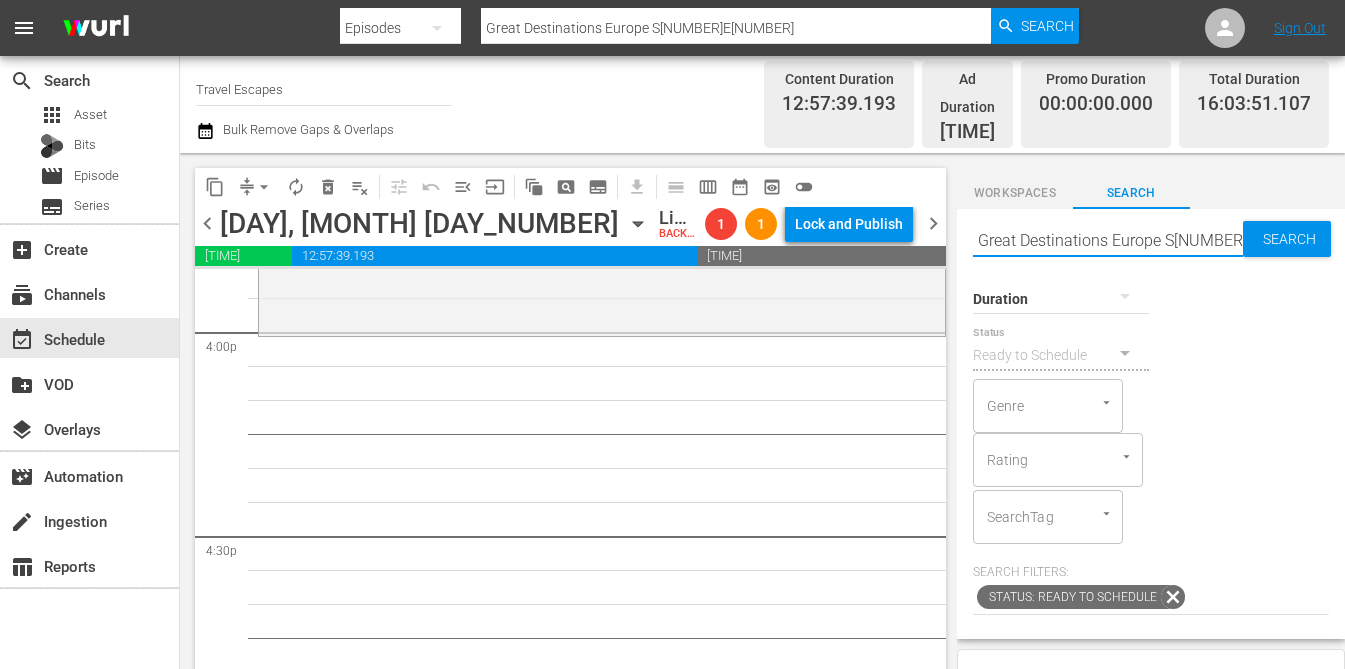 scroll, scrollTop: 6469, scrollLeft: 0, axis: vertical 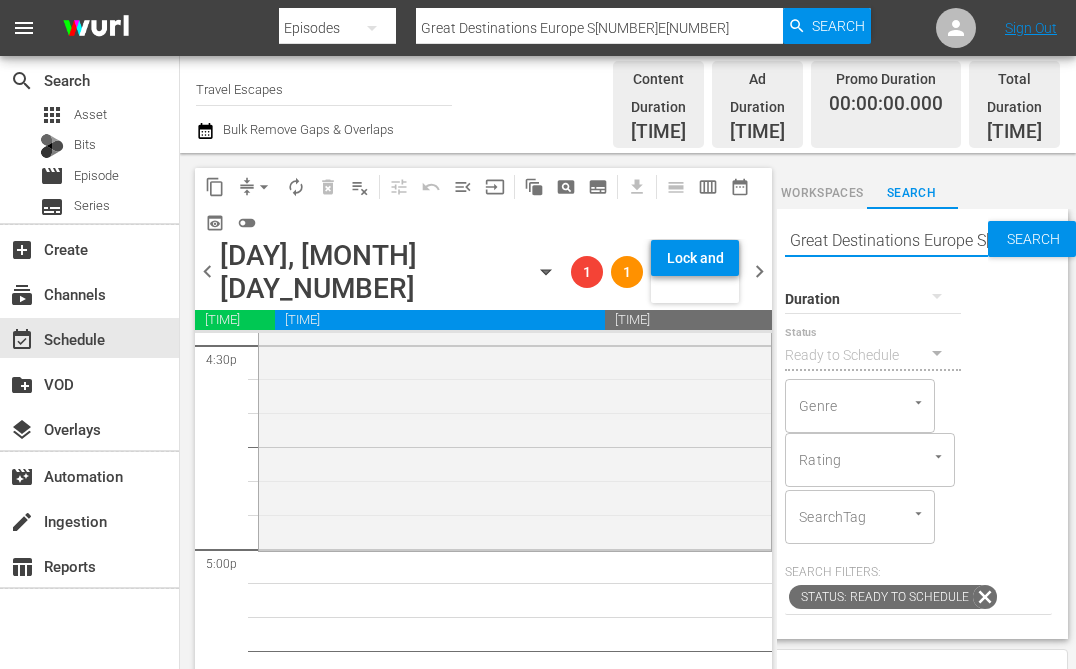 drag, startPoint x: 985, startPoint y: 225, endPoint x: 1078, endPoint y: 225, distance: 93 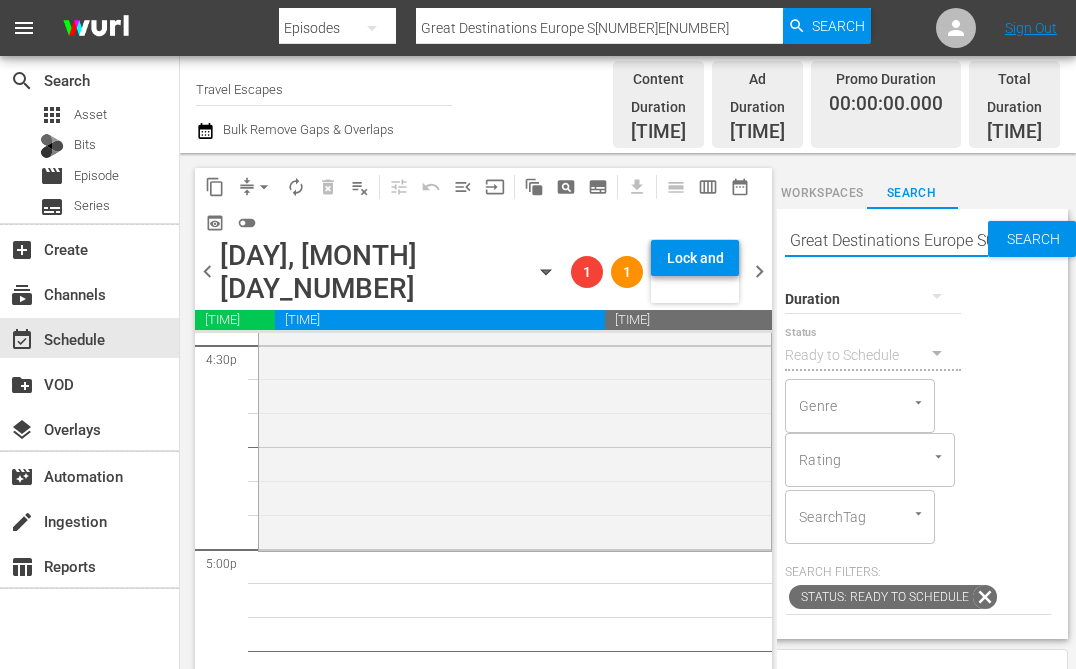 type on "Great Destinations Europe S01E50" 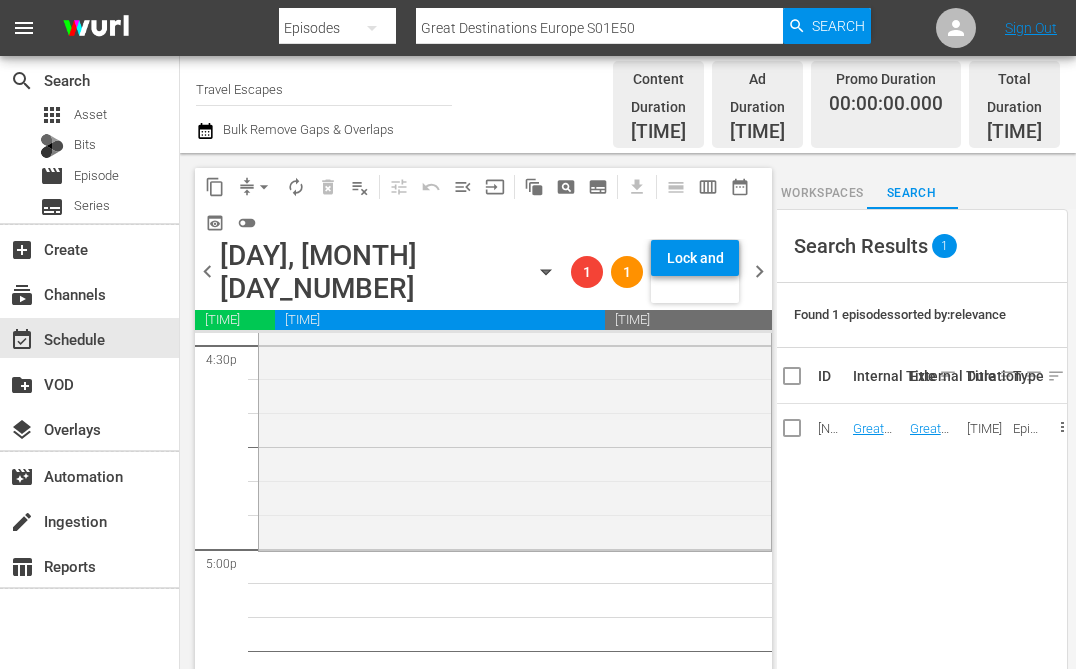 scroll, scrollTop: 440, scrollLeft: 8, axis: both 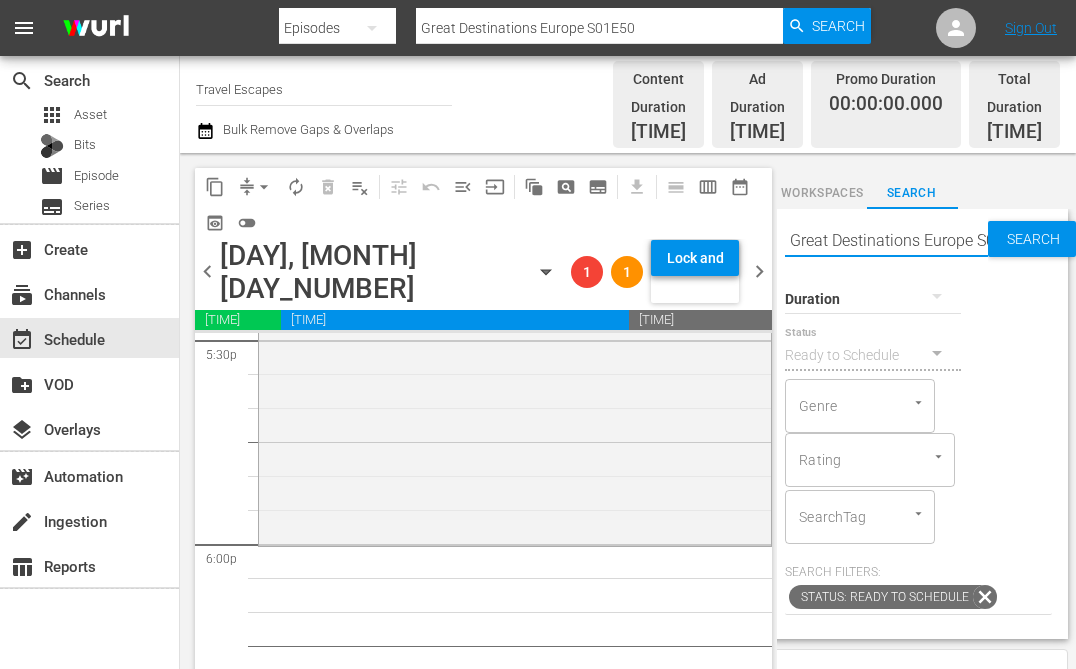 drag, startPoint x: 970, startPoint y: 223, endPoint x: 1073, endPoint y: 223, distance: 103 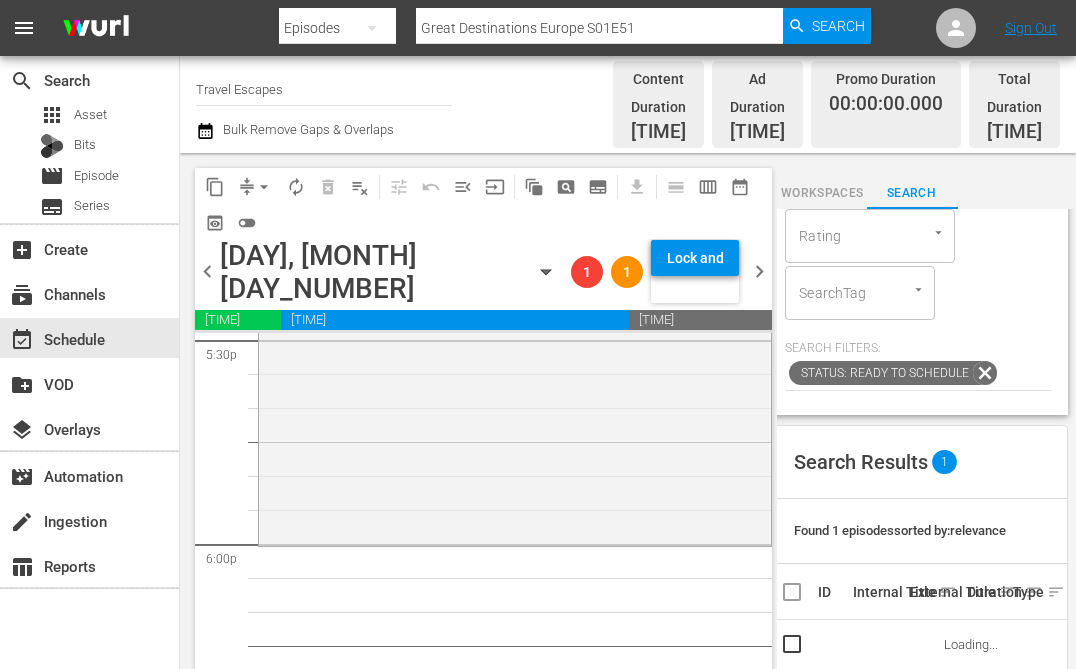 scroll, scrollTop: 364, scrollLeft: 8, axis: both 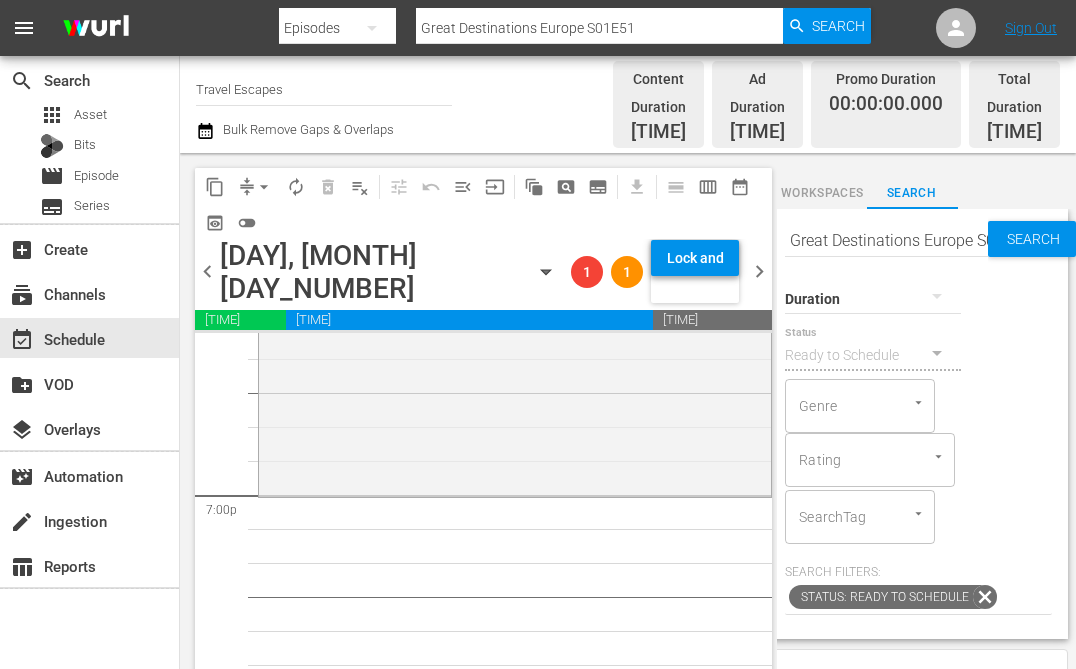 click on "Great Destinations Europe S01E51" at bounding box center [886, 241] 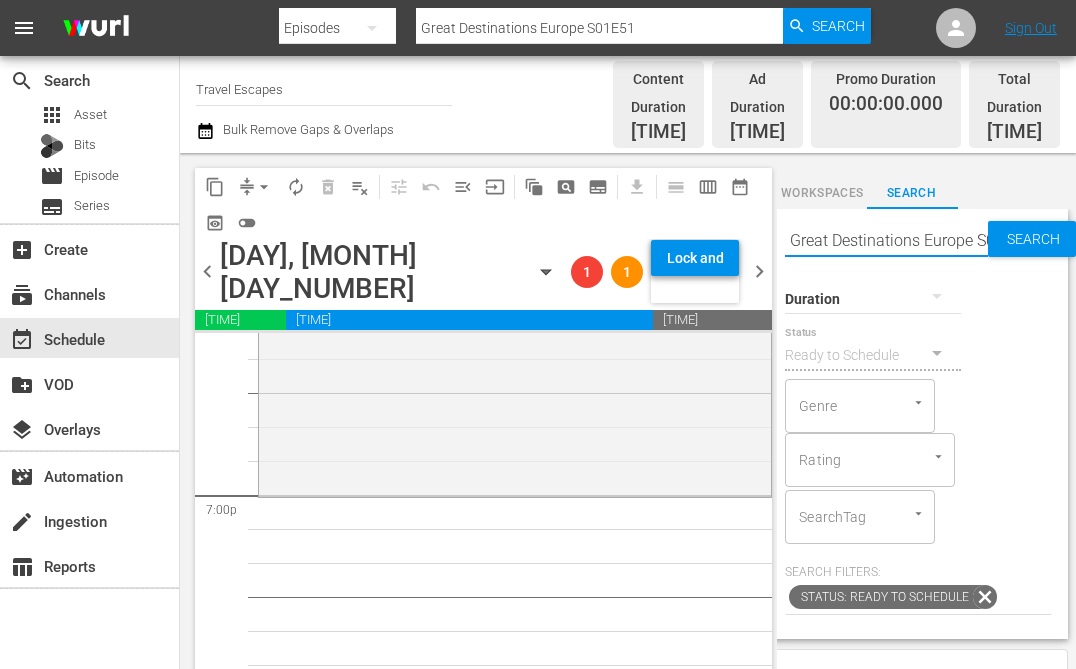 click on "Great Destinations Europe S01E51" at bounding box center (886, 241) 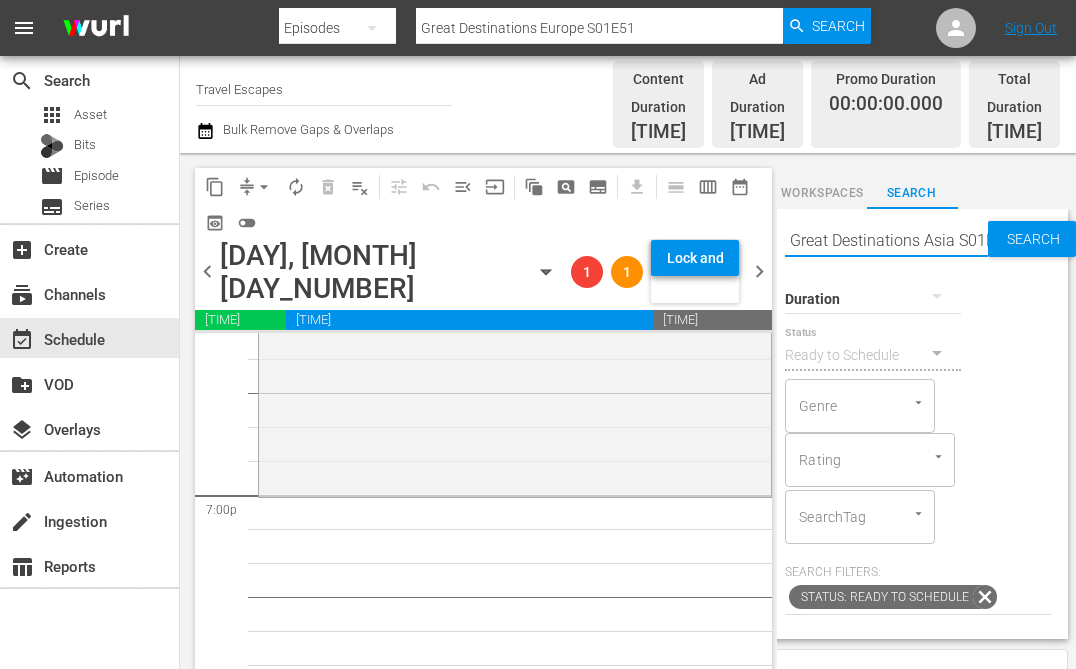 type on "Great Destinations Asia S01E08" 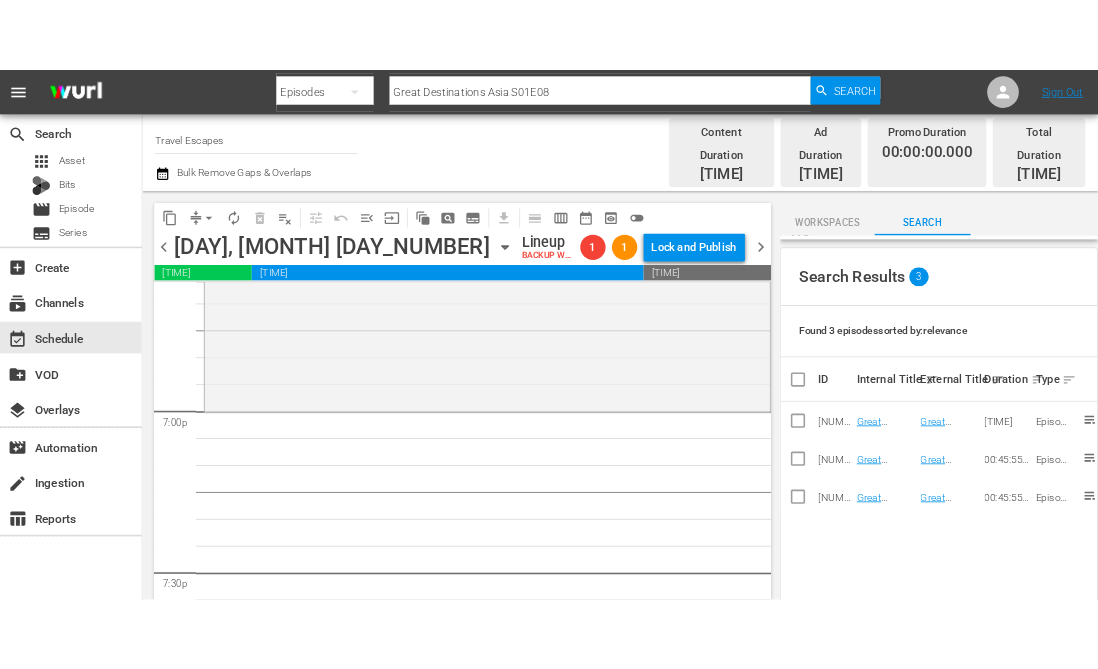 scroll, scrollTop: 384, scrollLeft: 0, axis: vertical 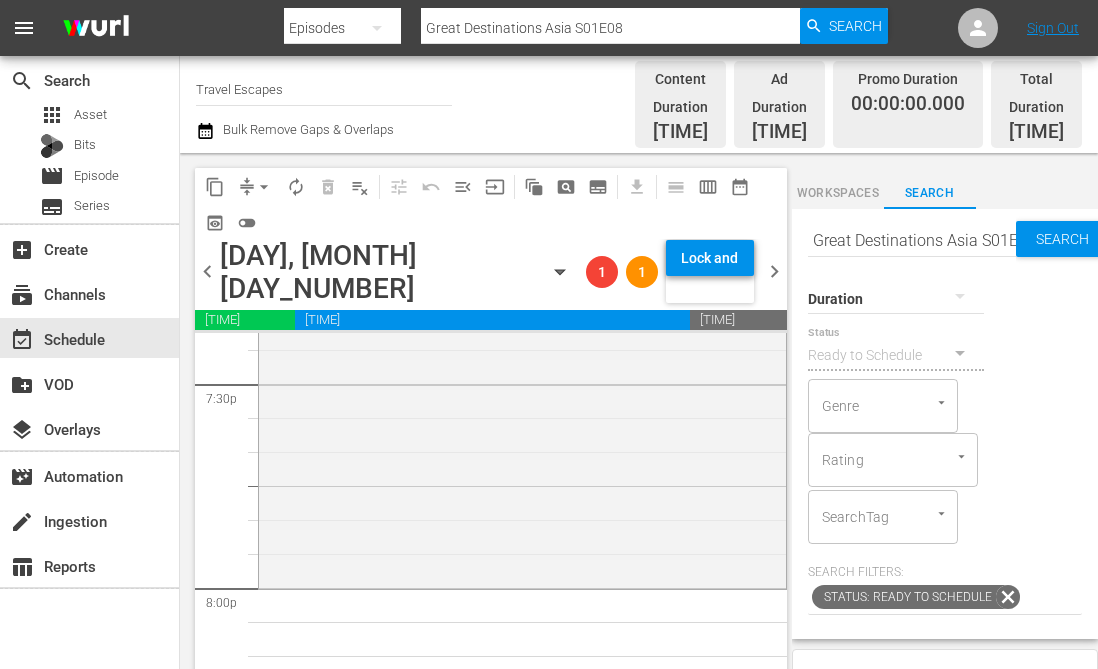 click on "Great Destinations Asia S01E08" at bounding box center [912, 241] 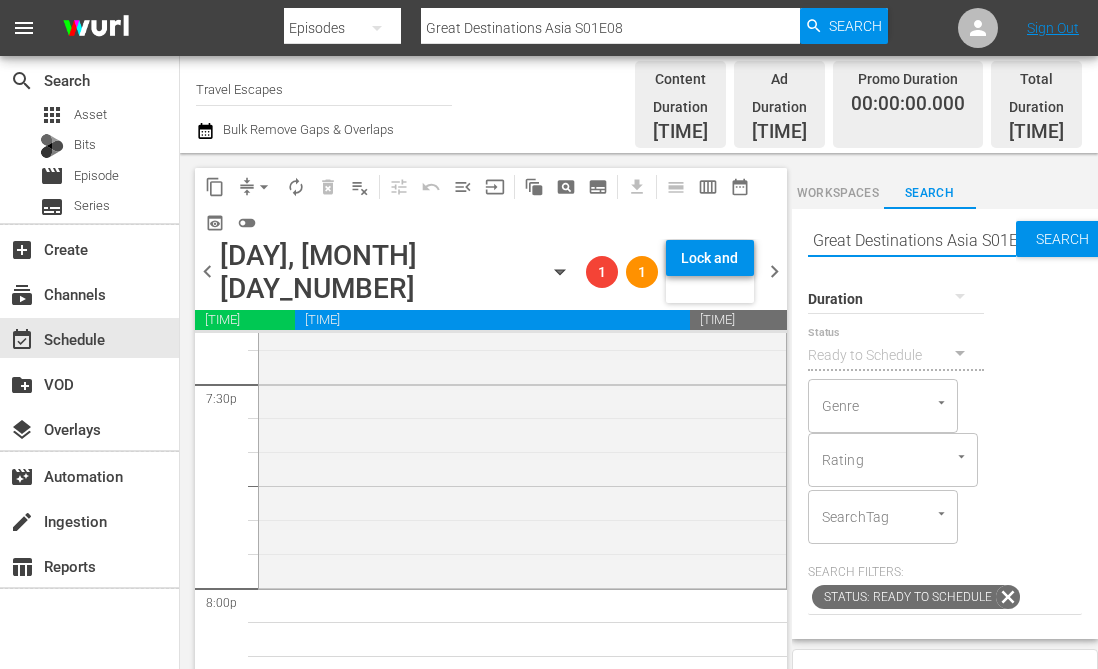 click on "Great Destinations Asia S01E08" at bounding box center (912, 241) 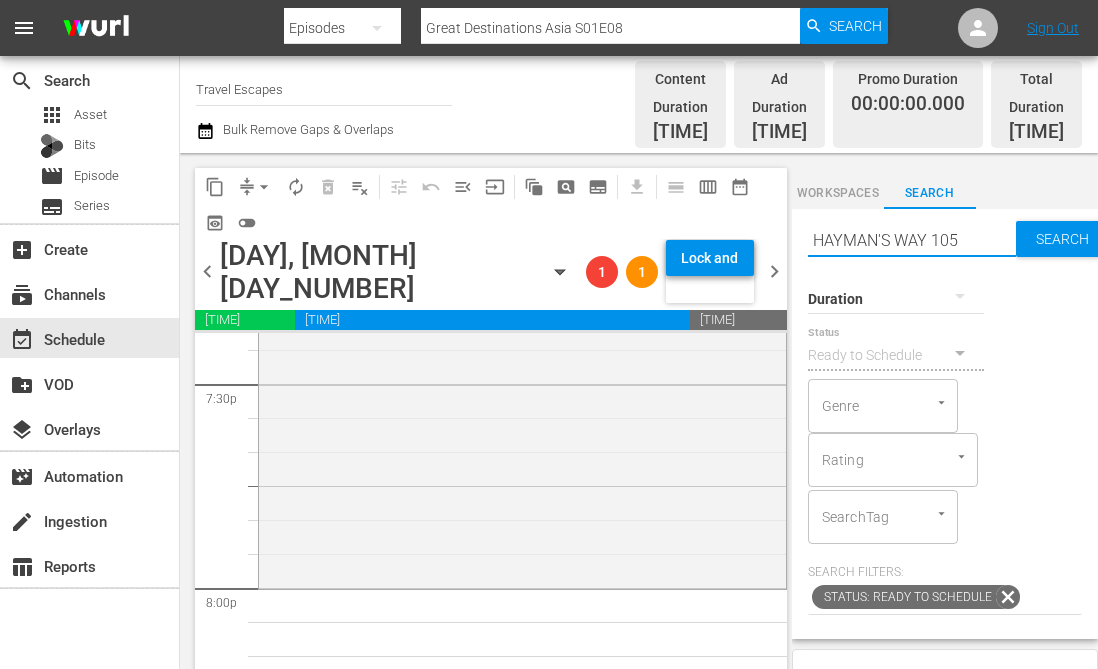 type on "HAYMAN'S WAY 105" 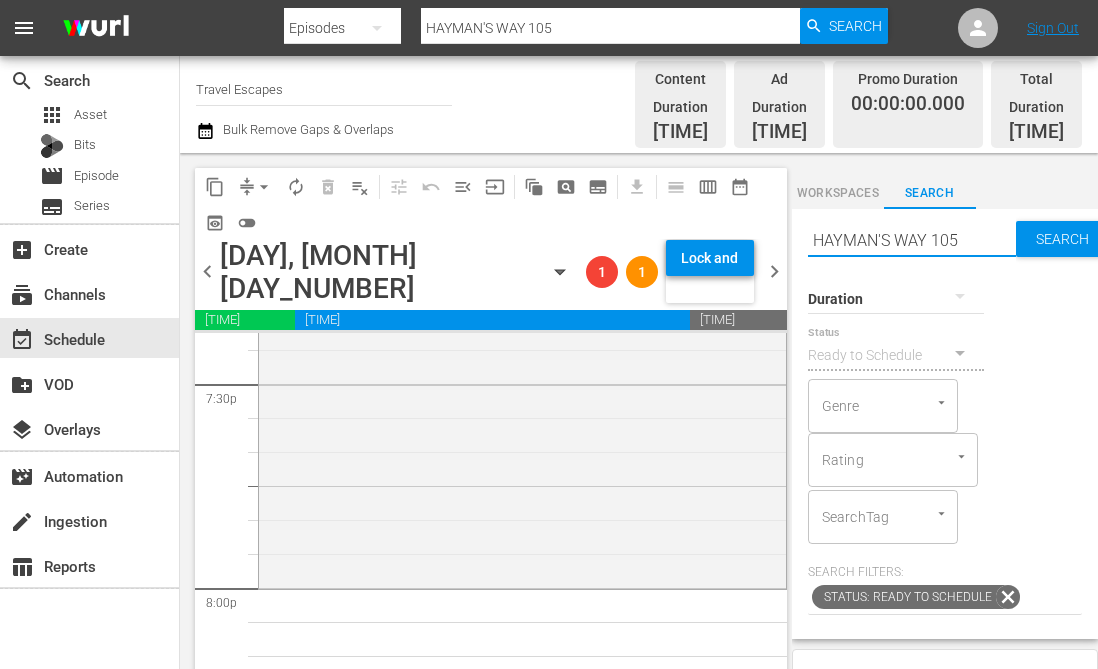 click on "HAYMAN'S WAY 105" at bounding box center [912, 241] 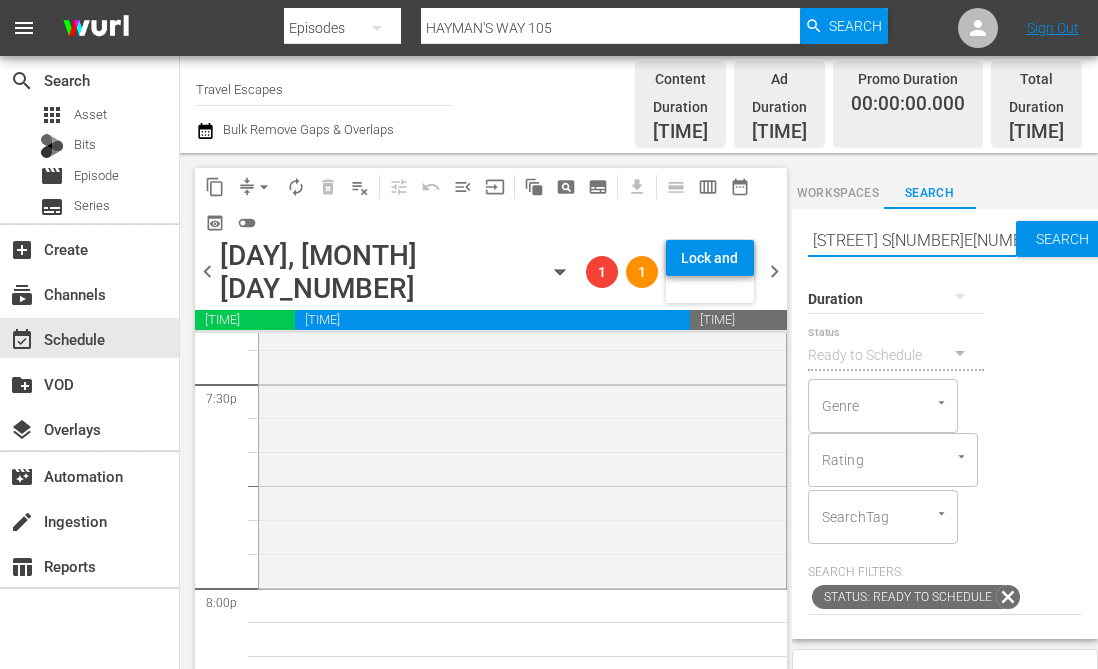 type on "[STREET] S[NUMBER]E[NUMBER]" 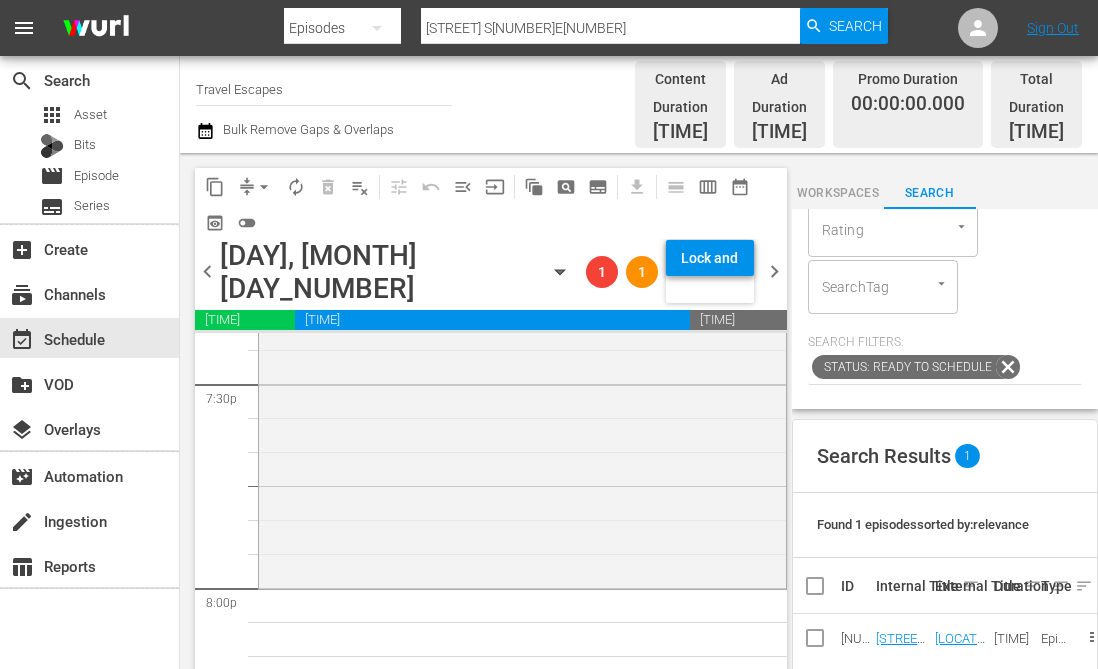 scroll, scrollTop: 285, scrollLeft: 0, axis: vertical 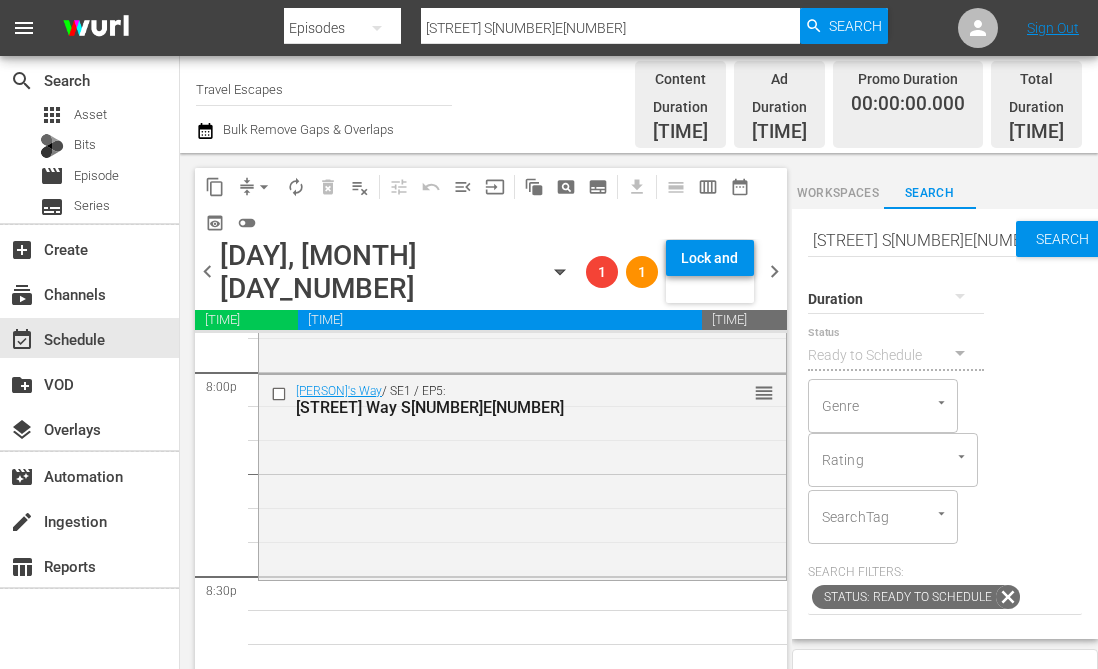 click on "[STREET] S[NUMBER]E[NUMBER]" at bounding box center (912, 241) 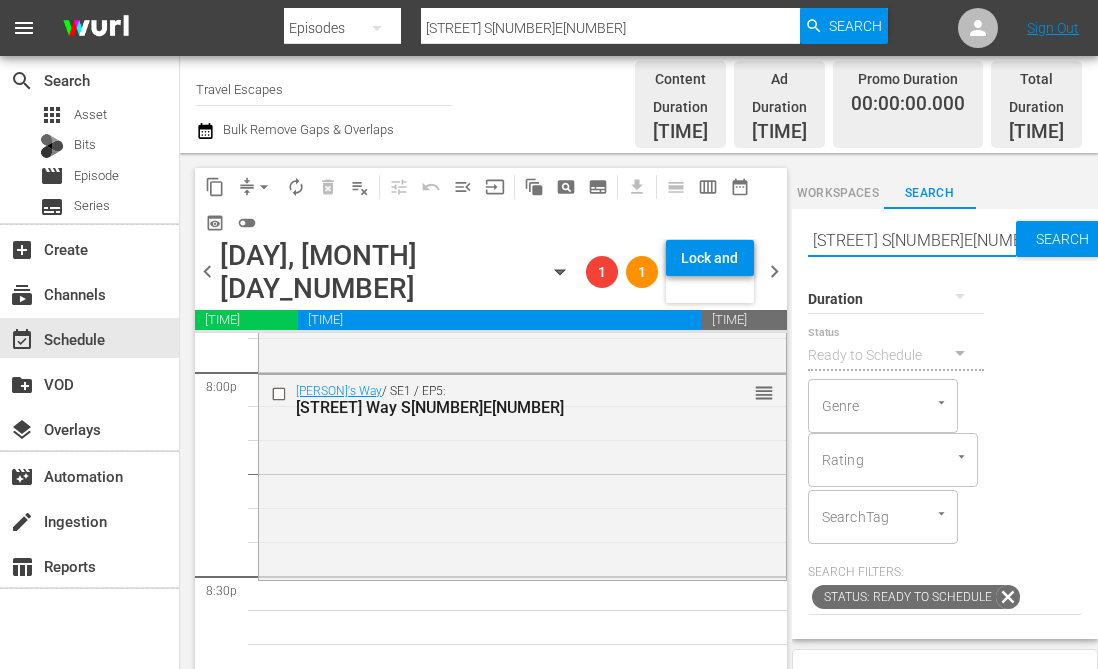 click on "[STREET] S[NUMBER]E[NUMBER]" at bounding box center [912, 241] 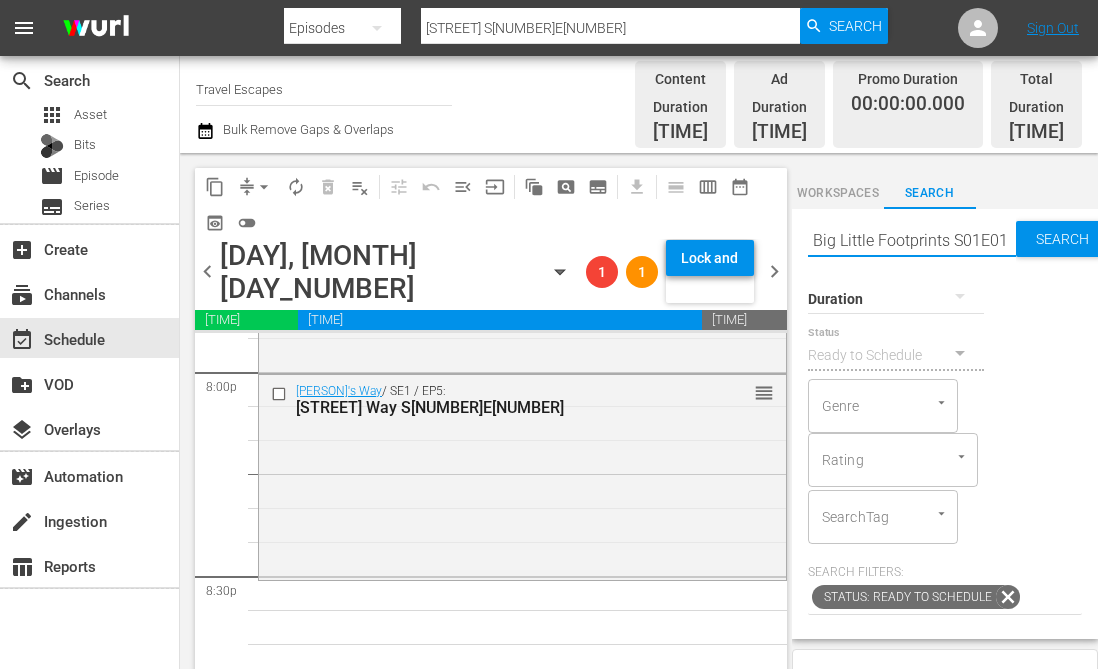 type on "Big Little Footprints S01E01" 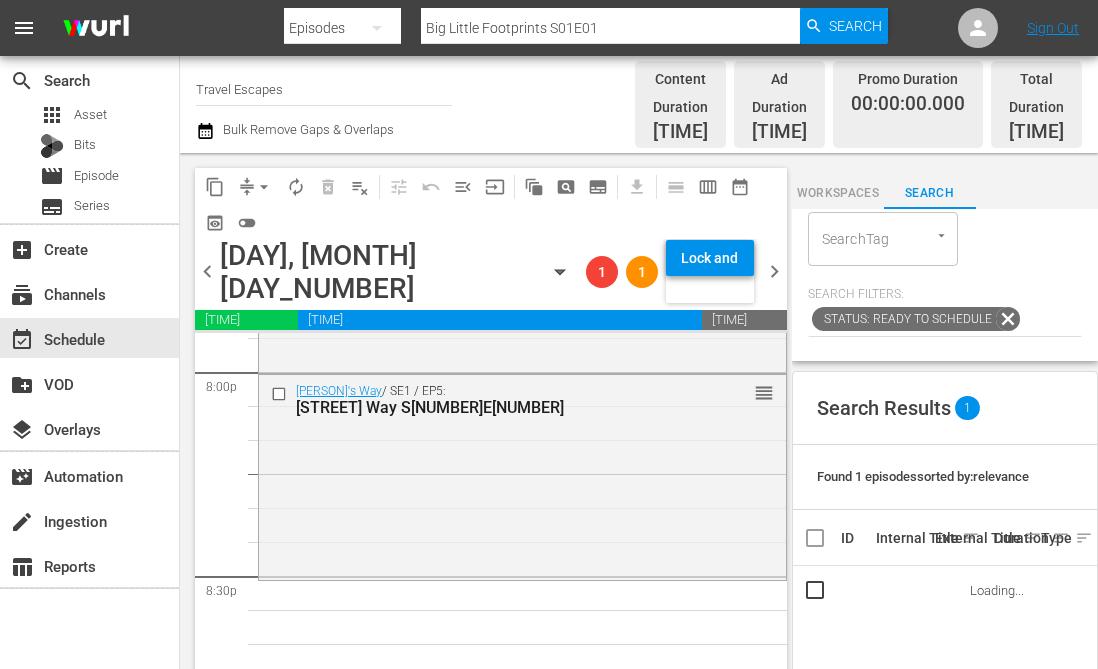 scroll, scrollTop: 343, scrollLeft: 0, axis: vertical 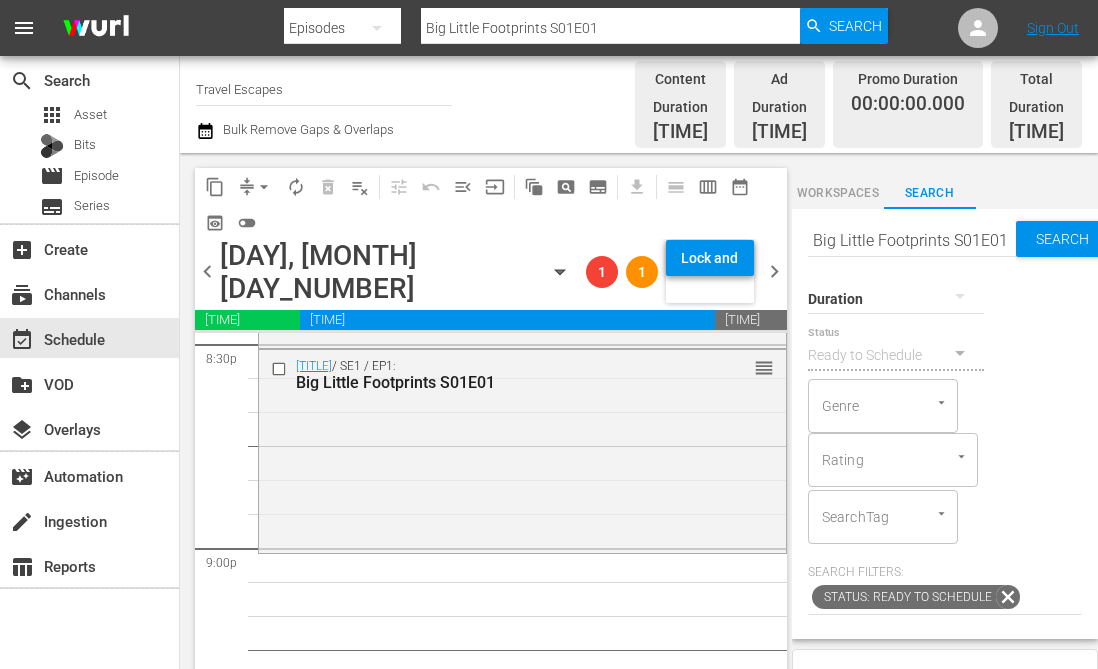 click on "Big Little Footprints S01E01" at bounding box center (912, 241) 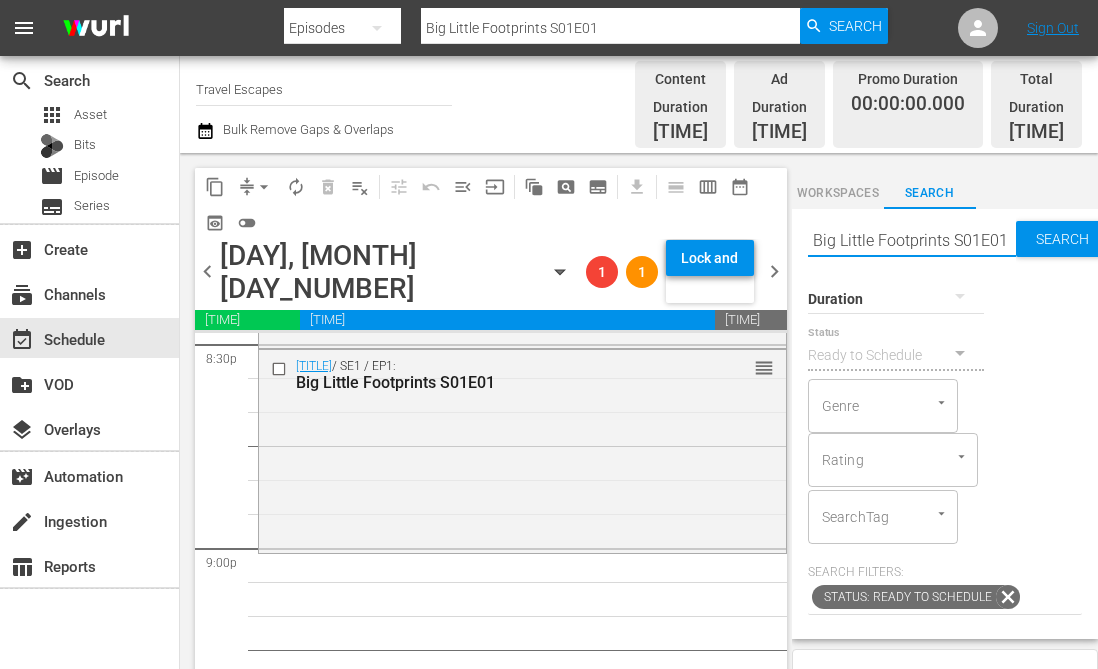 click on "Big Little Footprints S01E01" at bounding box center [912, 241] 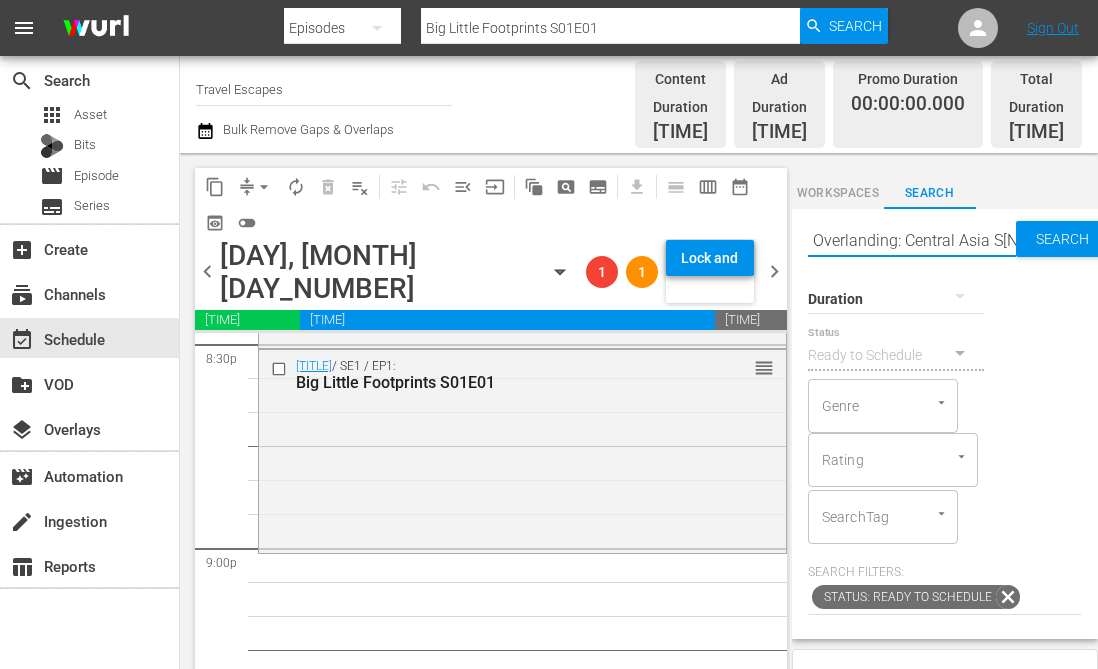 type on "Overlanding: Central Asia S[NUMBER]E[NUMBER]" 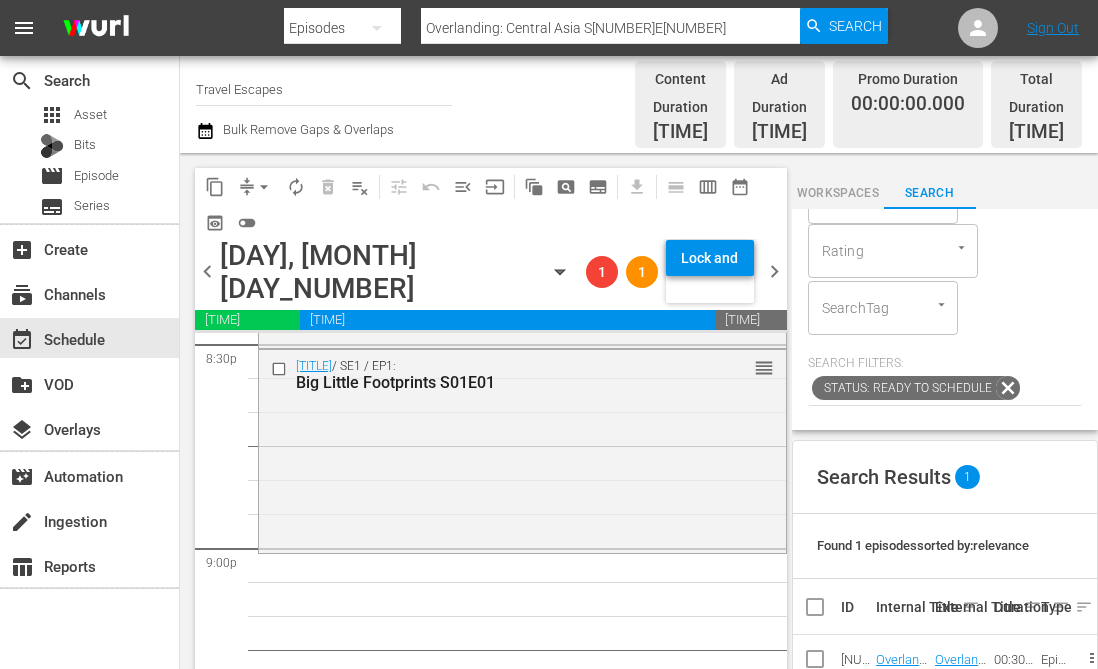 scroll, scrollTop: 366, scrollLeft: 0, axis: vertical 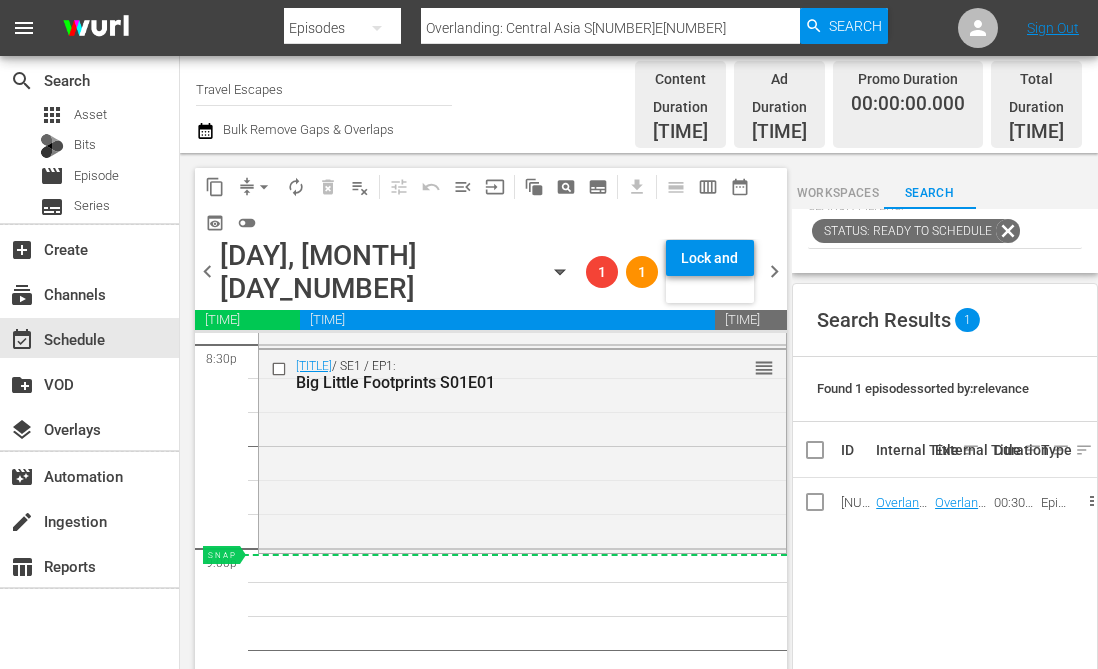 drag, startPoint x: 910, startPoint y: 493, endPoint x: 855, endPoint y: 494, distance: 55.00909 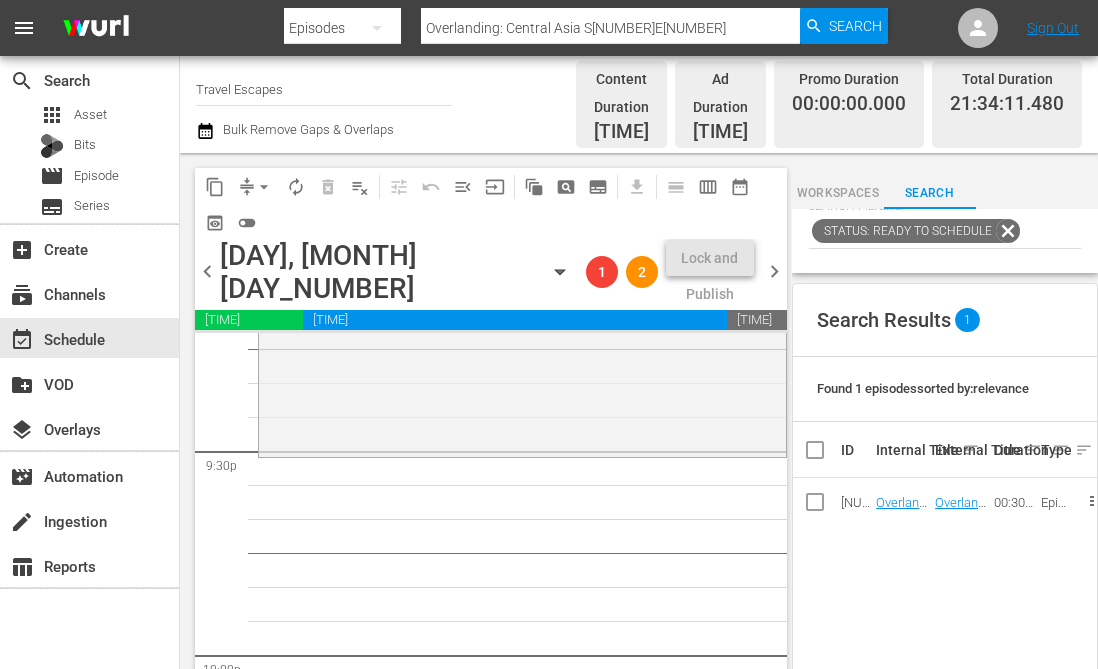 scroll, scrollTop: 8672, scrollLeft: 0, axis: vertical 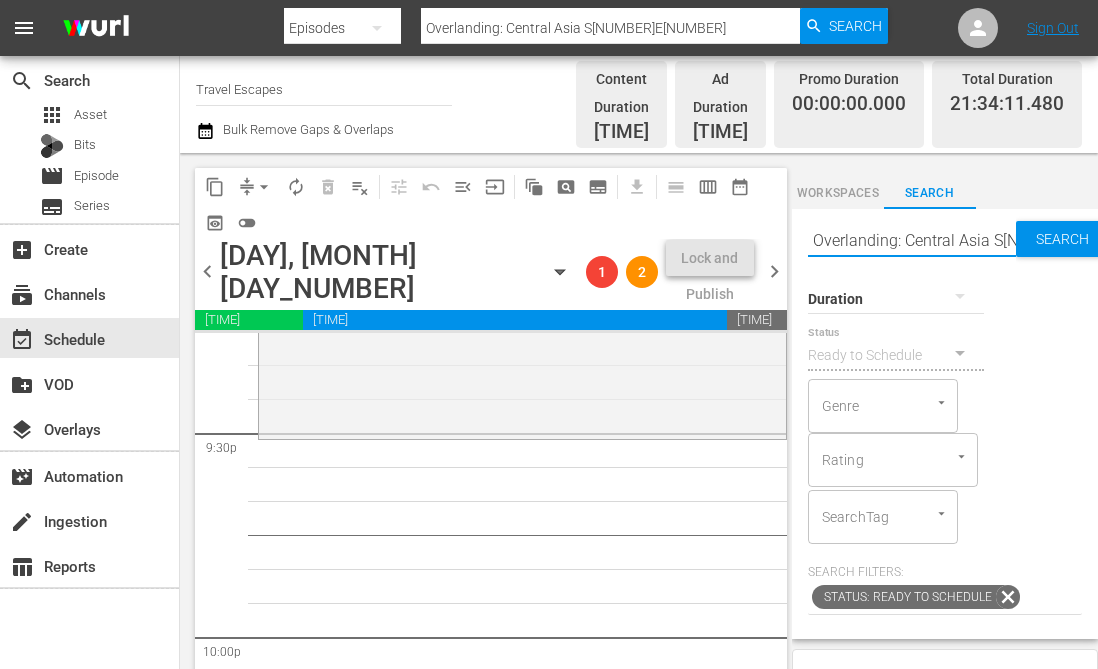 click on "Overlanding: Central Asia S[NUMBER]E[NUMBER]" at bounding box center [912, 241] 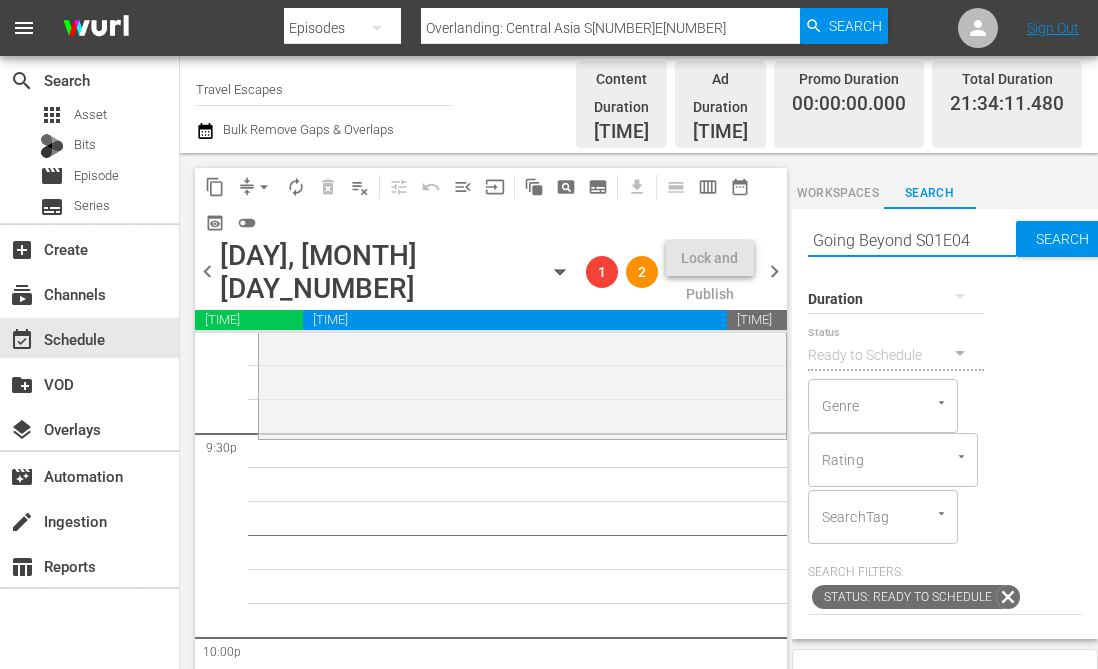 type on "Going Beyond S01E04" 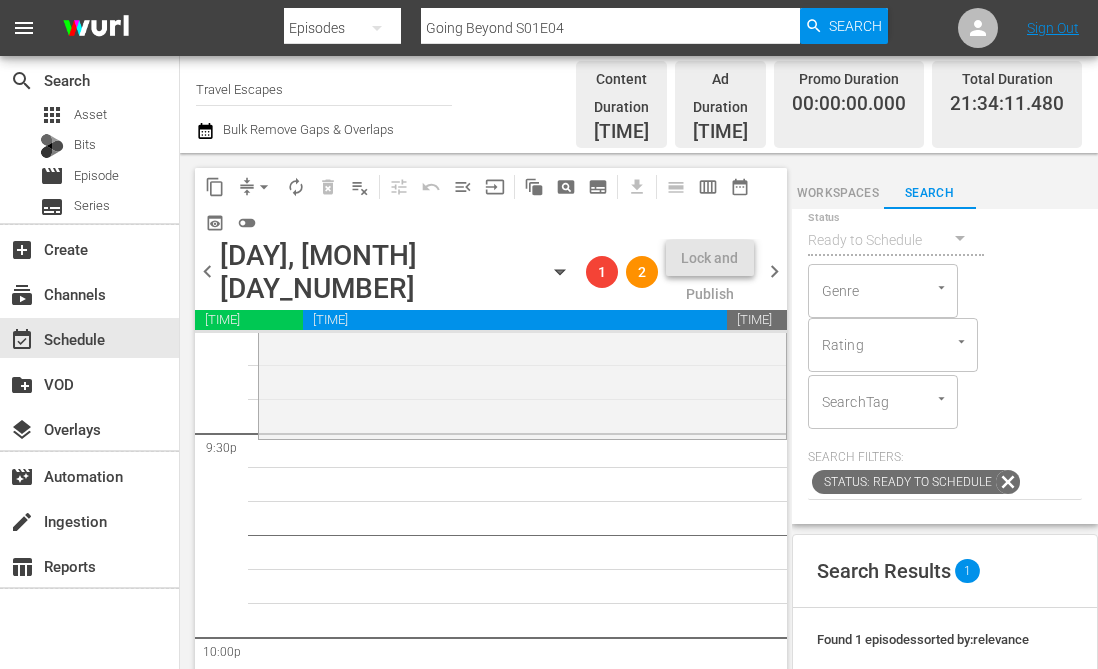 scroll, scrollTop: 369, scrollLeft: 0, axis: vertical 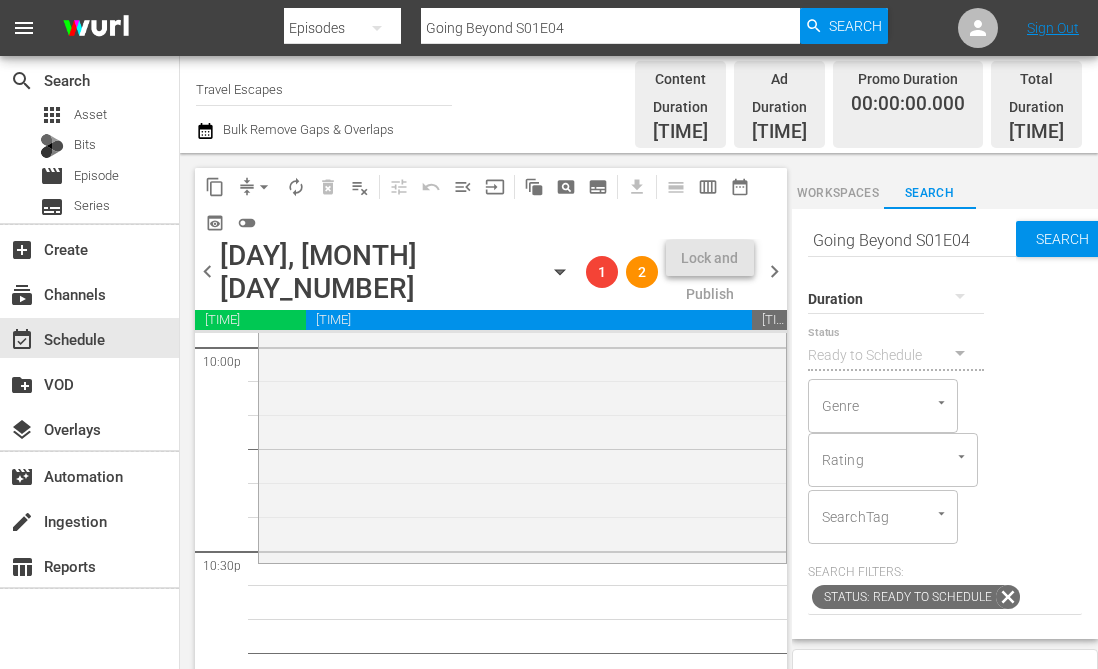 click on "Going Beyond S01E04" at bounding box center (912, 241) 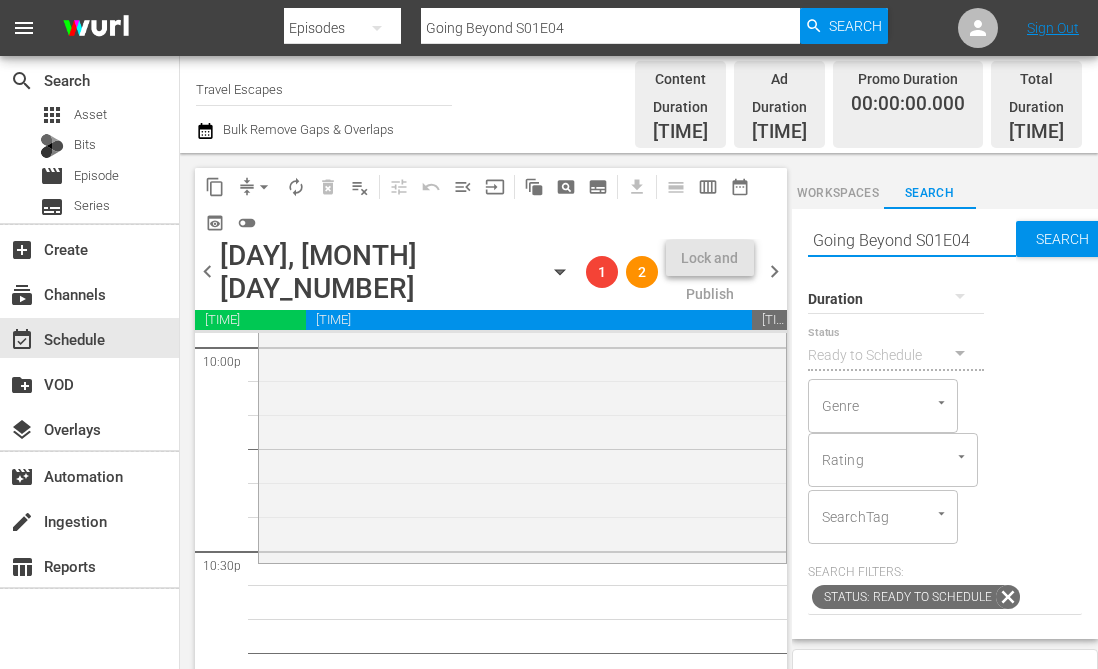 click on "Going Beyond S01E04" at bounding box center (912, 241) 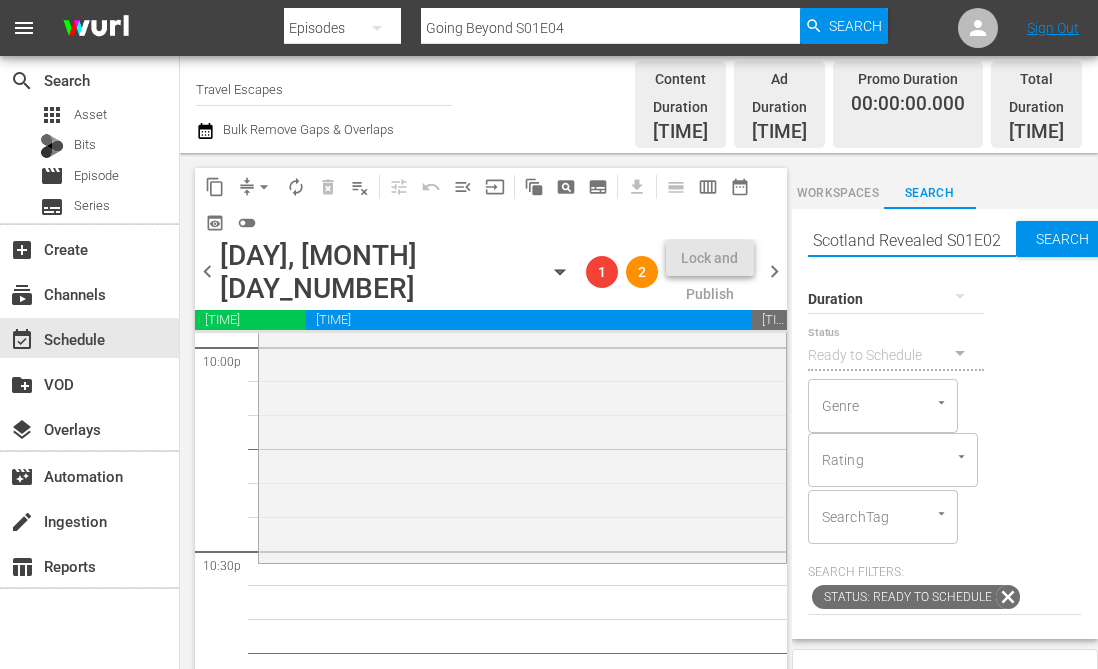 type on "Scotland Revealed S01E02" 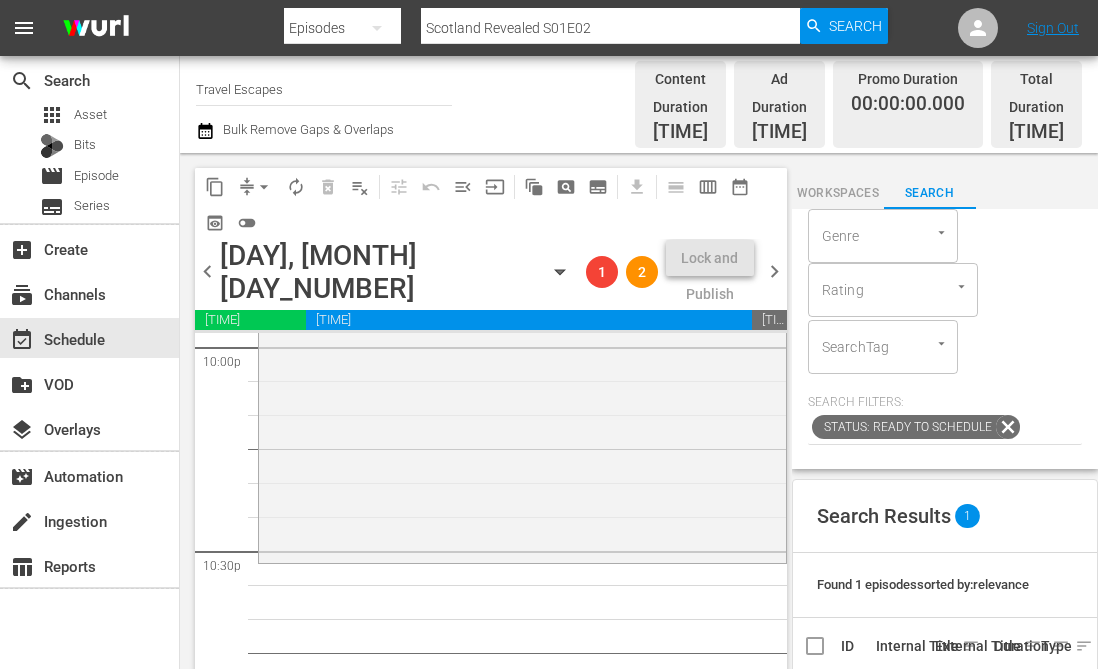 scroll, scrollTop: 228, scrollLeft: 0, axis: vertical 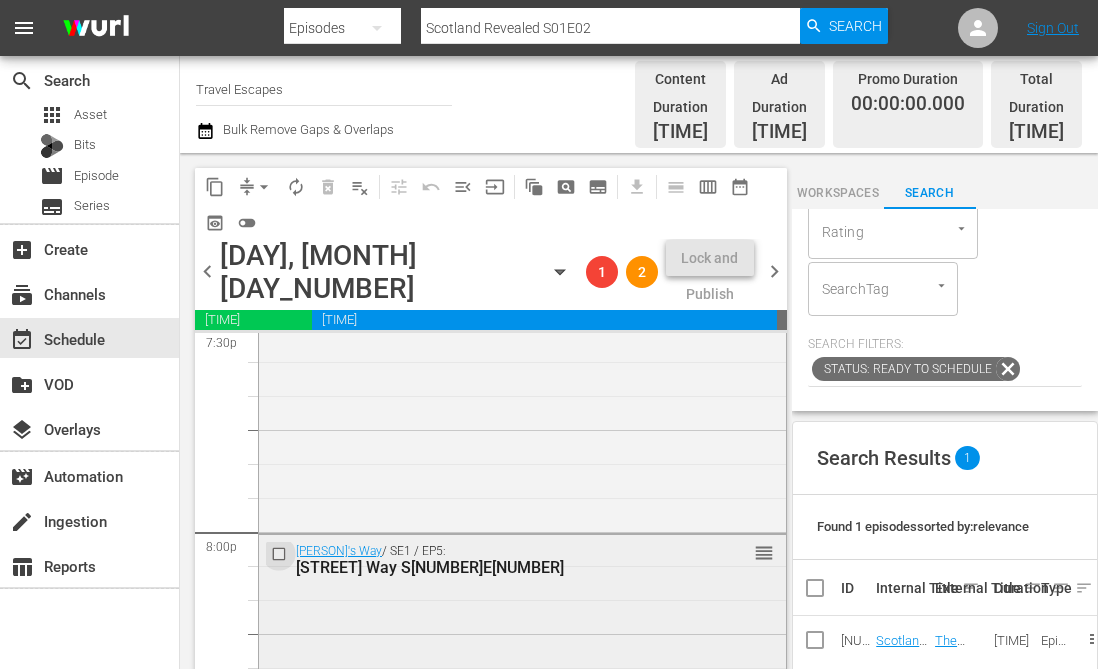 click at bounding box center [281, 554] 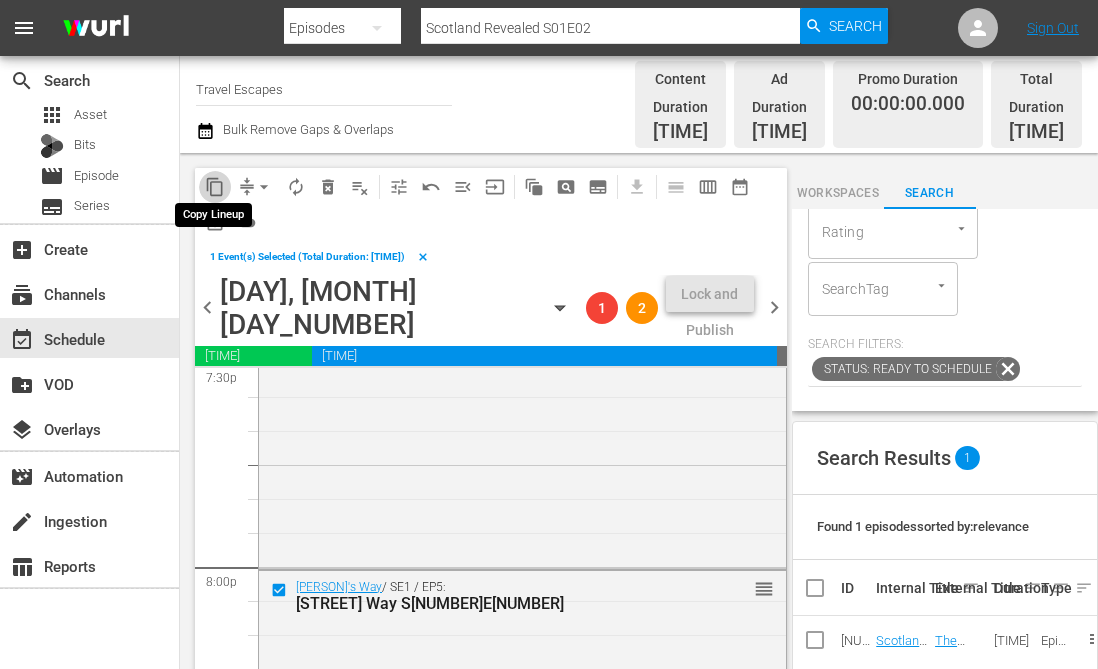 click on "content_copy" at bounding box center (215, 187) 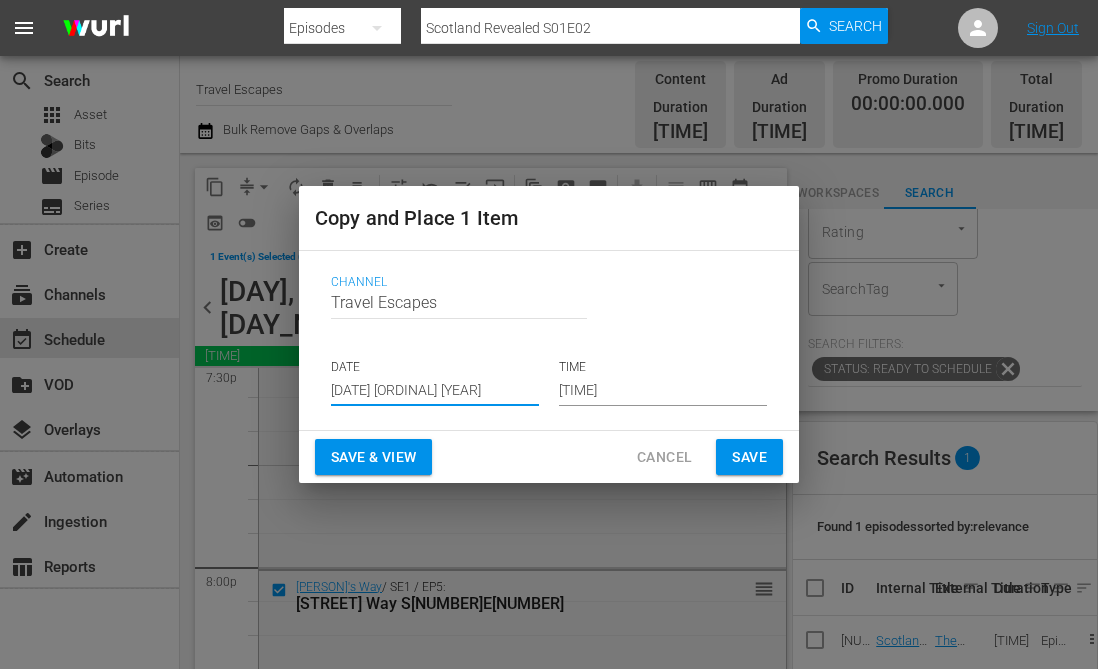click on "[DATE] [ORDINAL] [YEAR]" at bounding box center [435, 391] 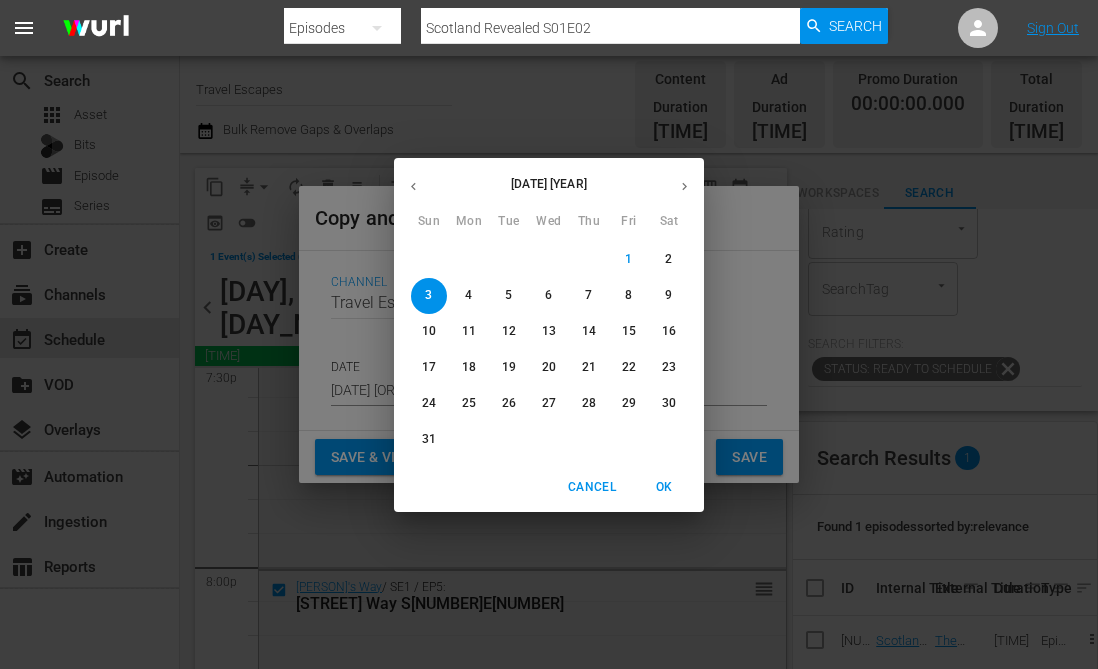 click on "22" at bounding box center [629, 367] 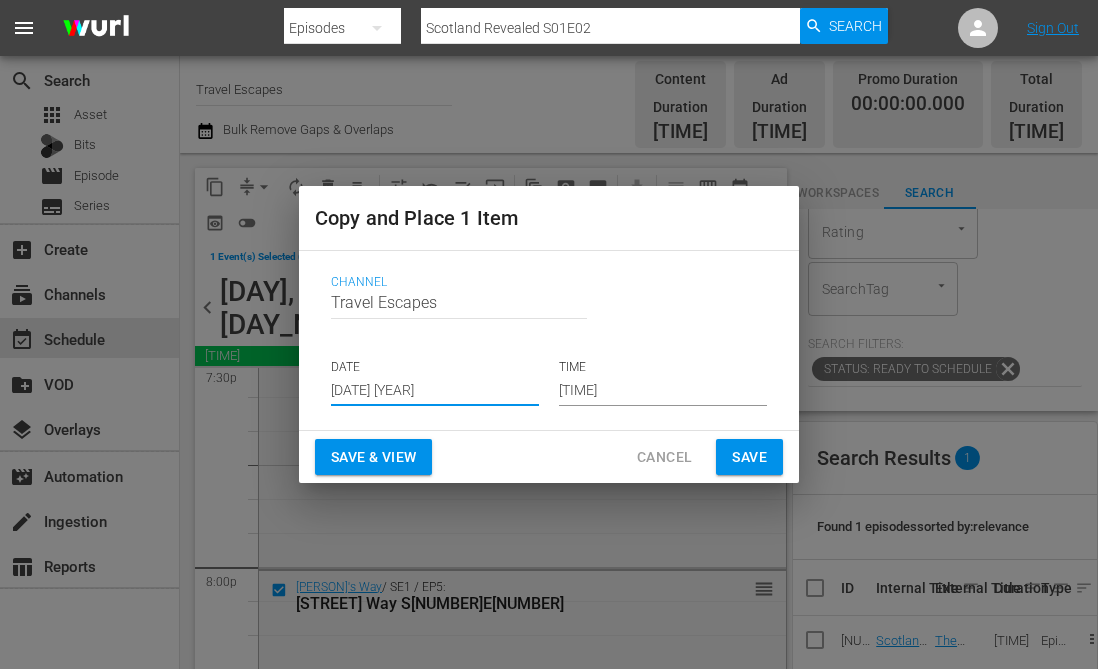 type on "[DATE] [YEAR]" 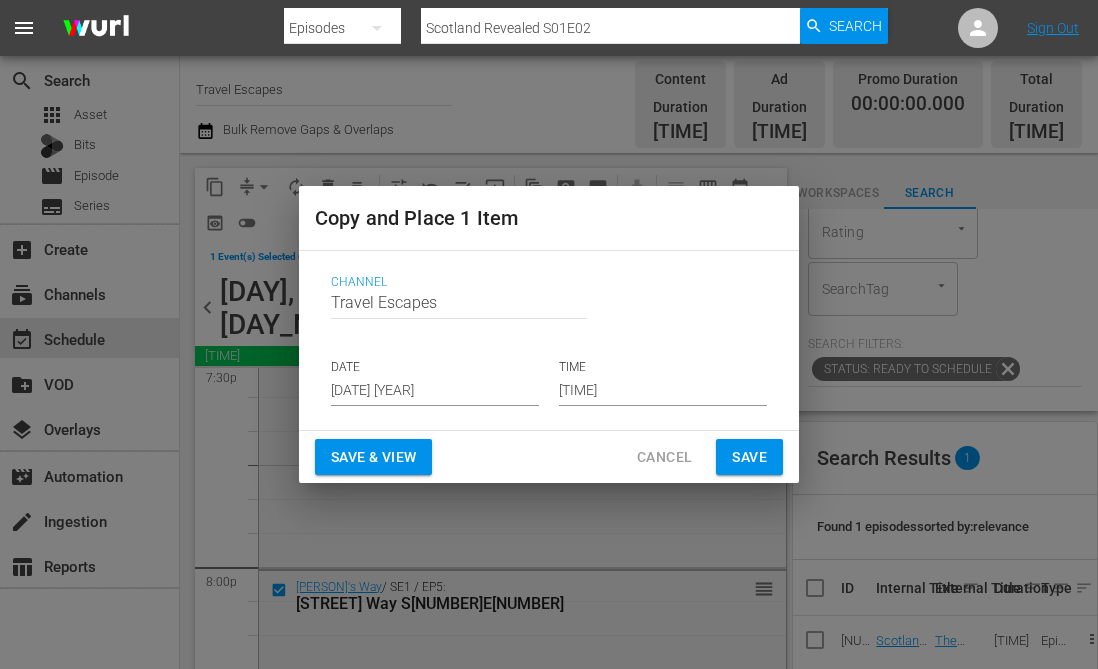 click on "Channel Channel Title Travel Escapes DATE [DATE] [YEAR] TIME 08:00 pm" at bounding box center (549, 340) 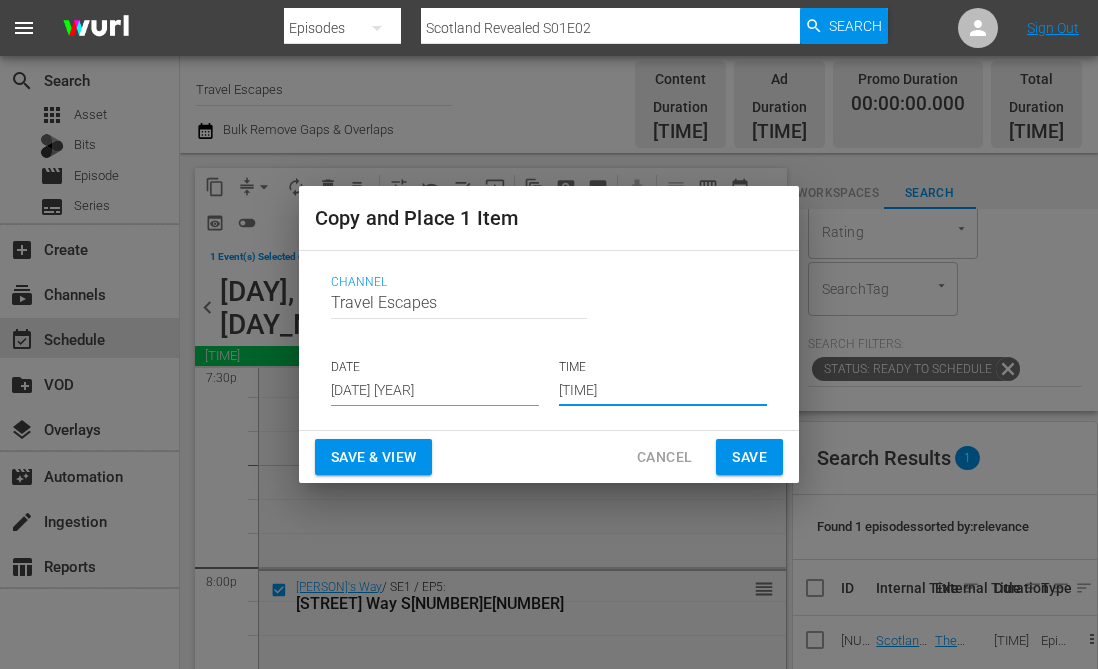 click on "[TIME]" at bounding box center (663, 391) 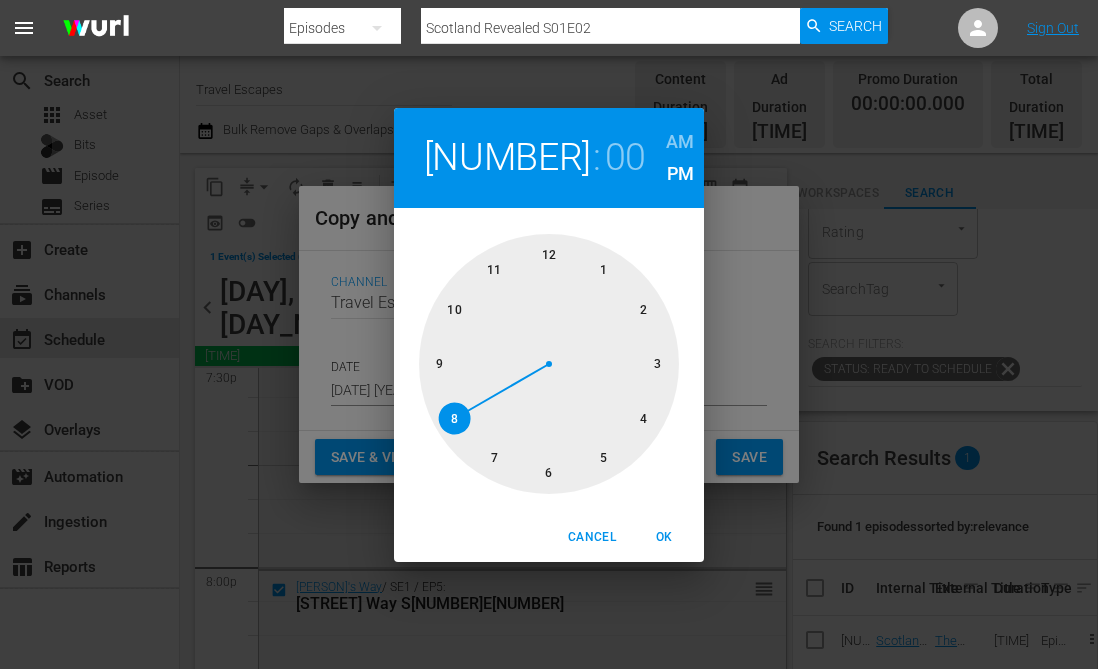click at bounding box center [549, 364] 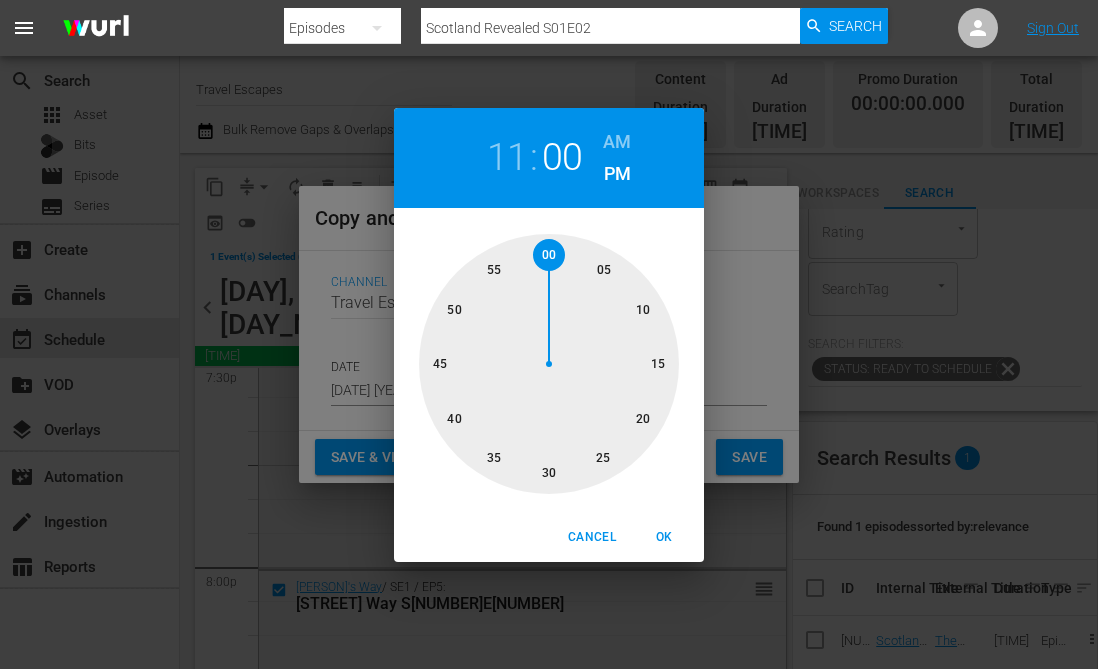 click at bounding box center (549, 364) 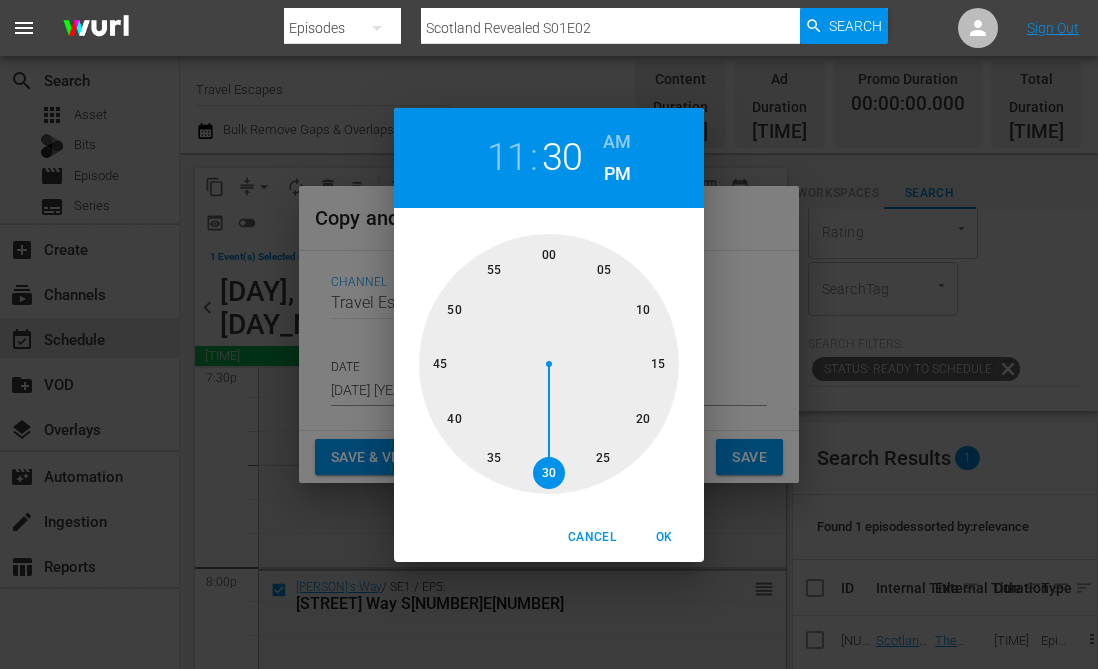 click on "OK" at bounding box center [664, 537] 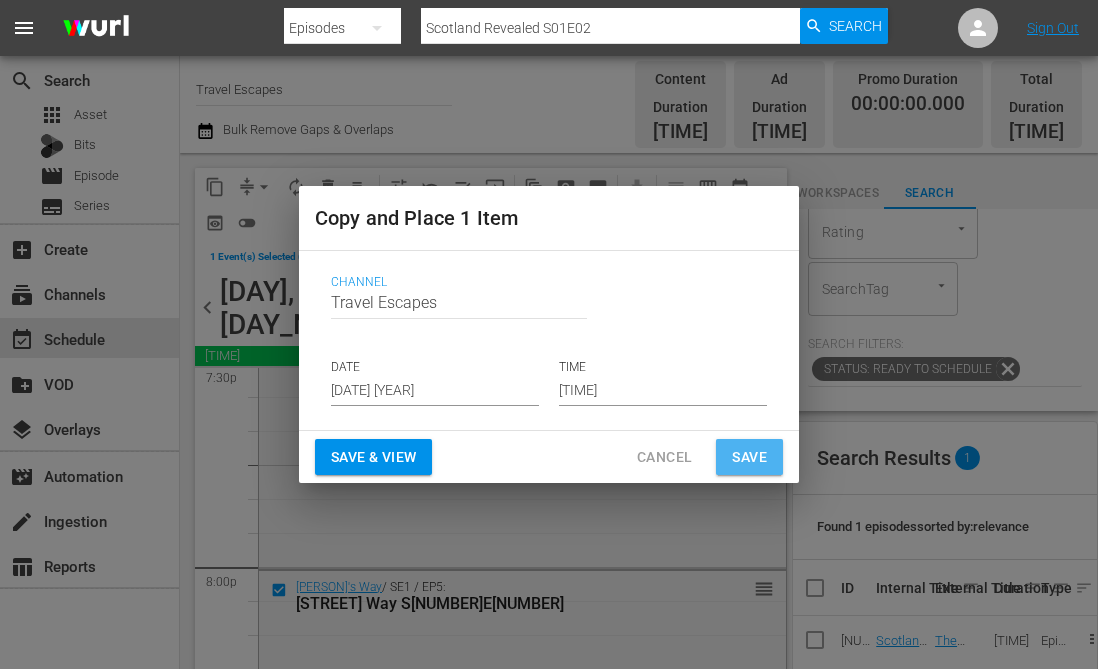 click on "Save" at bounding box center (749, 457) 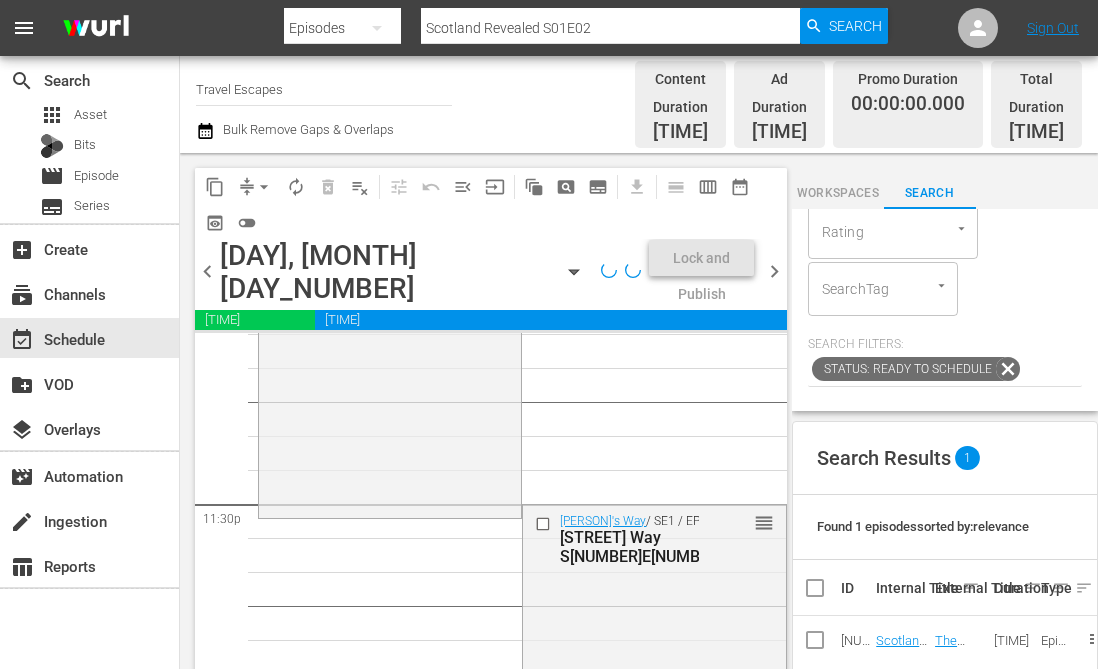 scroll, scrollTop: 9416, scrollLeft: 0, axis: vertical 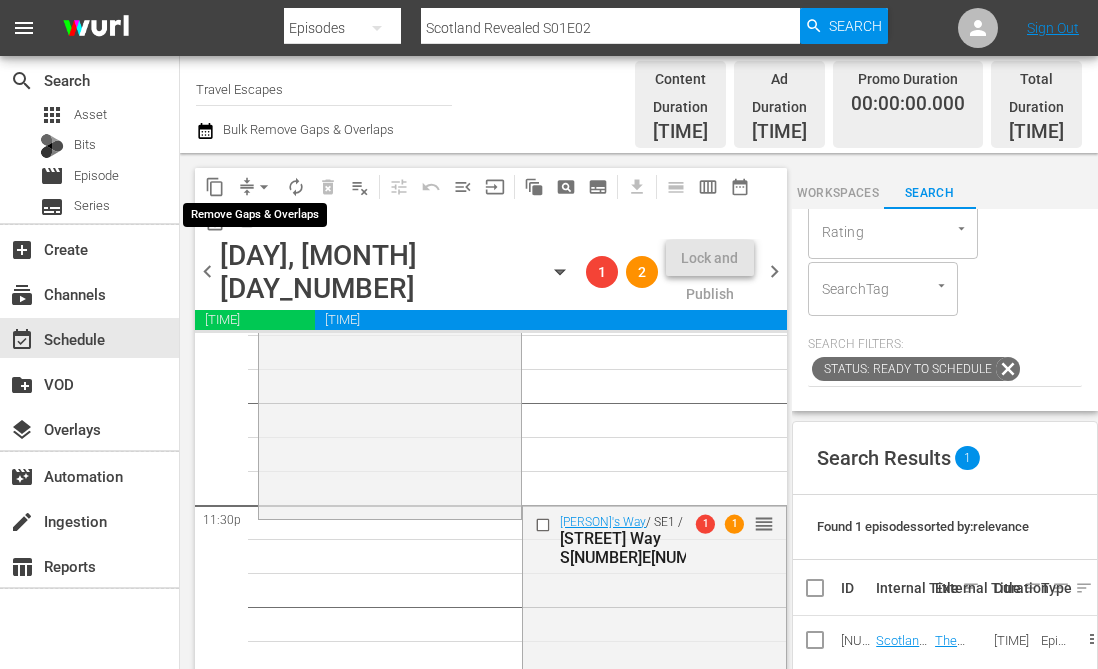 click on "arrow_drop_down" at bounding box center (264, 187) 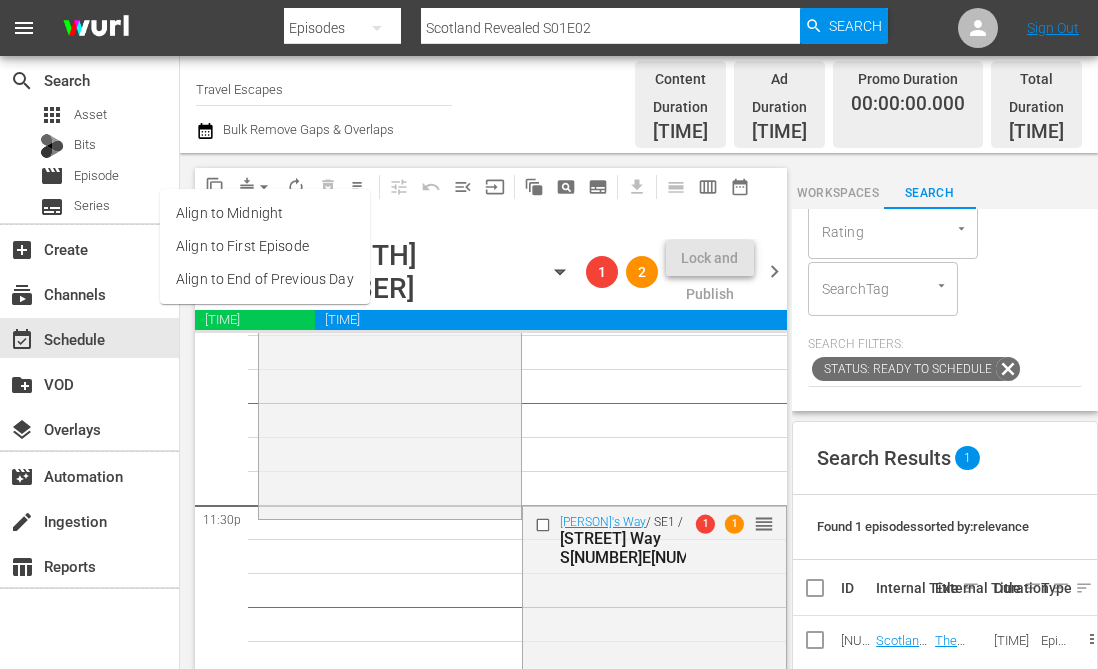 click on "Align to End of Previous Day" at bounding box center [265, 279] 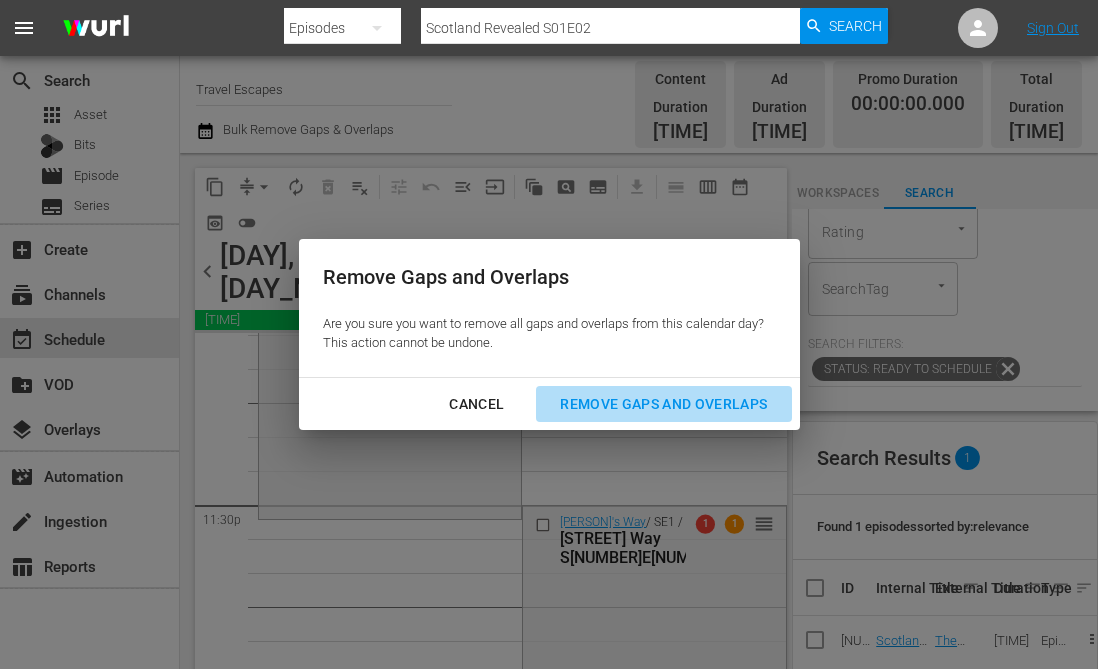 click on "Remove Gaps and Overlaps" at bounding box center (663, 404) 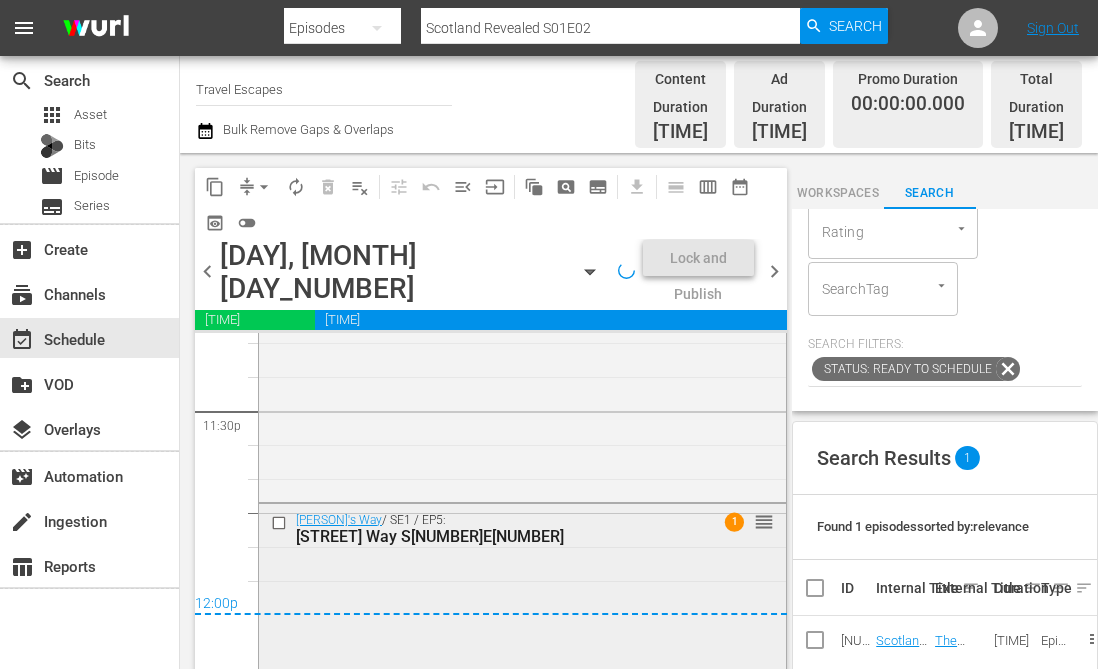 scroll, scrollTop: 9509, scrollLeft: 0, axis: vertical 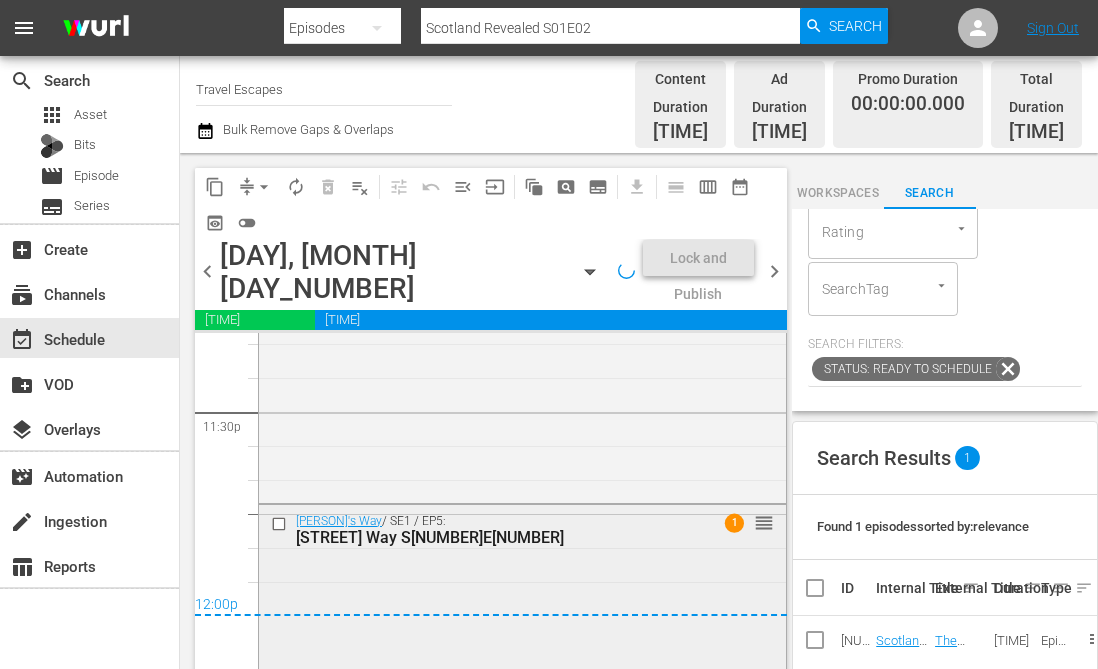 click on "Hayman's Way  / SE1 / EP5:
Hayman's Way S01E05 1 reorder" at bounding box center [522, 605] 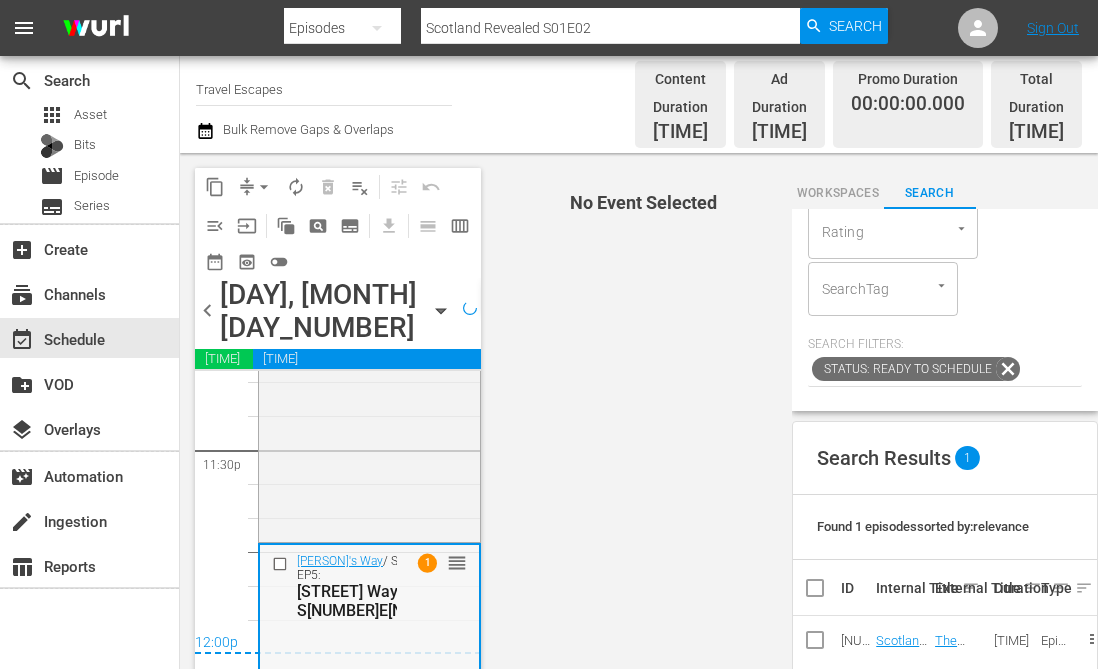 click on "Hayman's Way  / SE1 / EP5:
Hayman's Way S01E05 1 reorder" at bounding box center (369, 586) 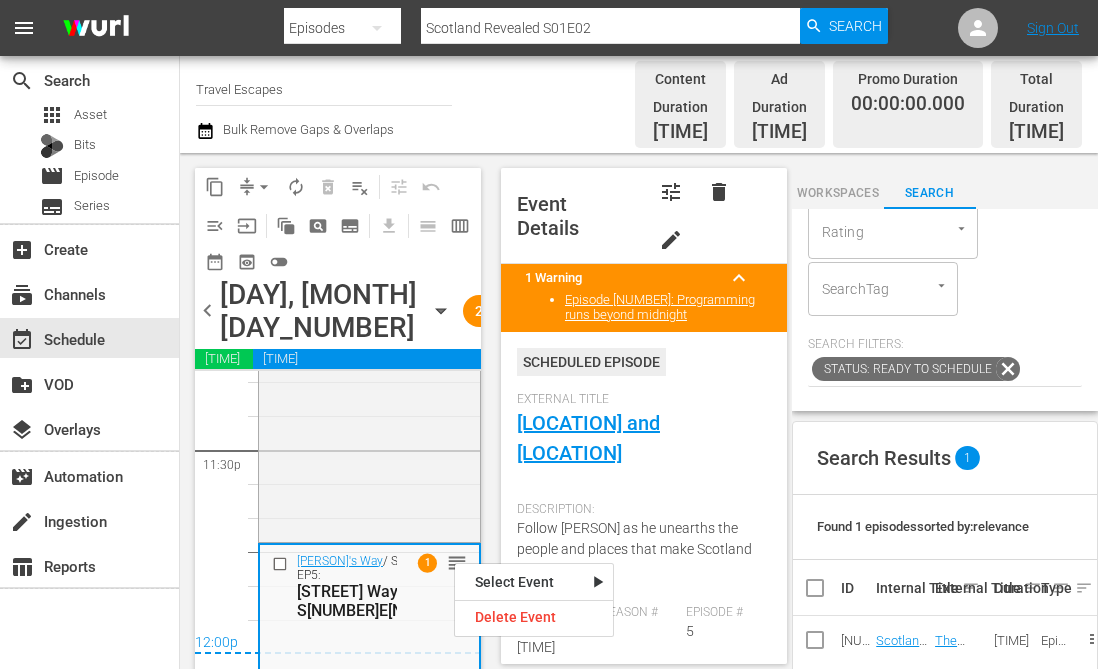 click on "Follow [PERSON] as he unearths the people and places that make Scotland unique." at bounding box center [634, 549] 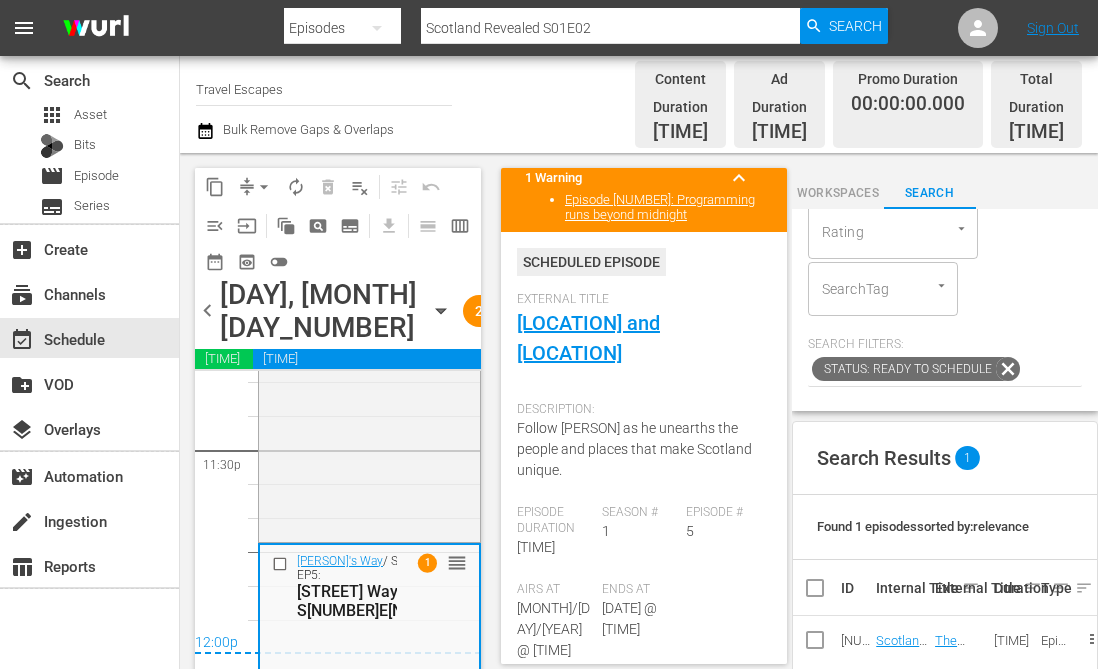 scroll, scrollTop: 133, scrollLeft: 0, axis: vertical 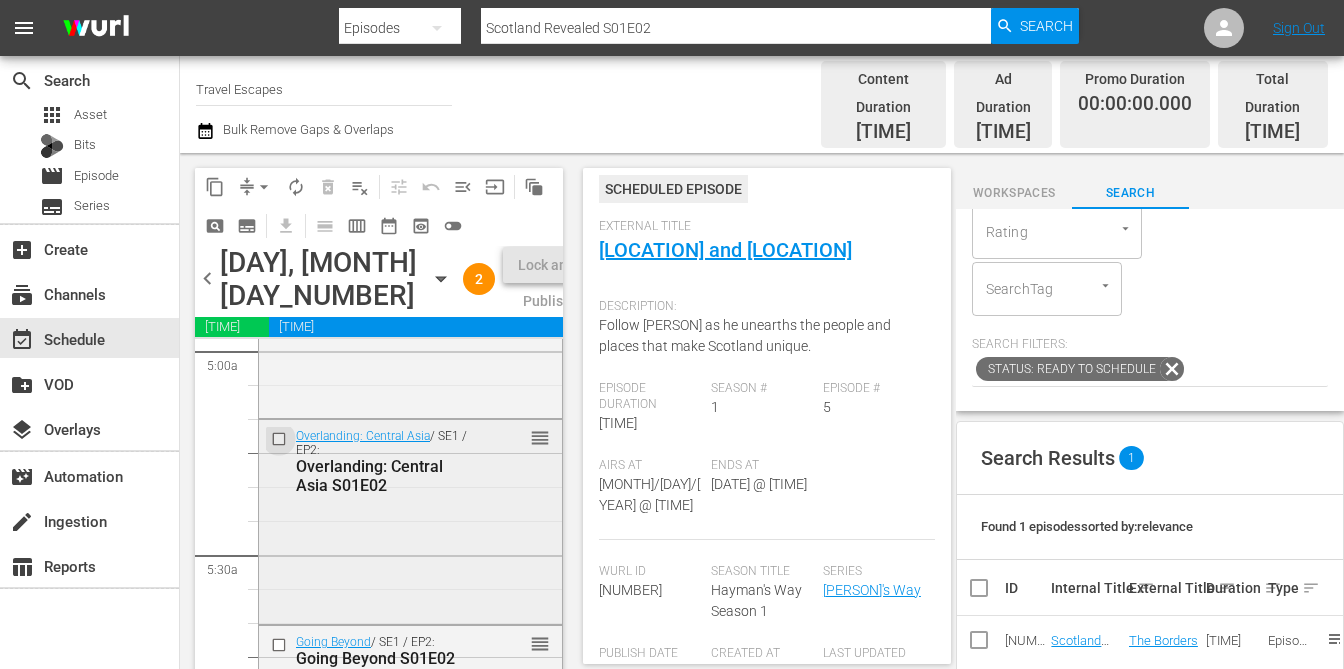 click at bounding box center (281, 438) 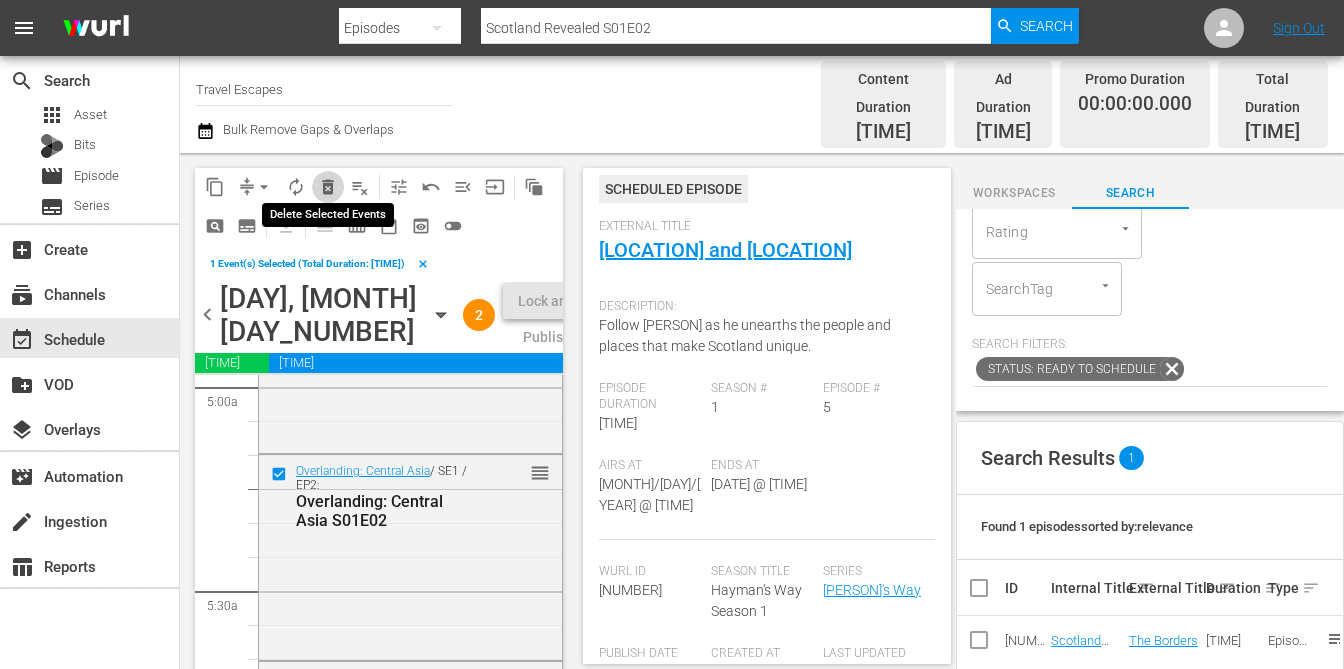 click on "delete_forever_outlined" at bounding box center [328, 187] 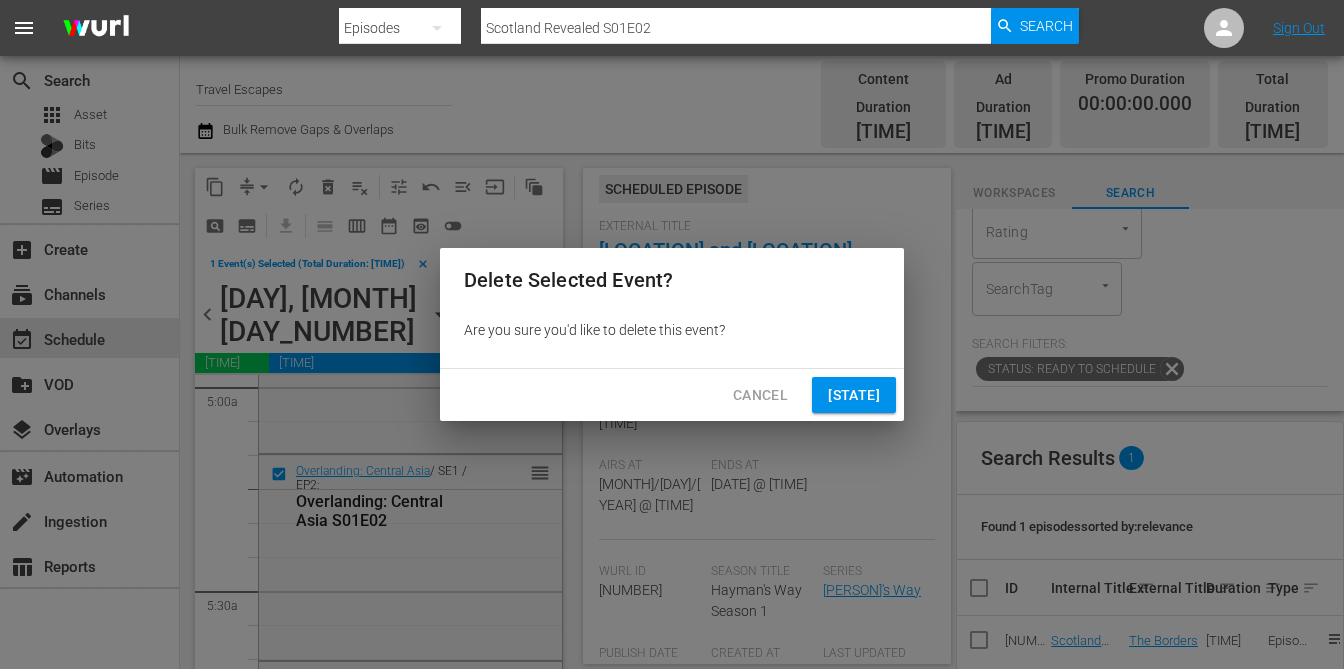 click on "[STATE]" at bounding box center (854, 395) 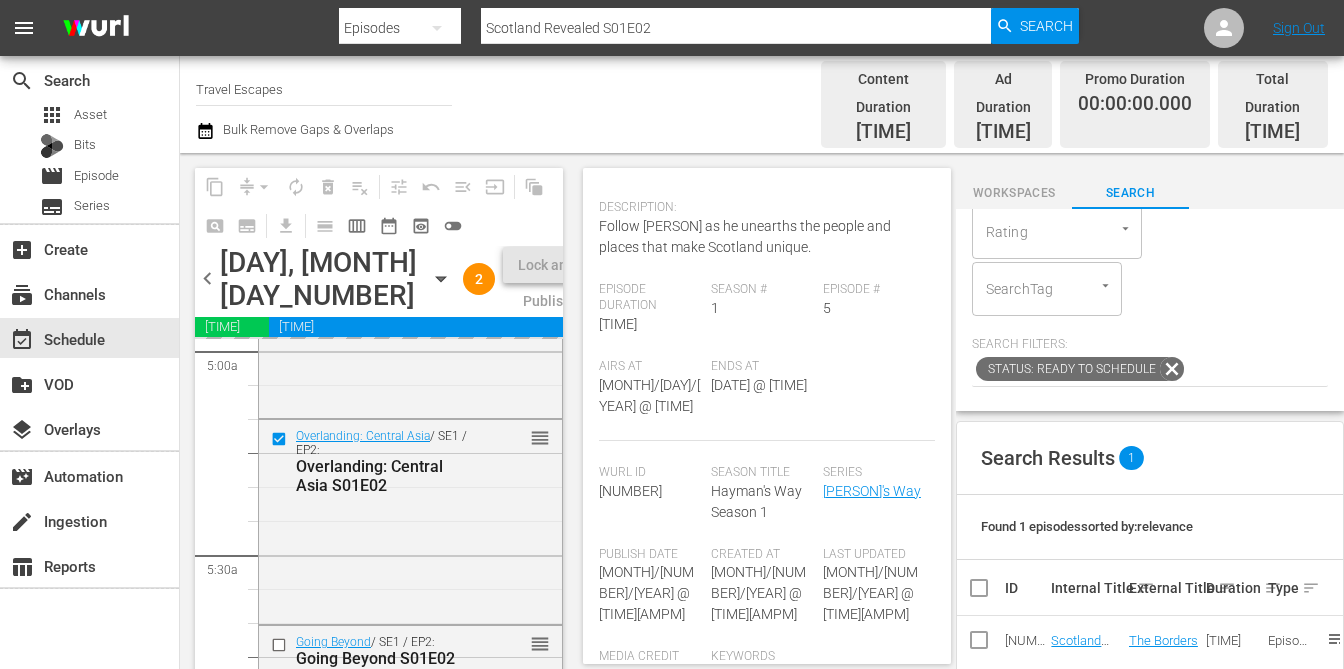 scroll, scrollTop: 235, scrollLeft: 0, axis: vertical 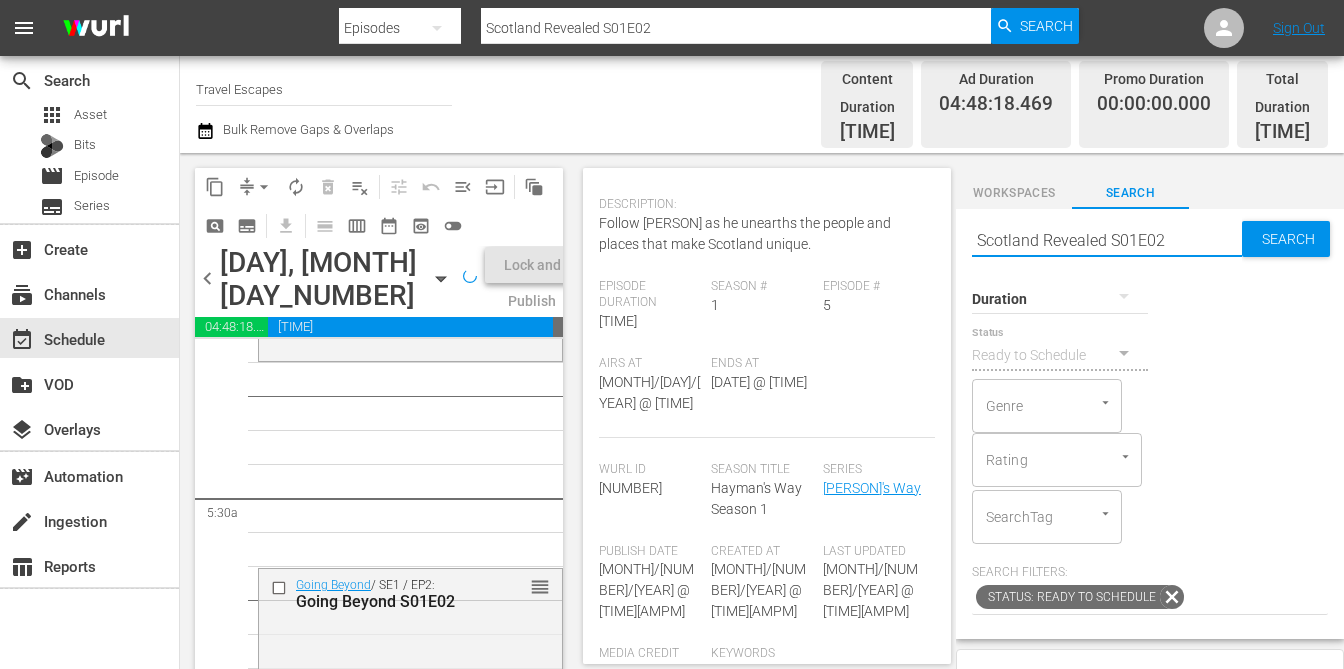 click on "Scotland Revealed S01E02" at bounding box center (1107, 241) 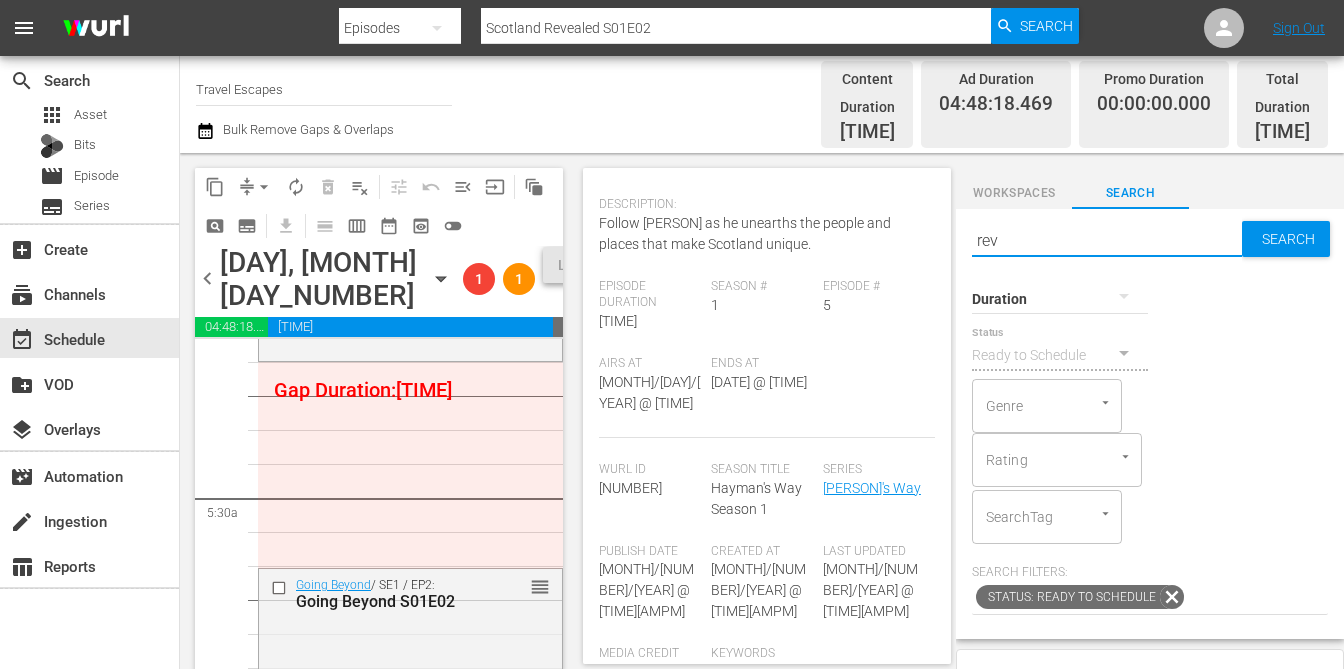 type on "revi" 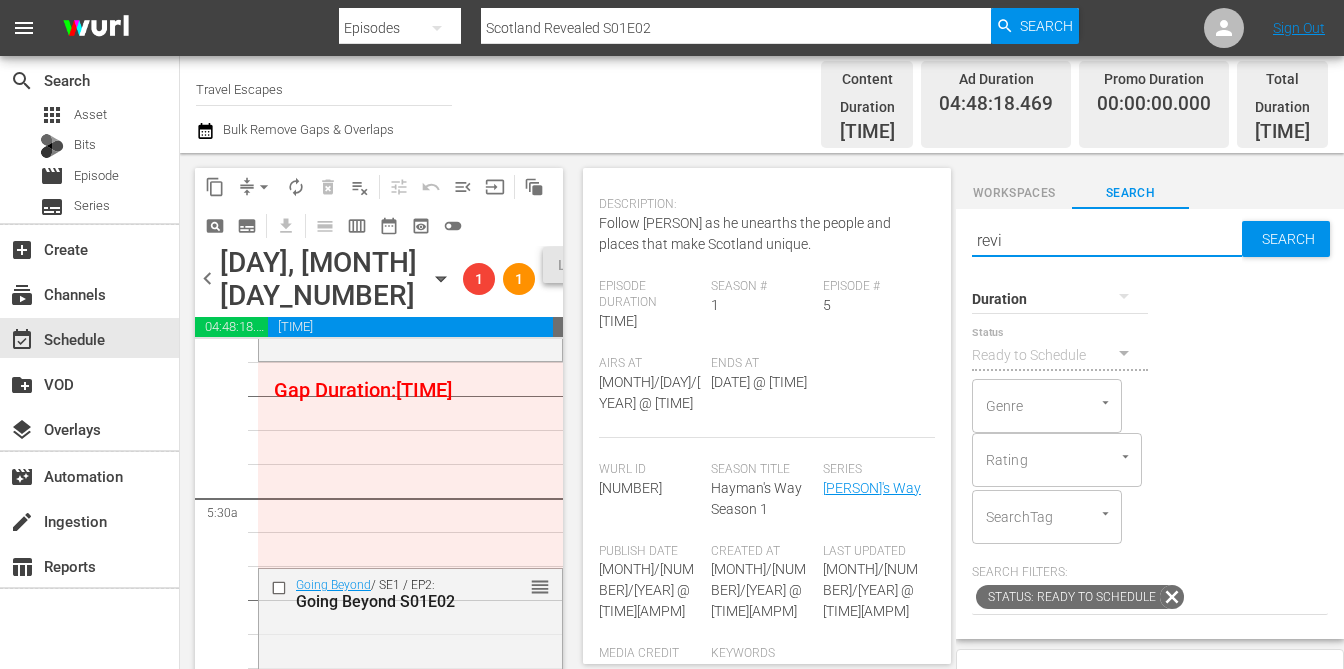 type on "revi" 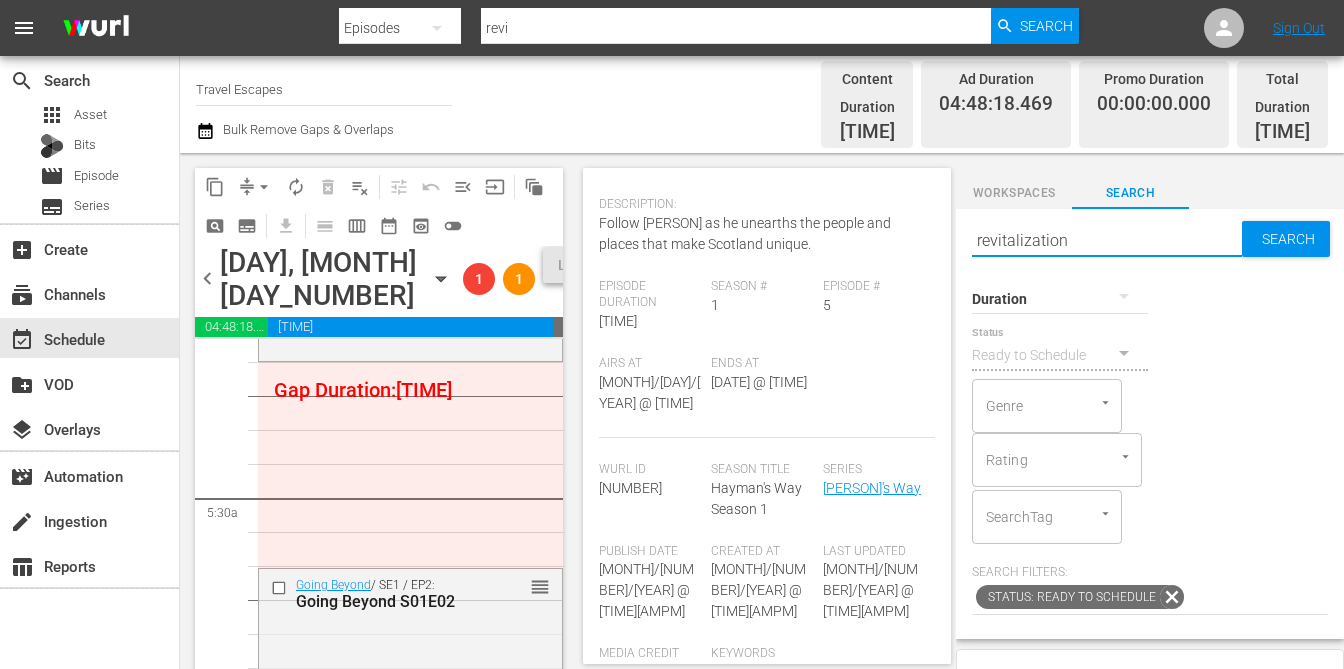 type on "revitalization" 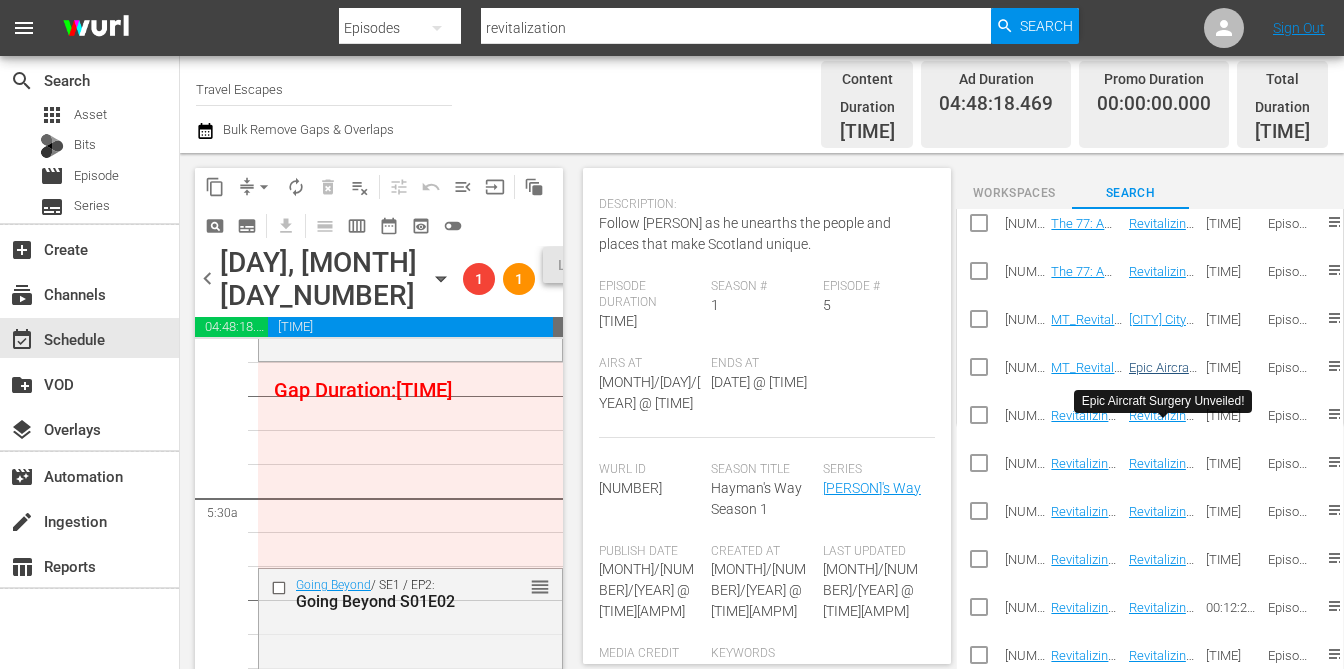 scroll, scrollTop: 693, scrollLeft: 0, axis: vertical 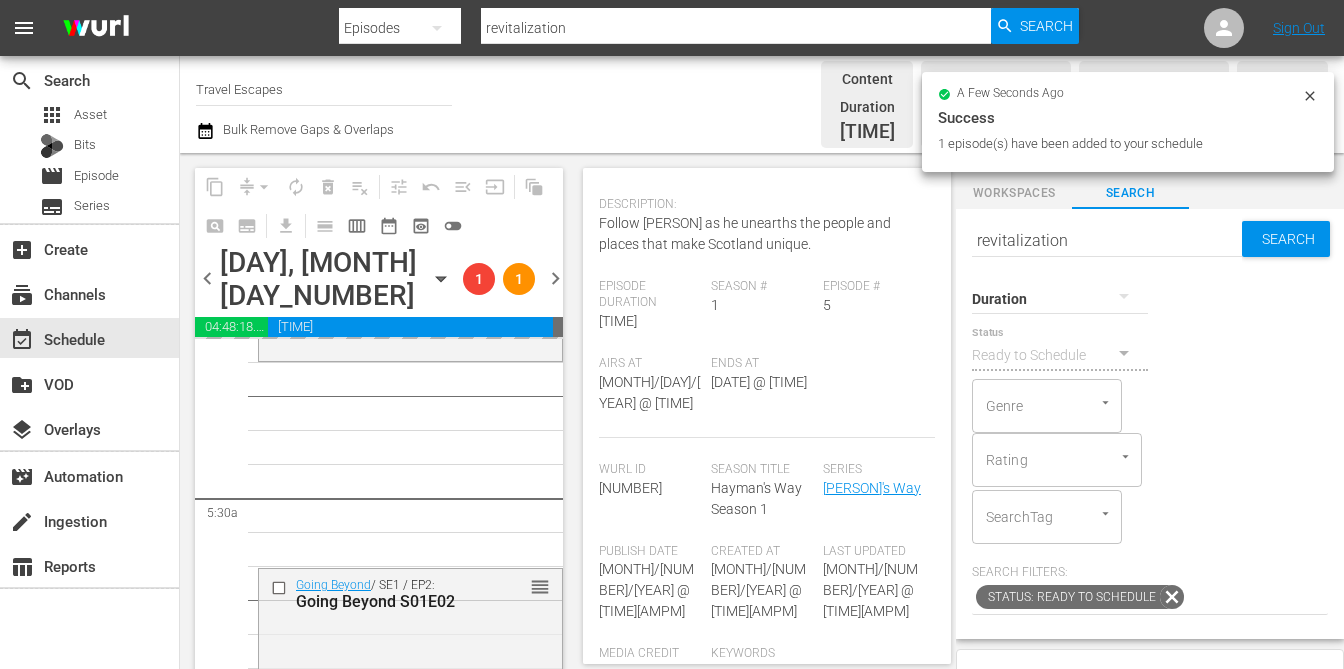 click on "revitalization" at bounding box center (1107, 241) 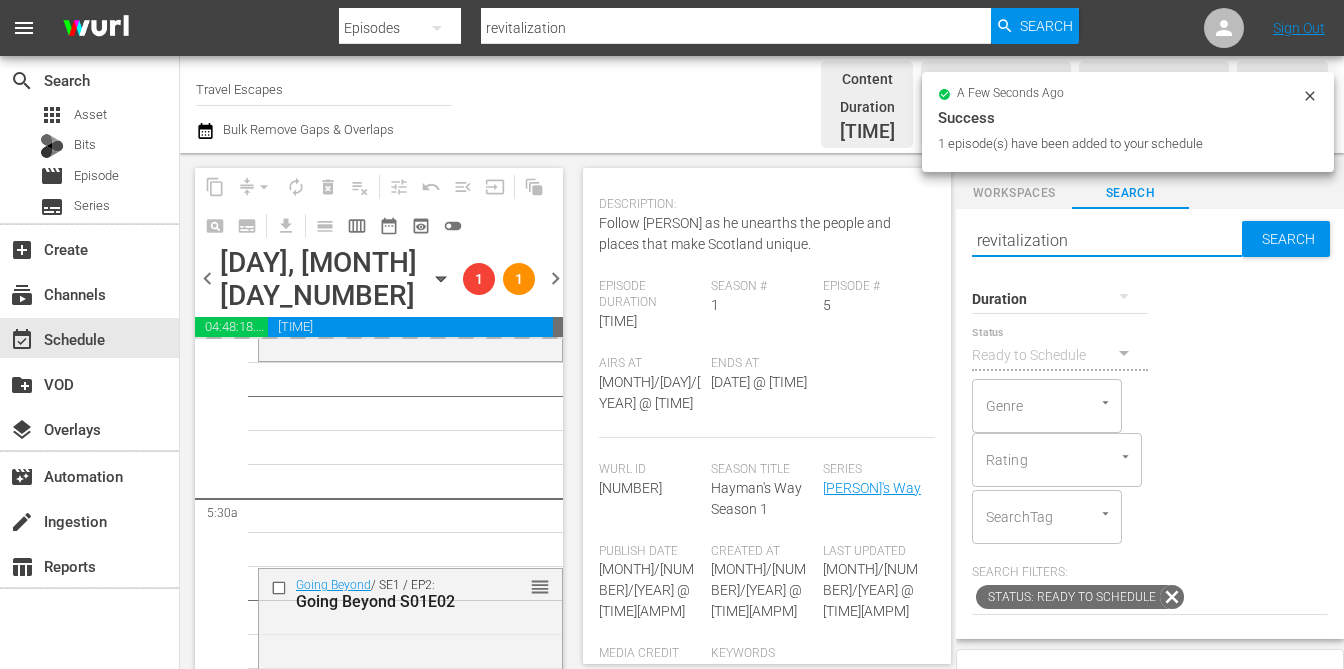 click on "revitalization" at bounding box center [1107, 241] 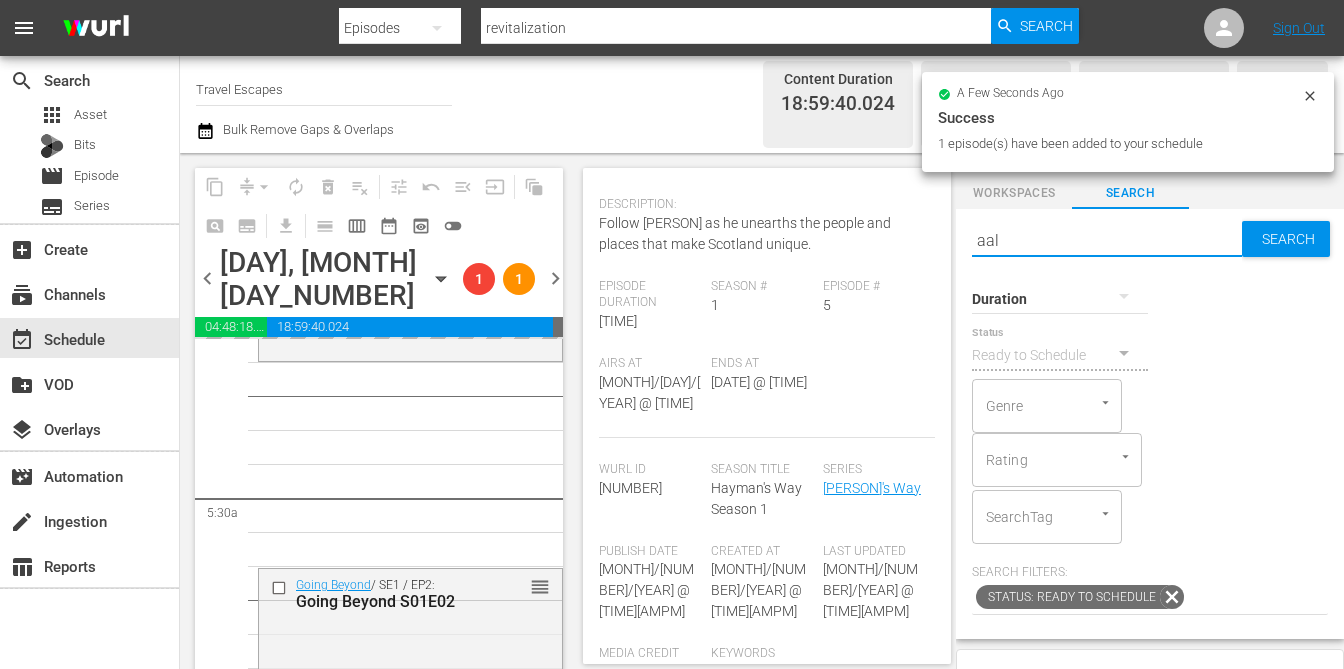 type on "aal" 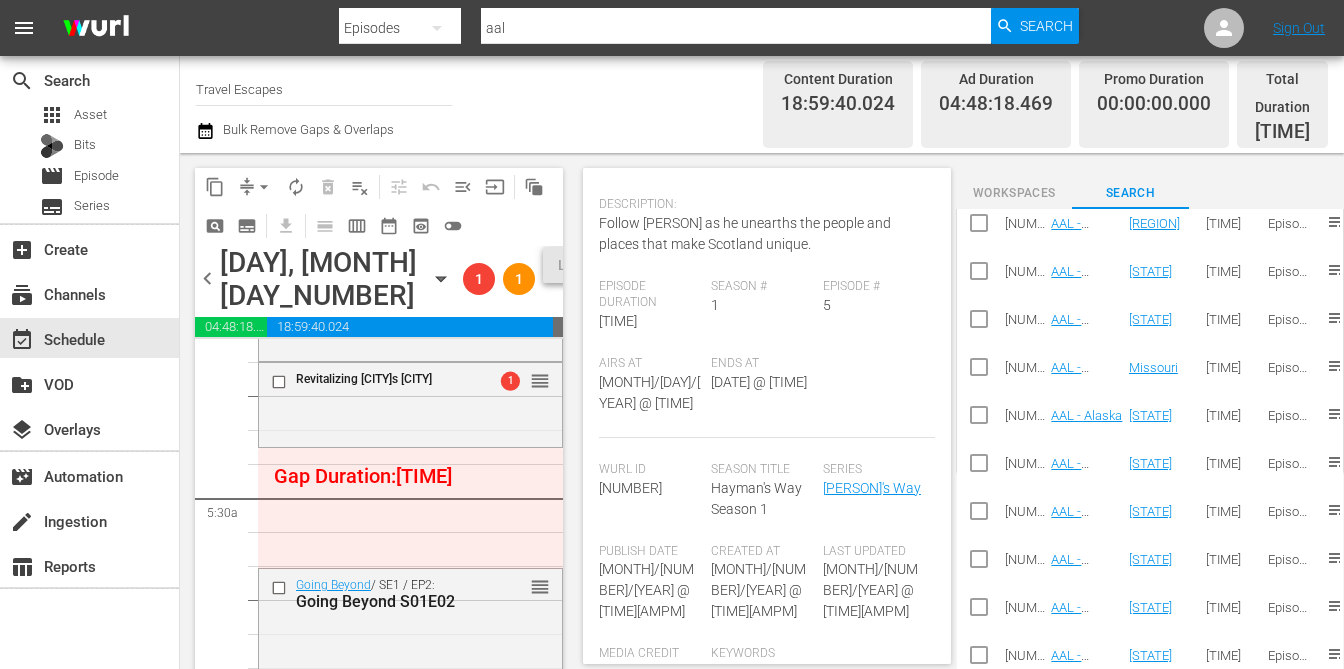 scroll, scrollTop: 645, scrollLeft: 0, axis: vertical 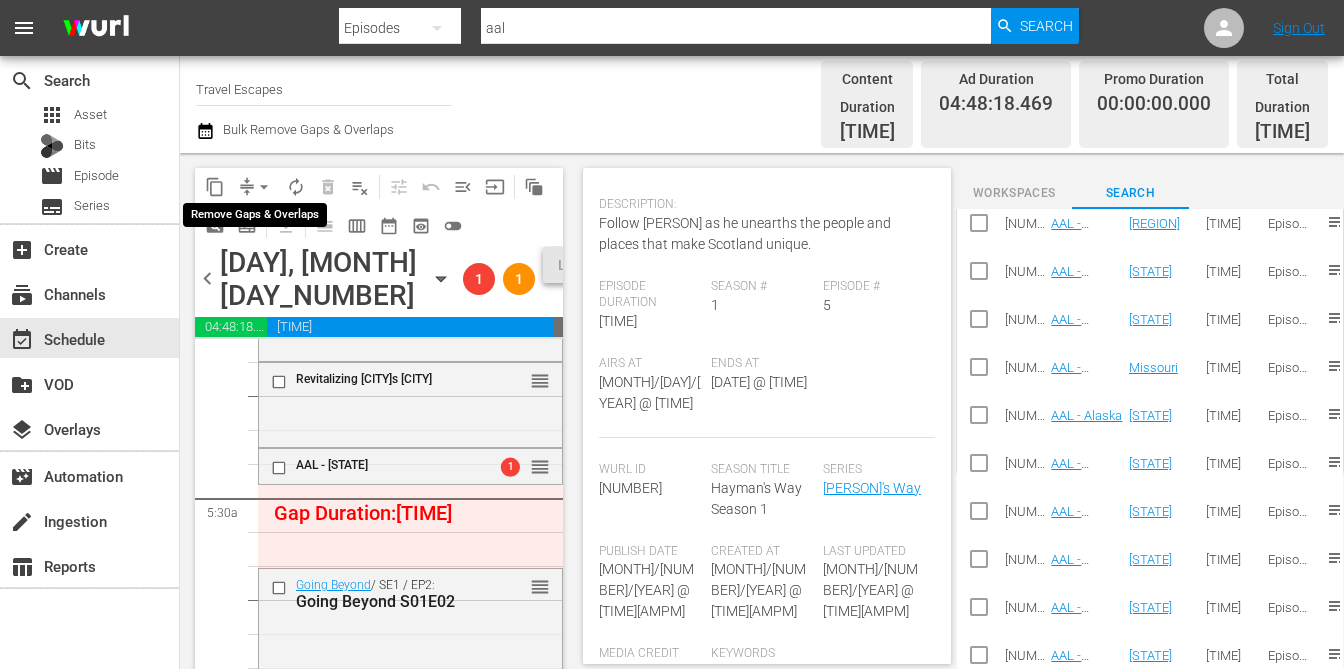 click on "arrow_drop_down" at bounding box center [264, 187] 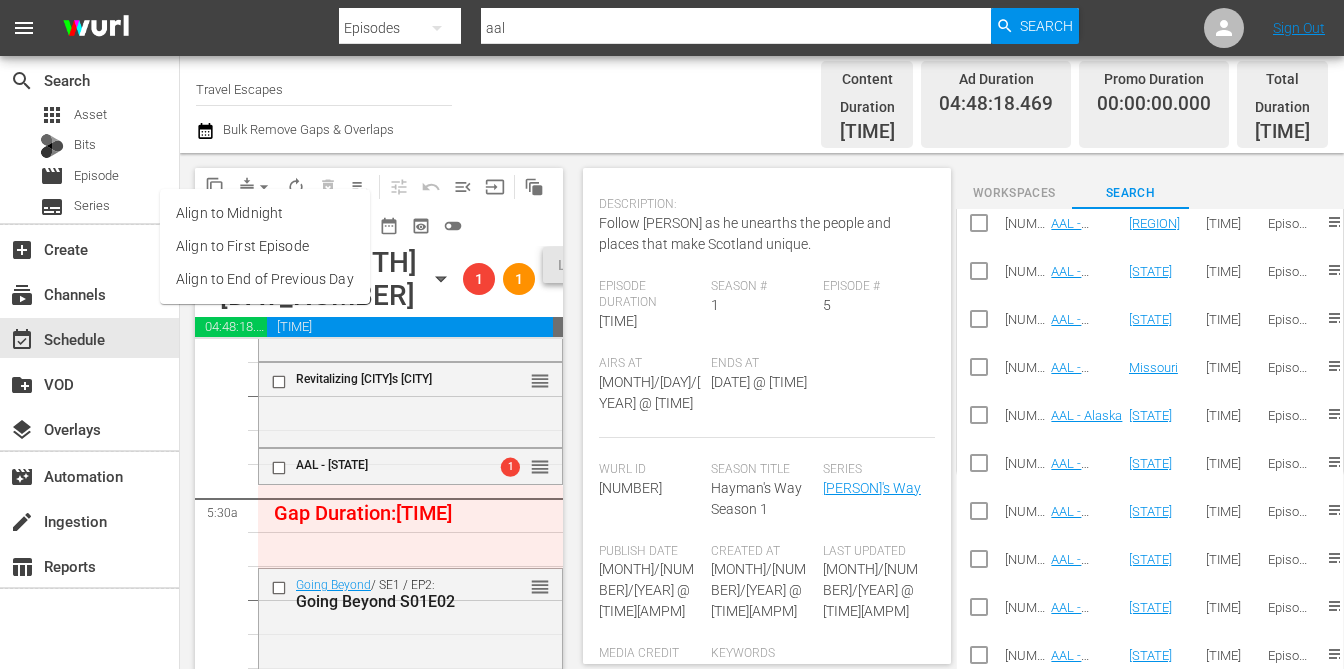 click on "Align to End of Previous Day" at bounding box center [265, 279] 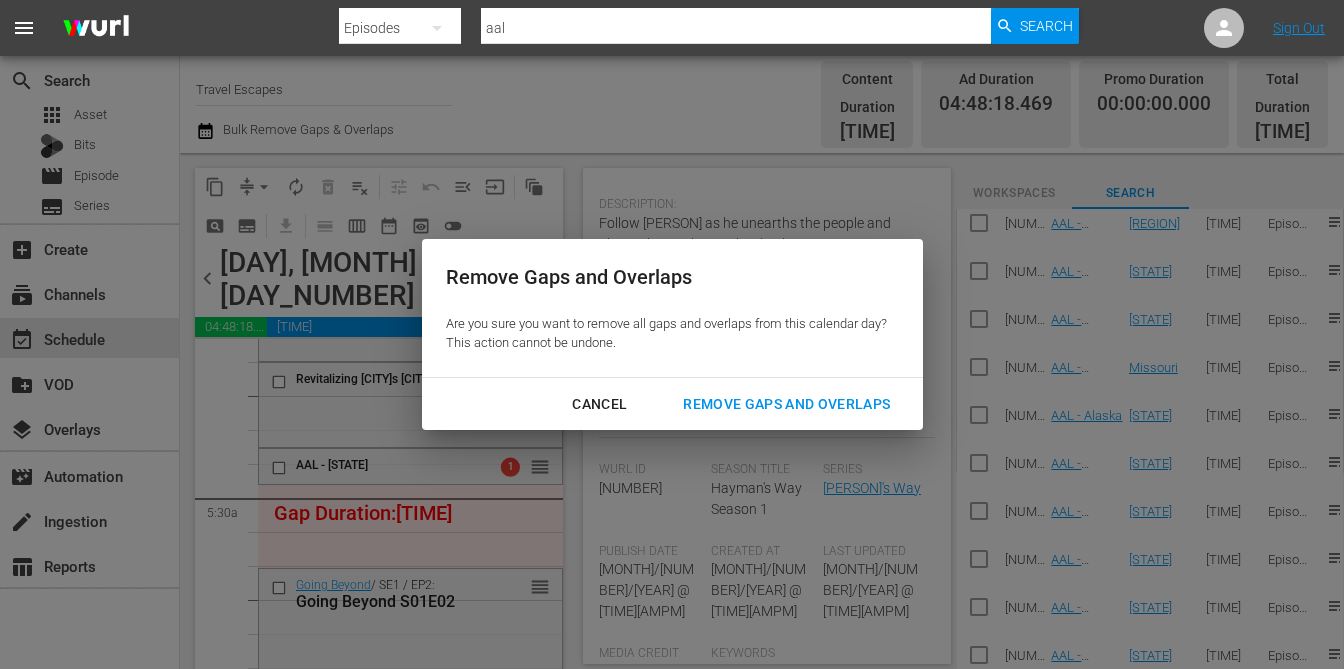 click on "Remove Gaps and Overlaps" at bounding box center [786, 404] 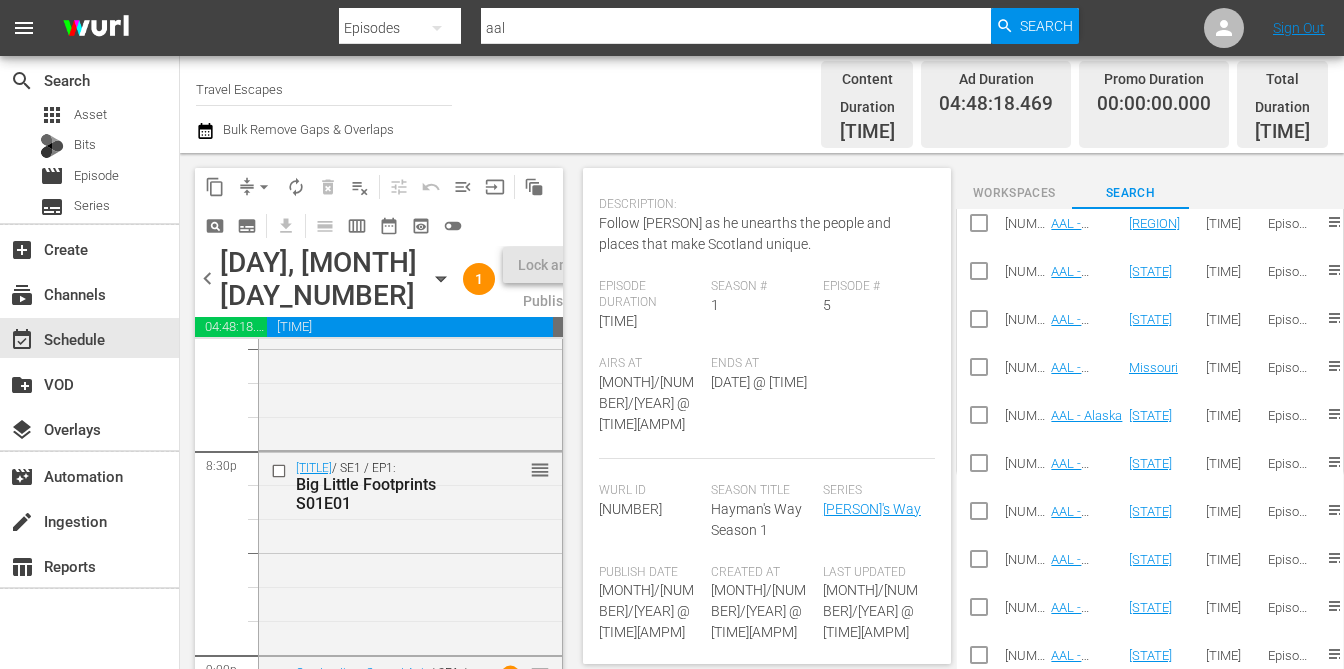 scroll, scrollTop: 8242, scrollLeft: 0, axis: vertical 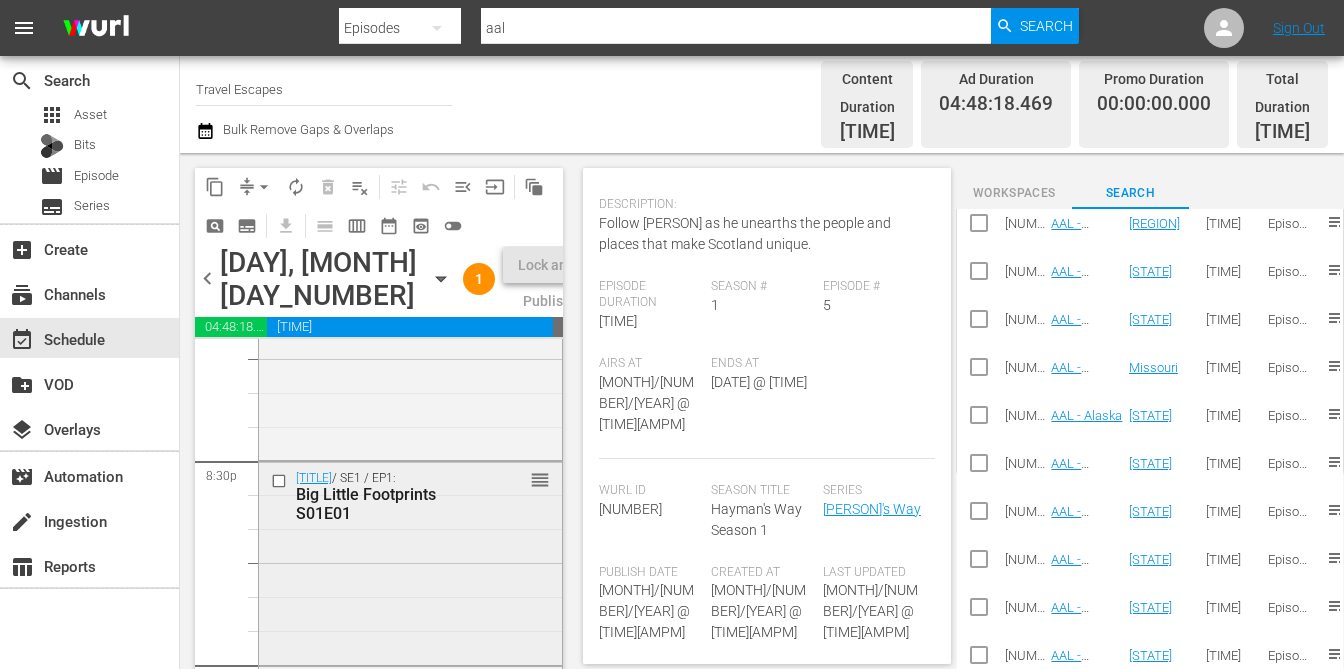 click at bounding box center [281, 480] 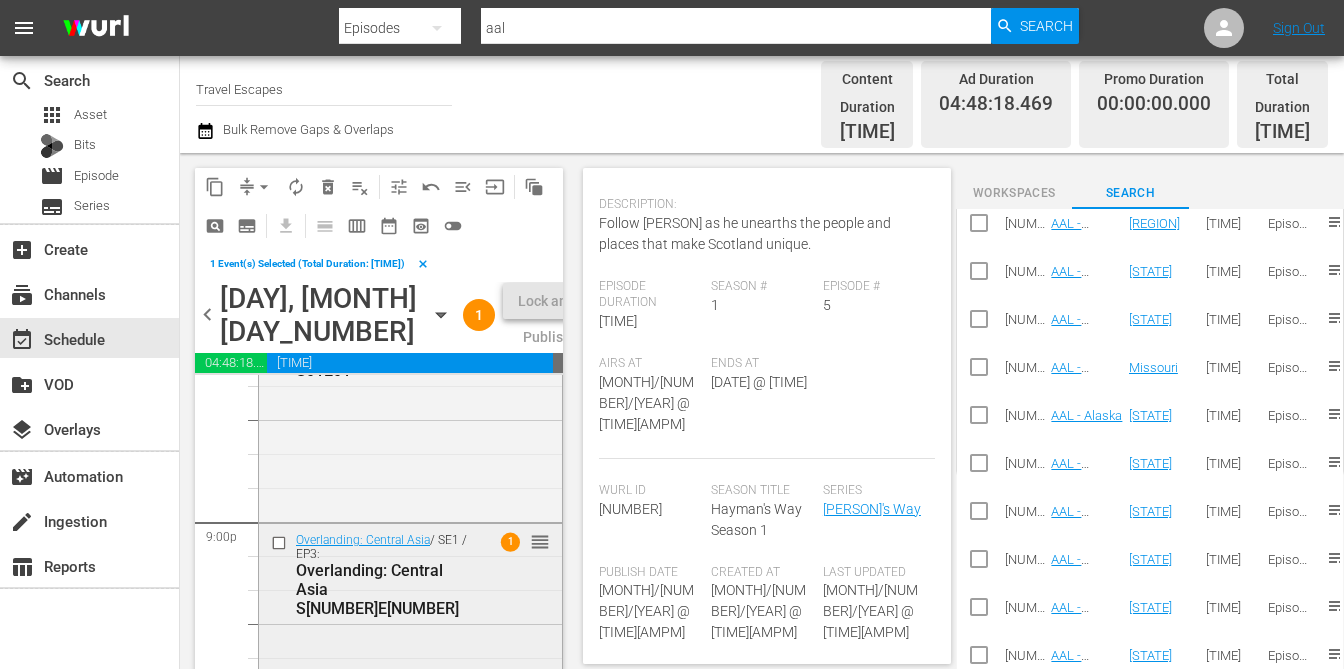 click at bounding box center (281, 543) 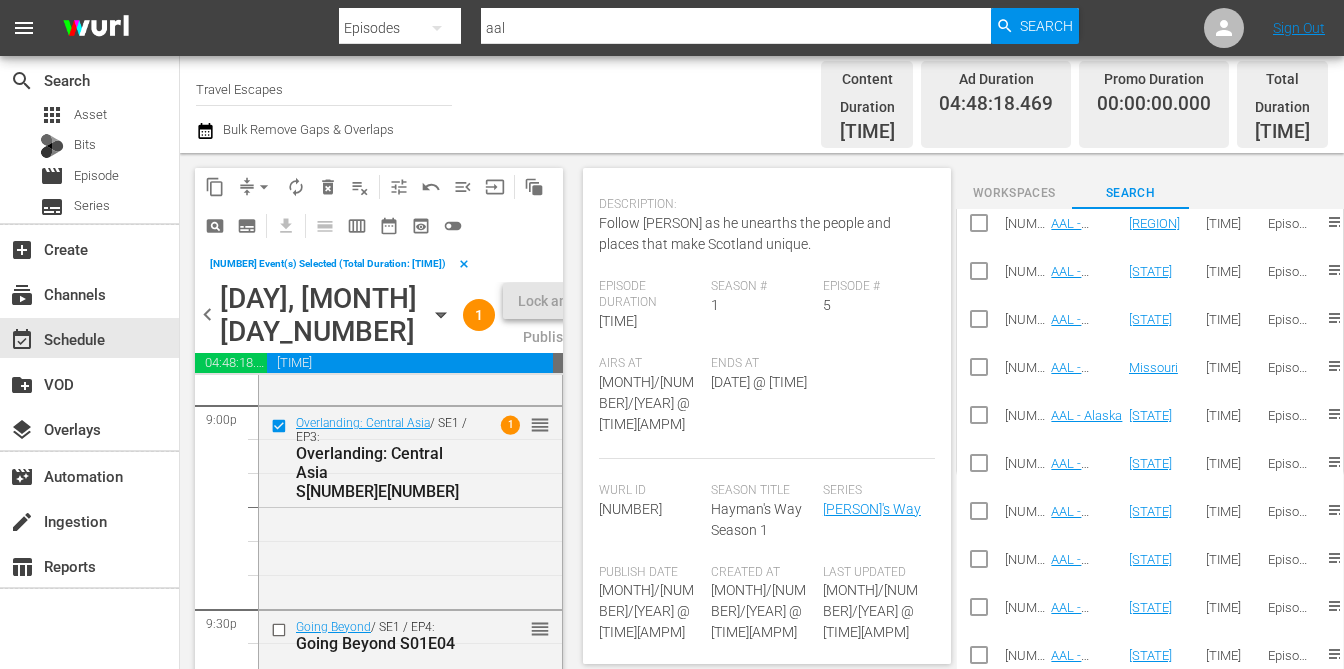 scroll, scrollTop: 8678, scrollLeft: 0, axis: vertical 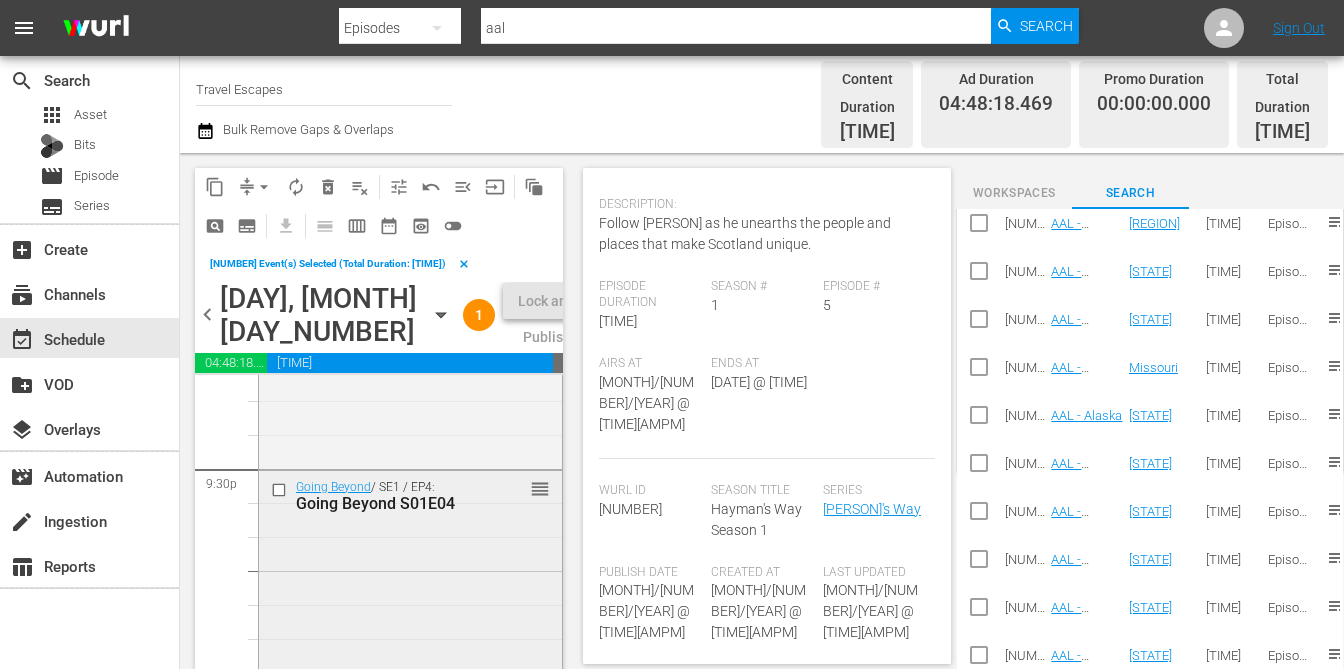 click at bounding box center (281, 489) 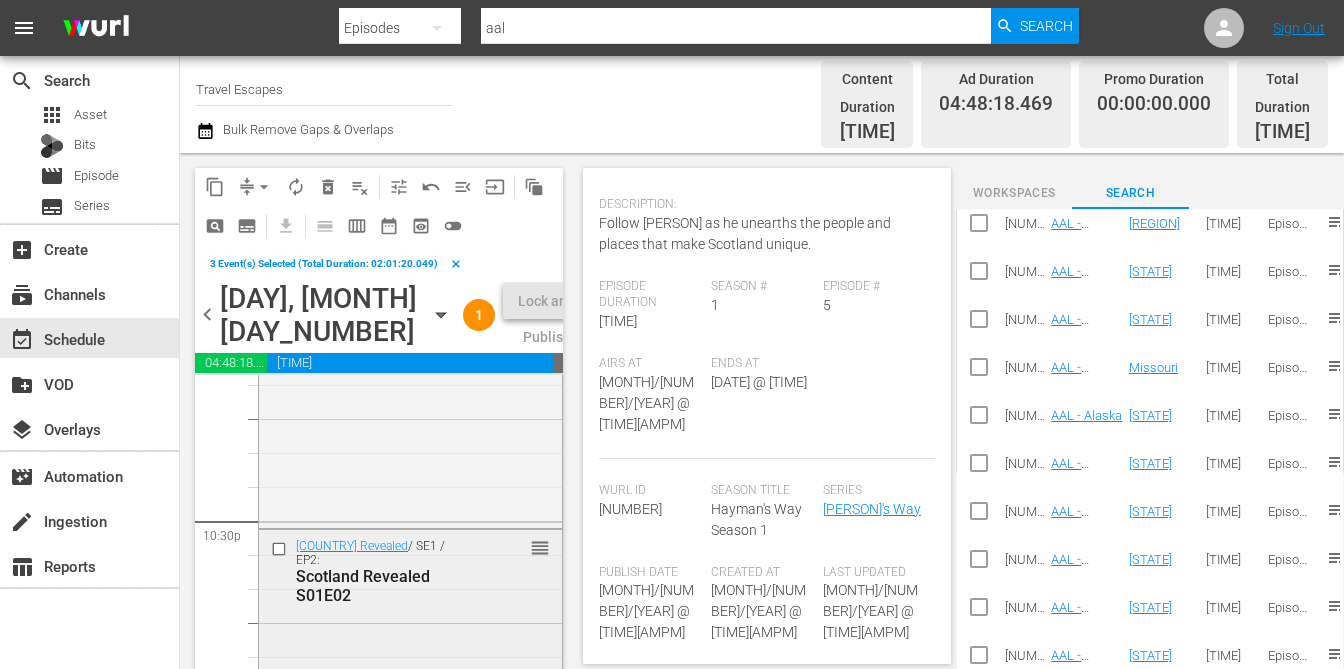 click at bounding box center [281, 549] 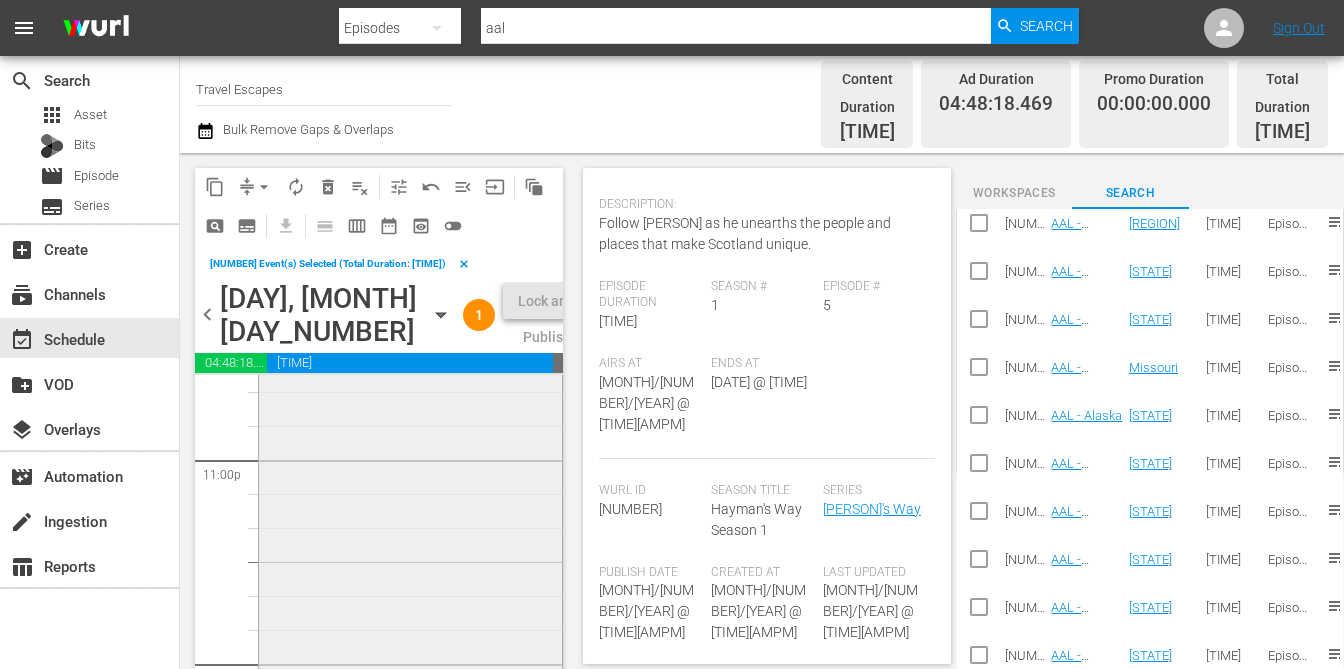 scroll, scrollTop: 9532, scrollLeft: 0, axis: vertical 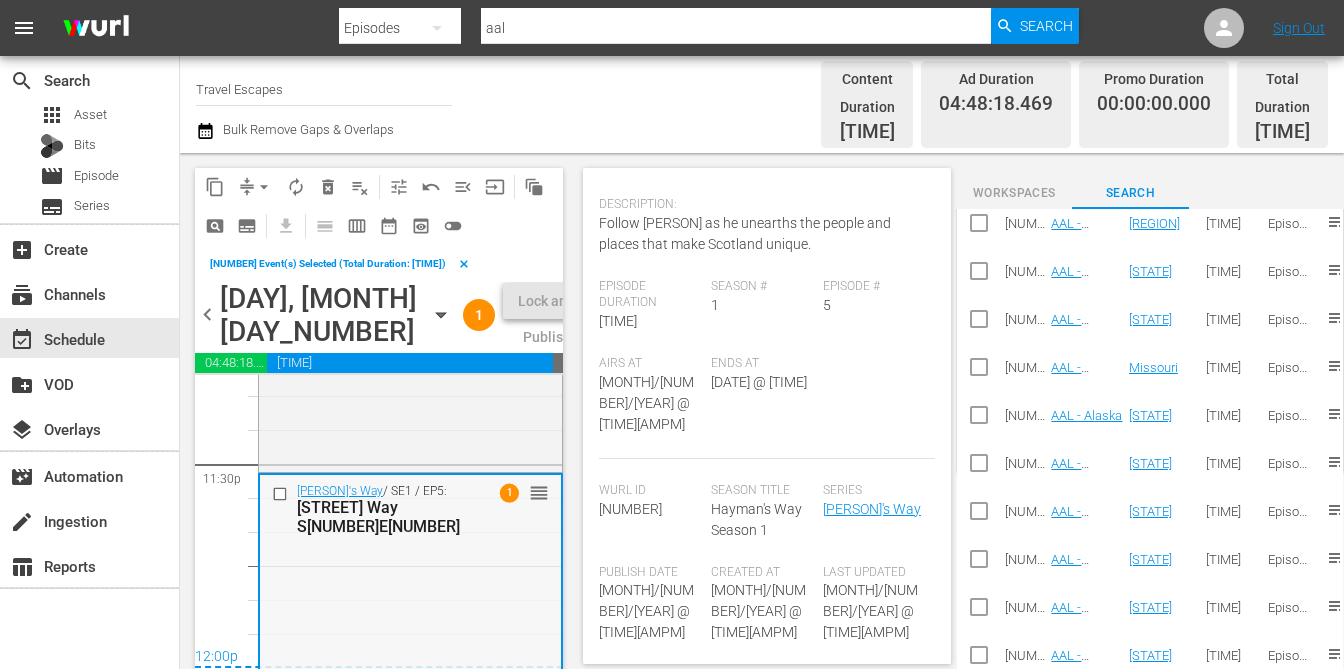 click at bounding box center [282, 494] 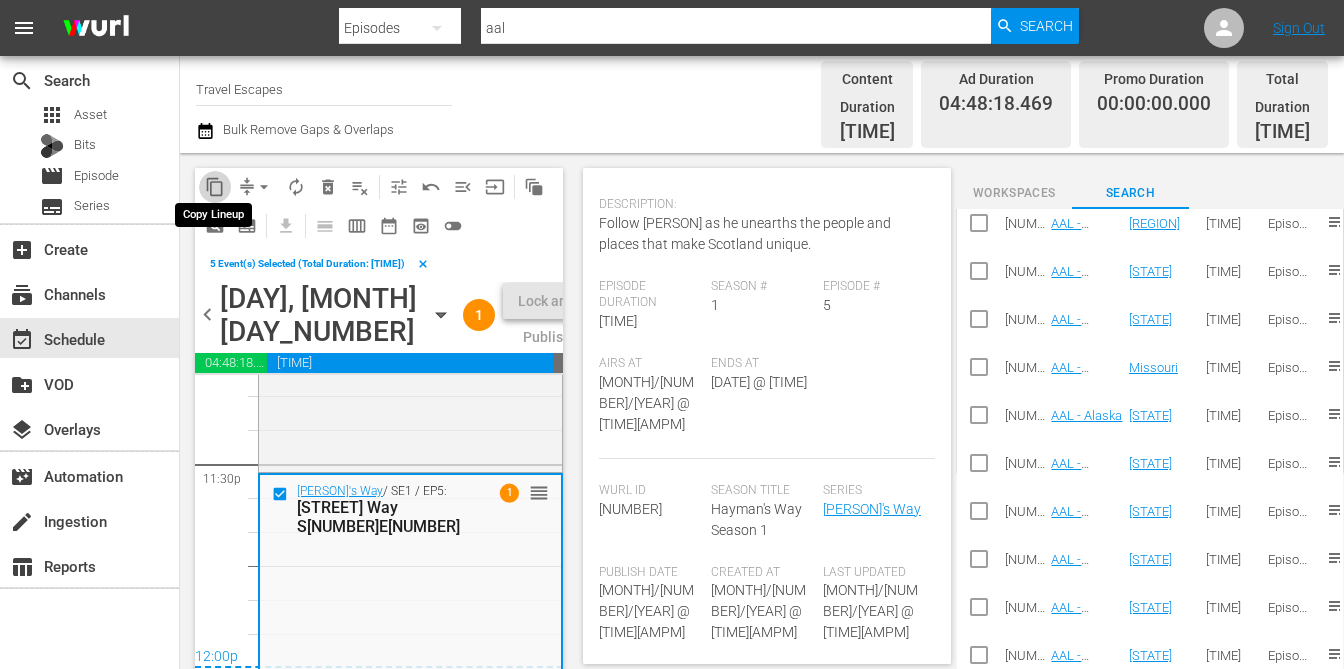 click on "content_copy" at bounding box center (215, 187) 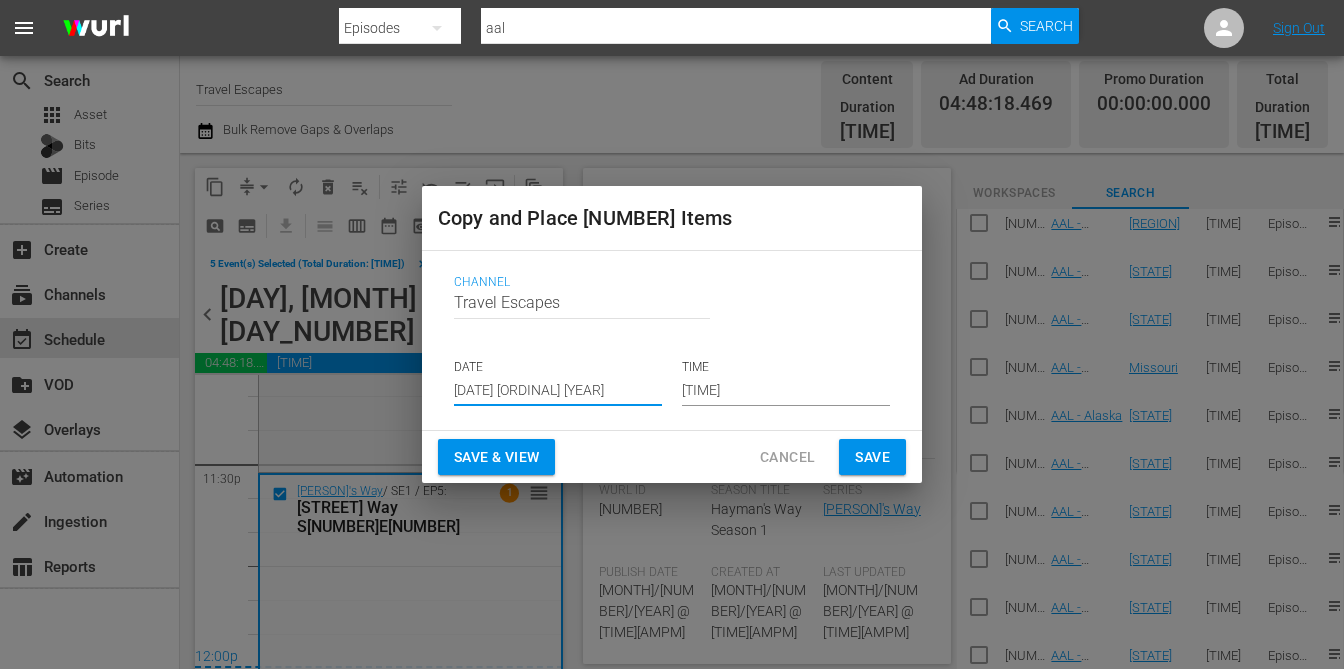 click on "[DATE] [ORDINAL] [YEAR]" at bounding box center [558, 391] 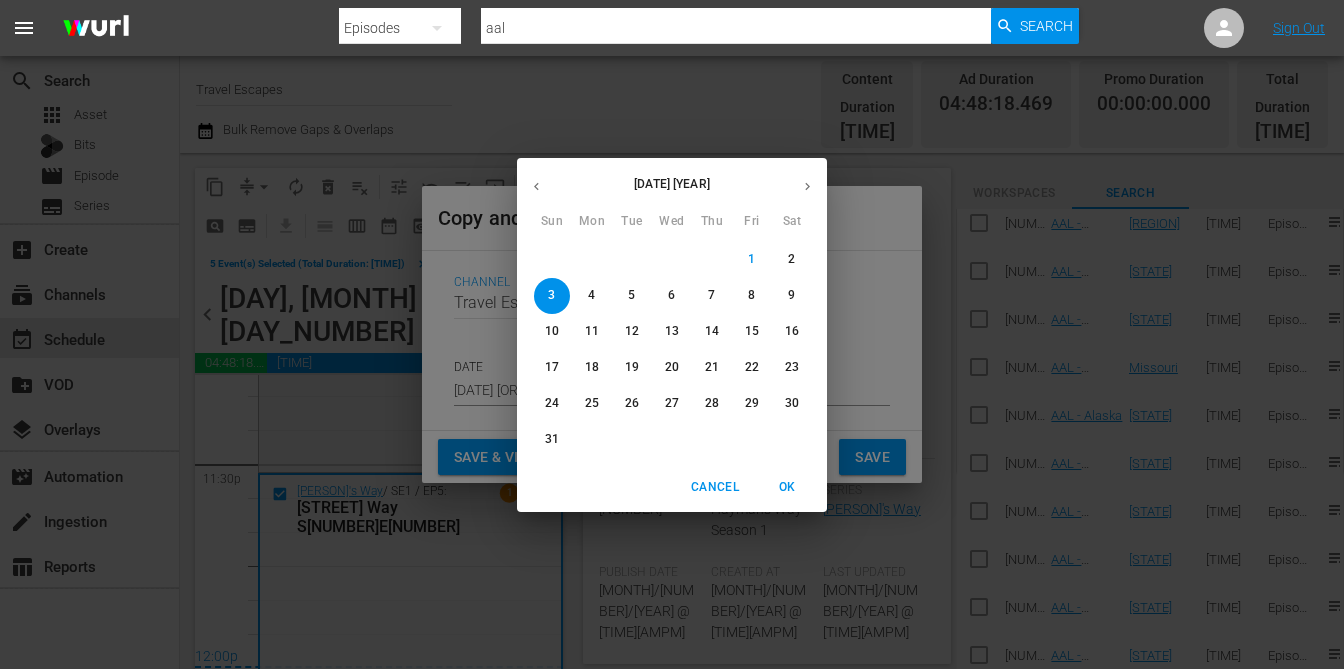 click on "25" at bounding box center [592, 403] 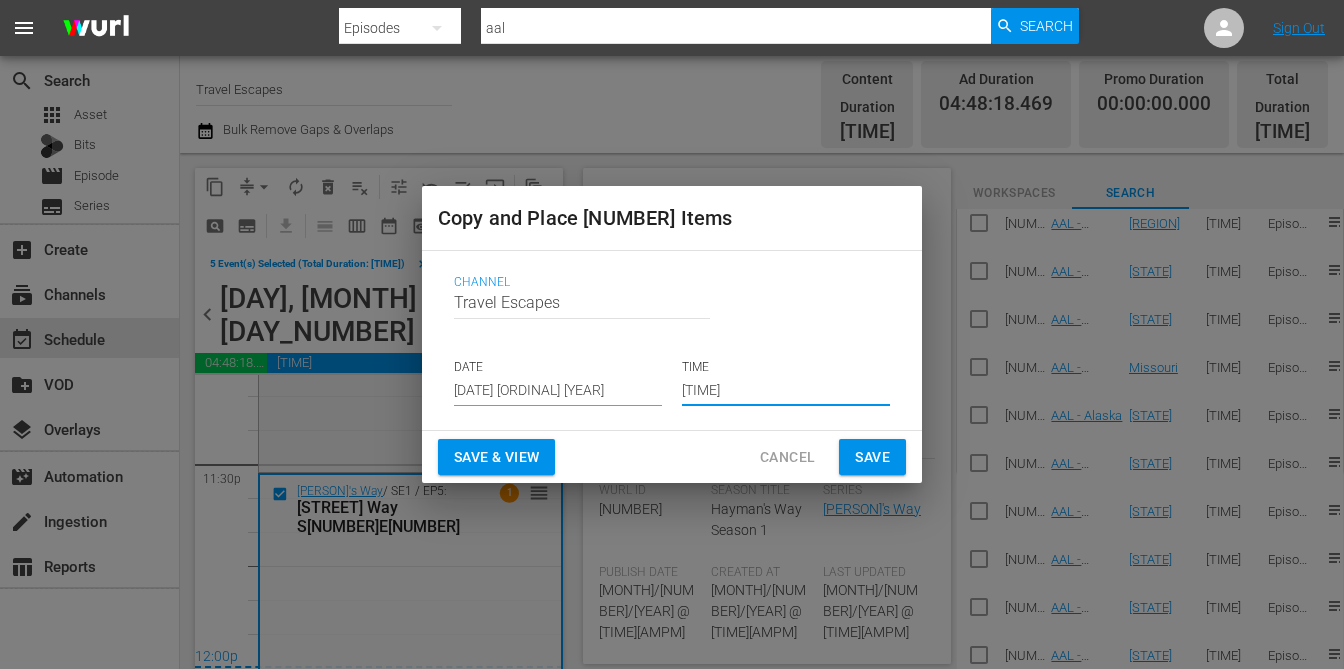click on "[TIME]" at bounding box center (786, 391) 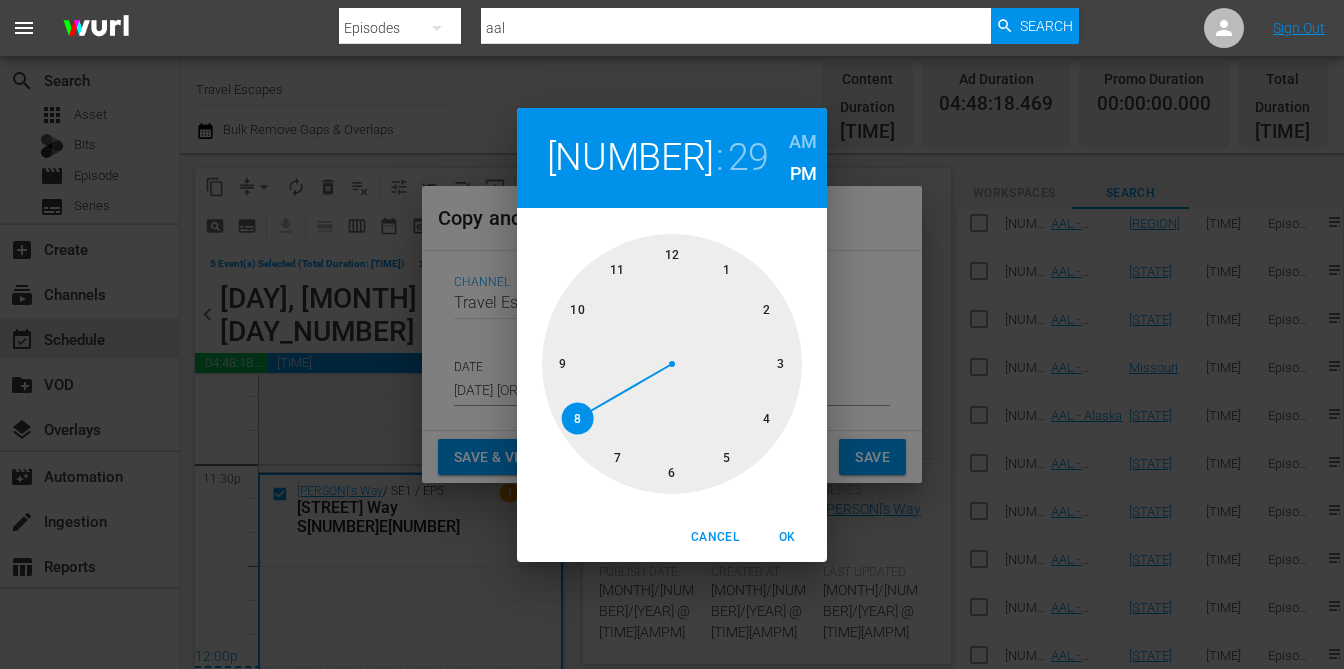 click at bounding box center [672, 364] 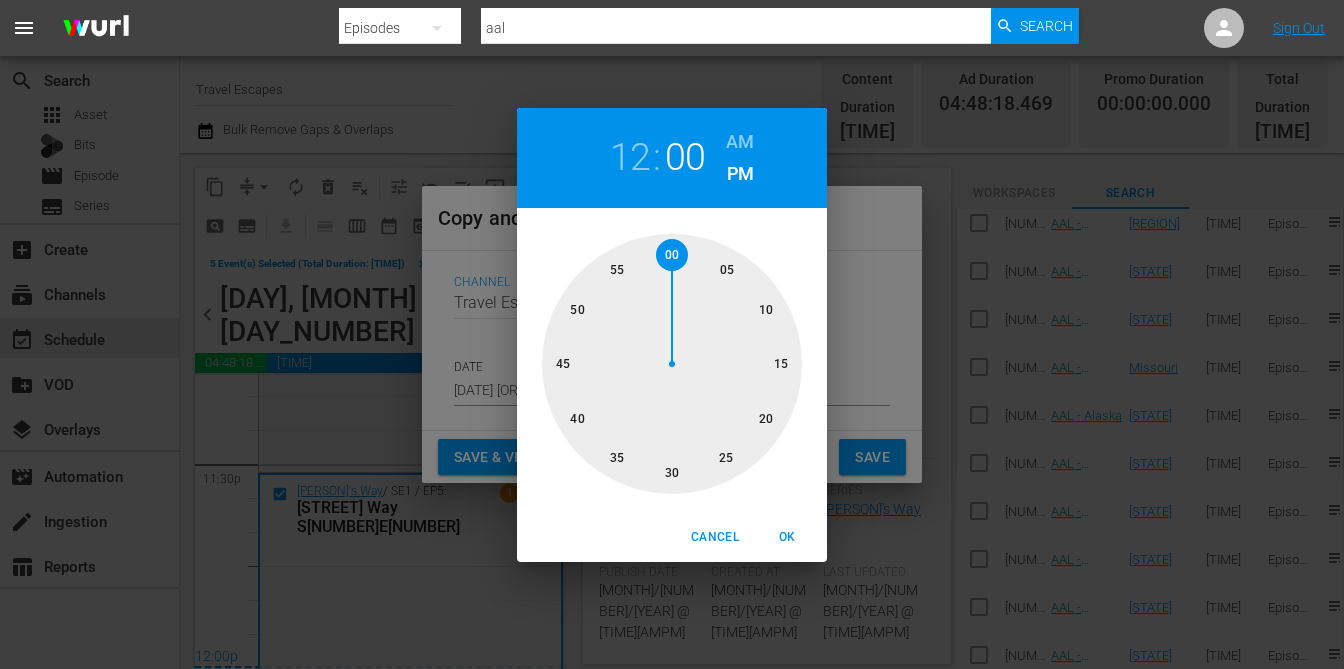 click on "AM" at bounding box center [740, 142] 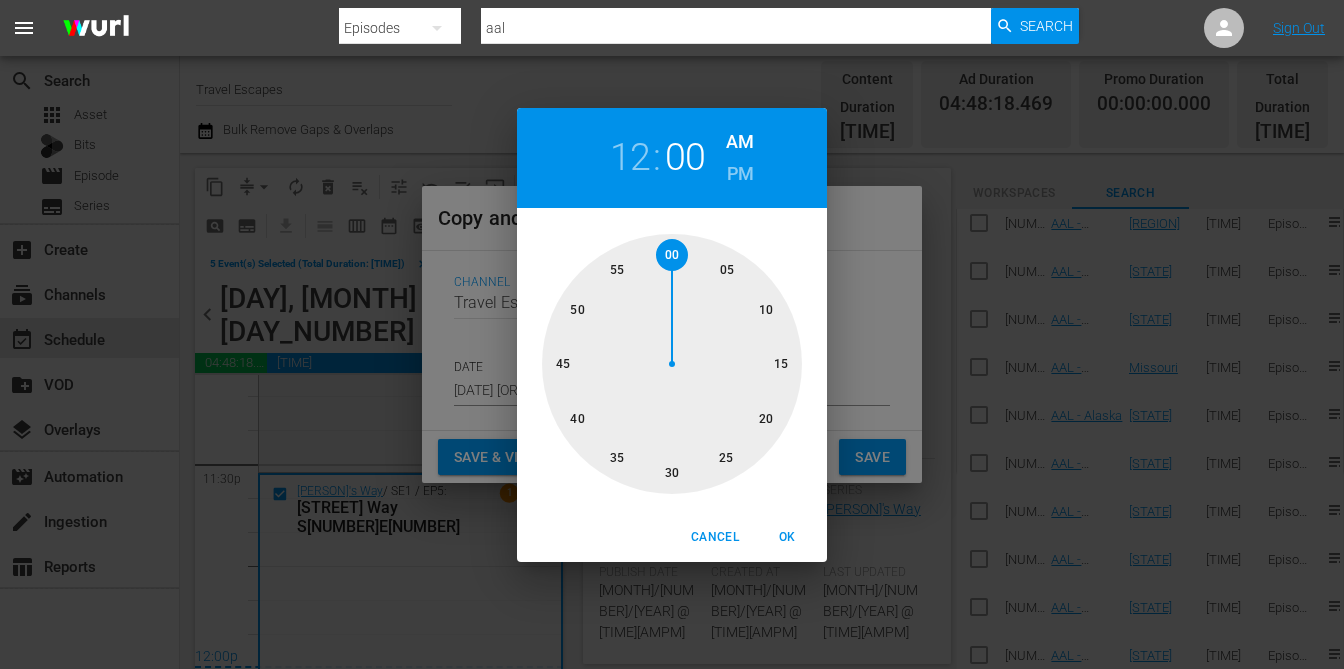 click on "OK" at bounding box center (787, 537) 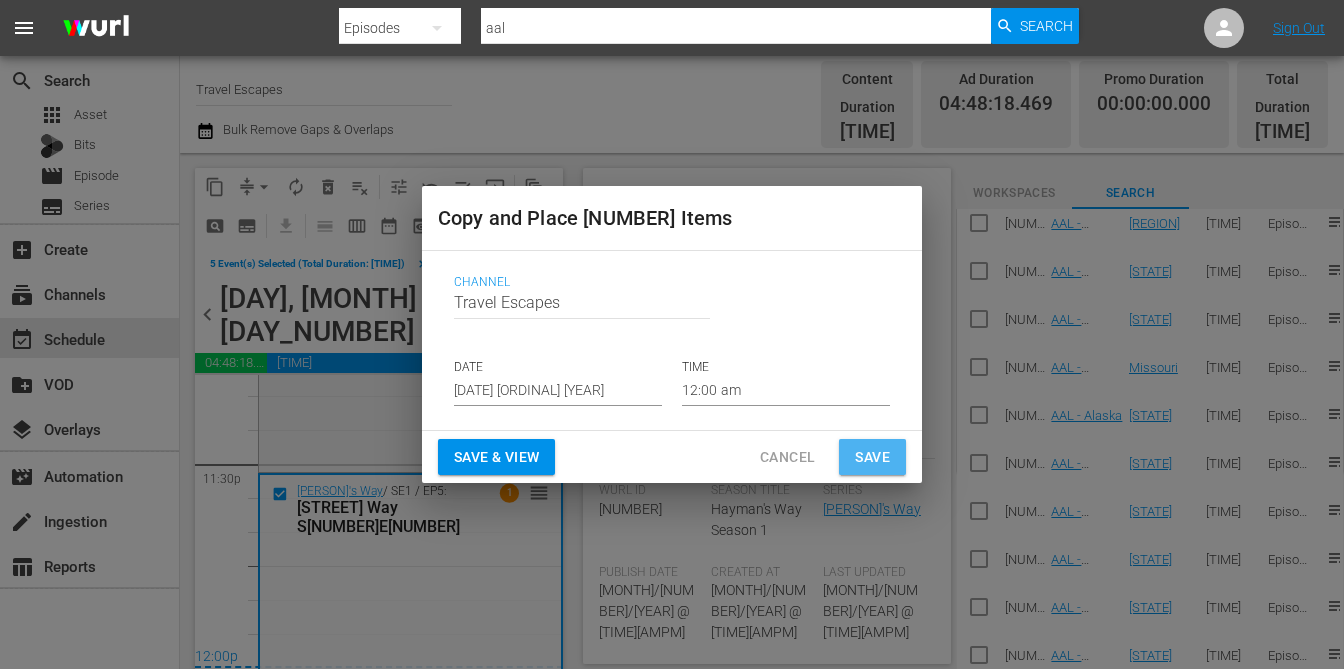 click on "Save" at bounding box center [872, 457] 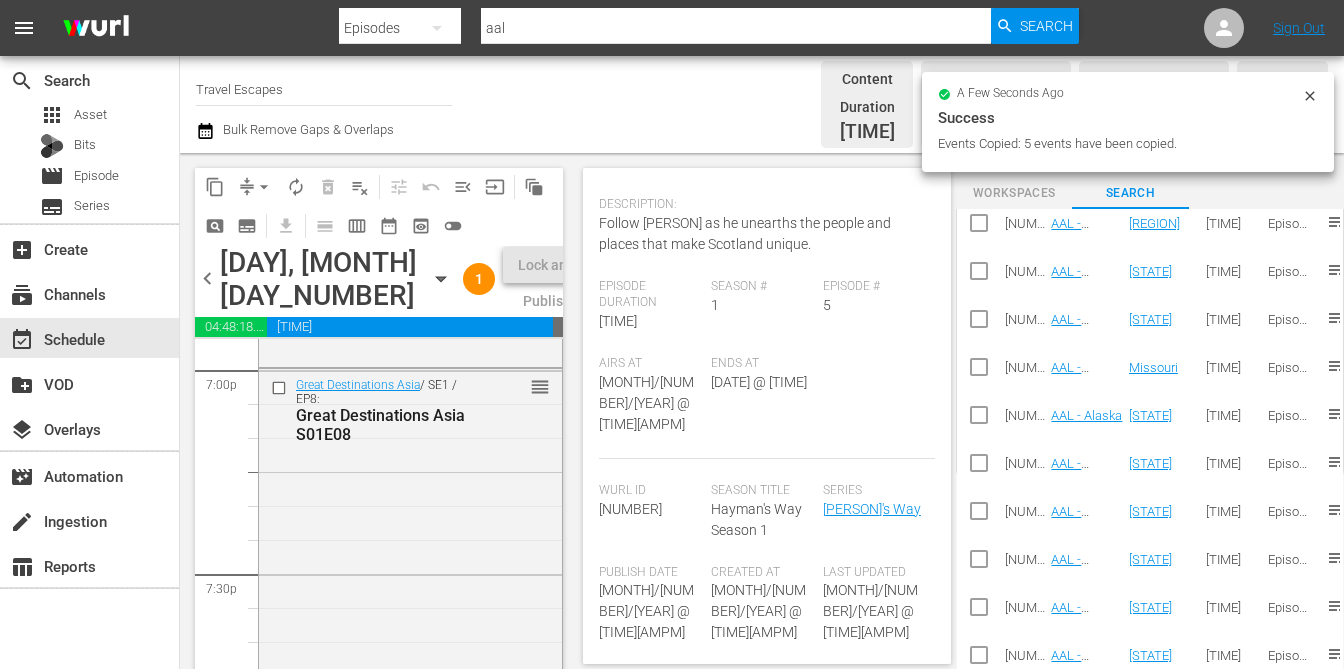 scroll, scrollTop: 7720, scrollLeft: 0, axis: vertical 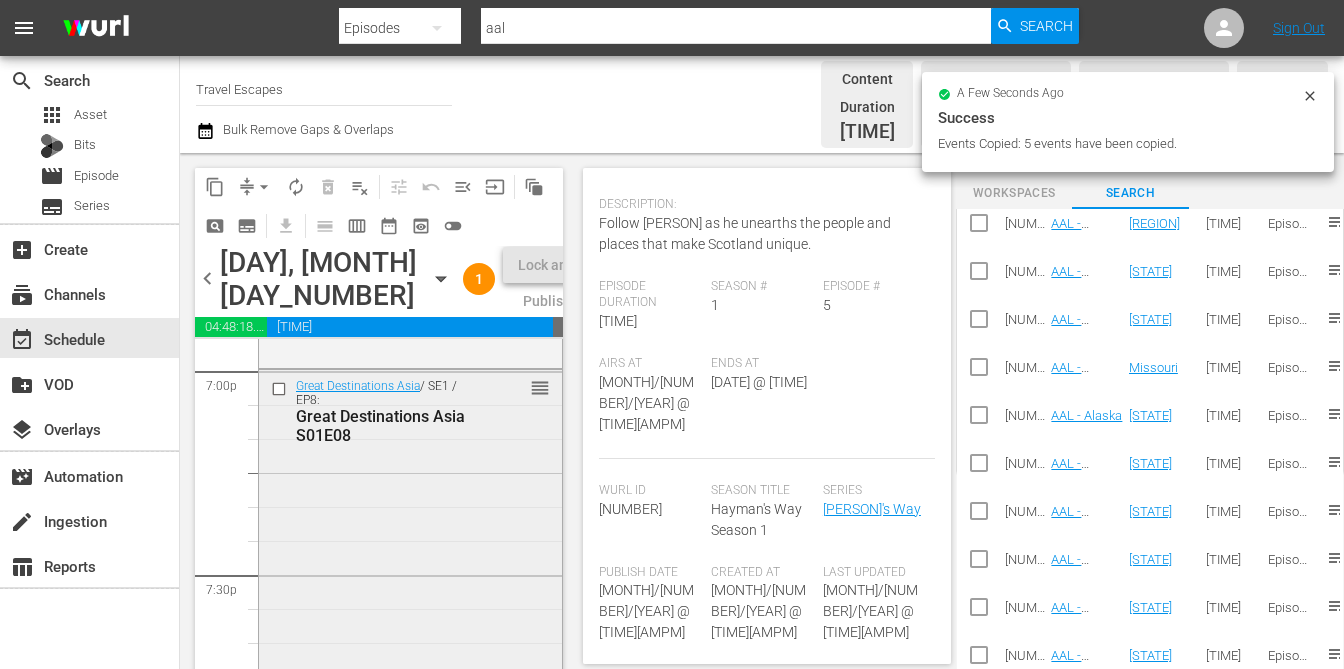 click at bounding box center (281, 388) 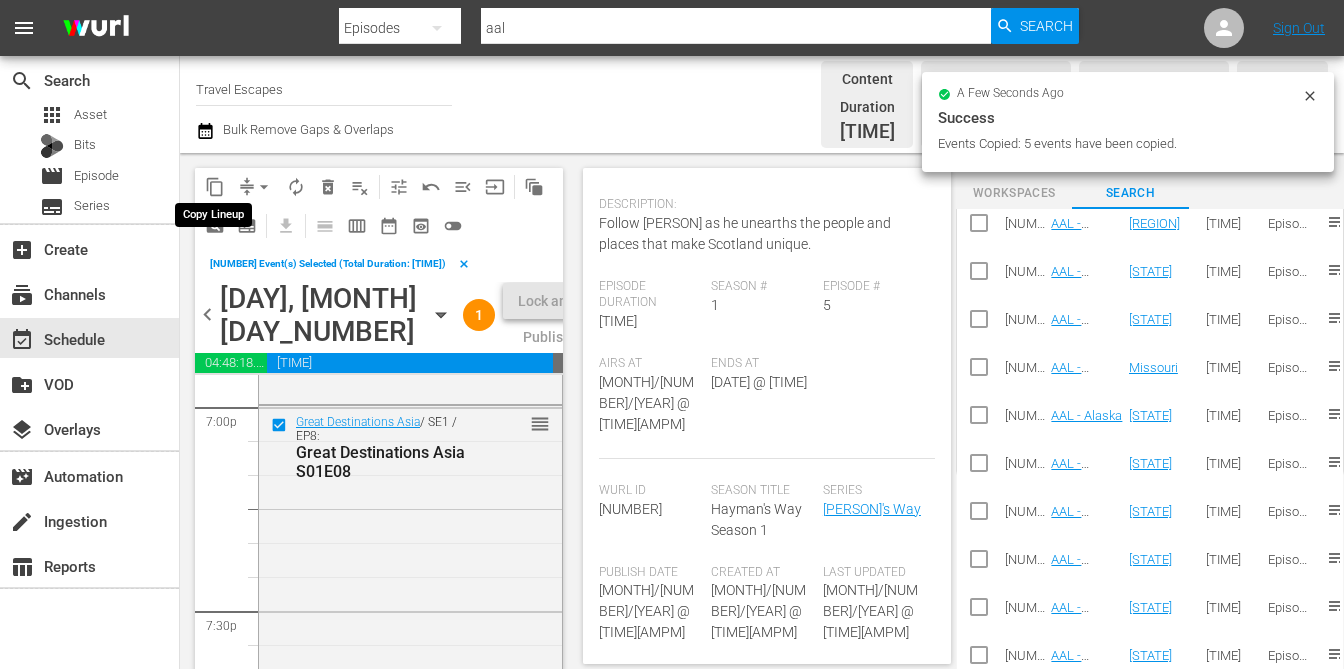 click on "content_copy" at bounding box center (215, 187) 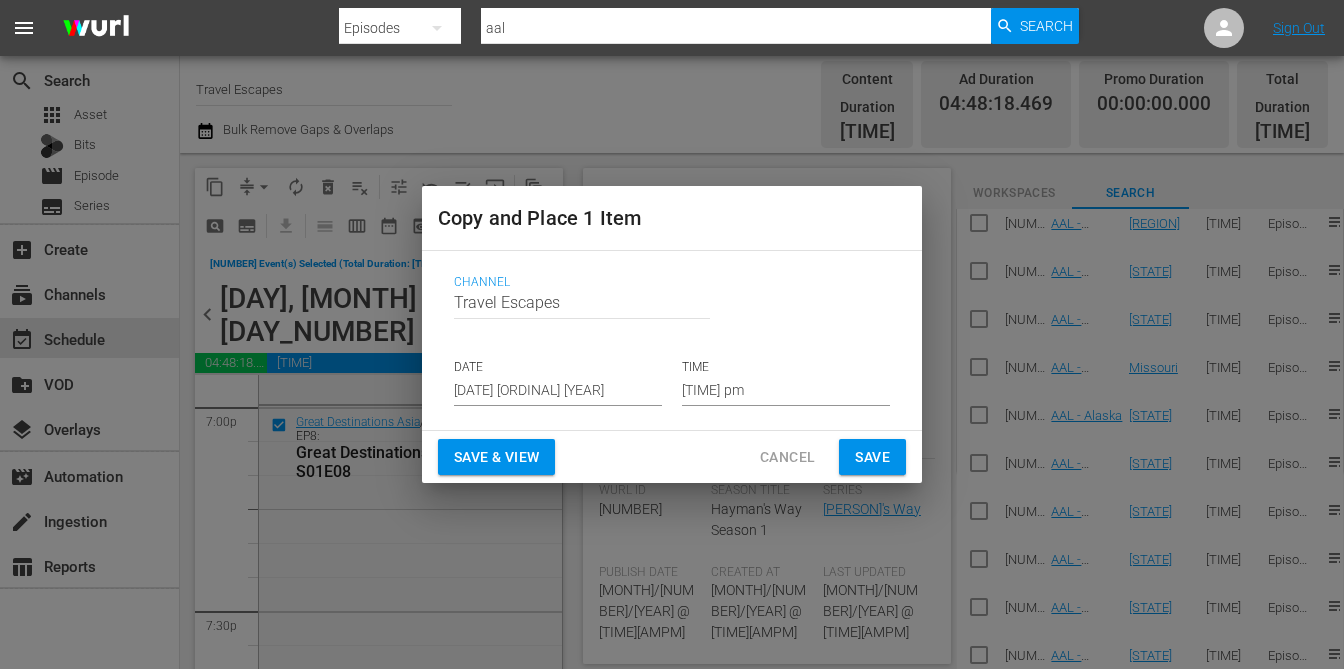 click on "[DATE] [ORDINAL] [YEAR]" at bounding box center [558, 391] 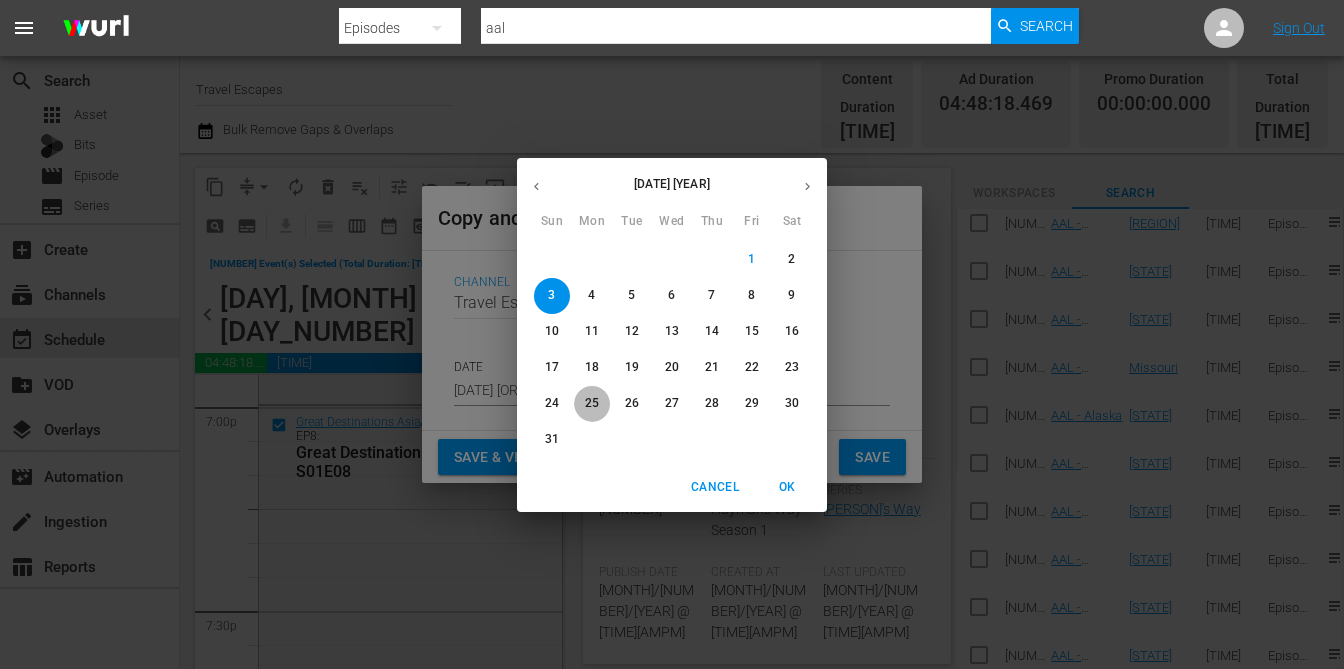 click on "25" at bounding box center (592, 403) 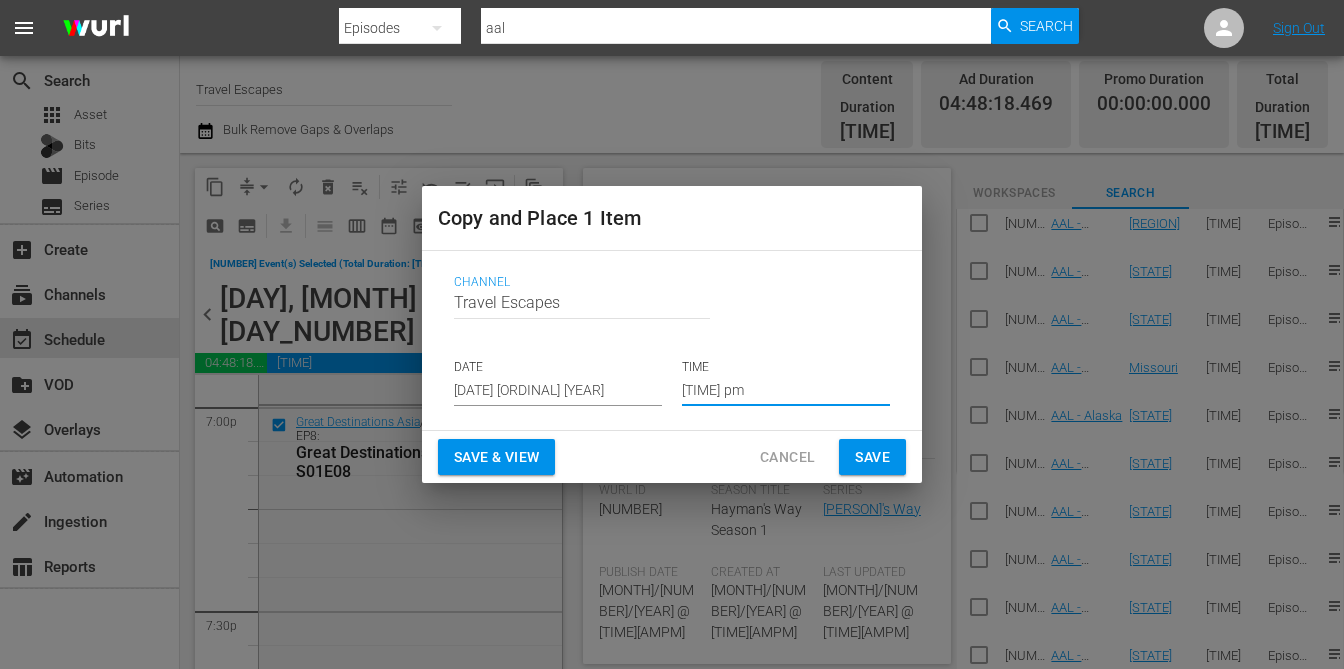 click on "[TIME] pm" at bounding box center (786, 391) 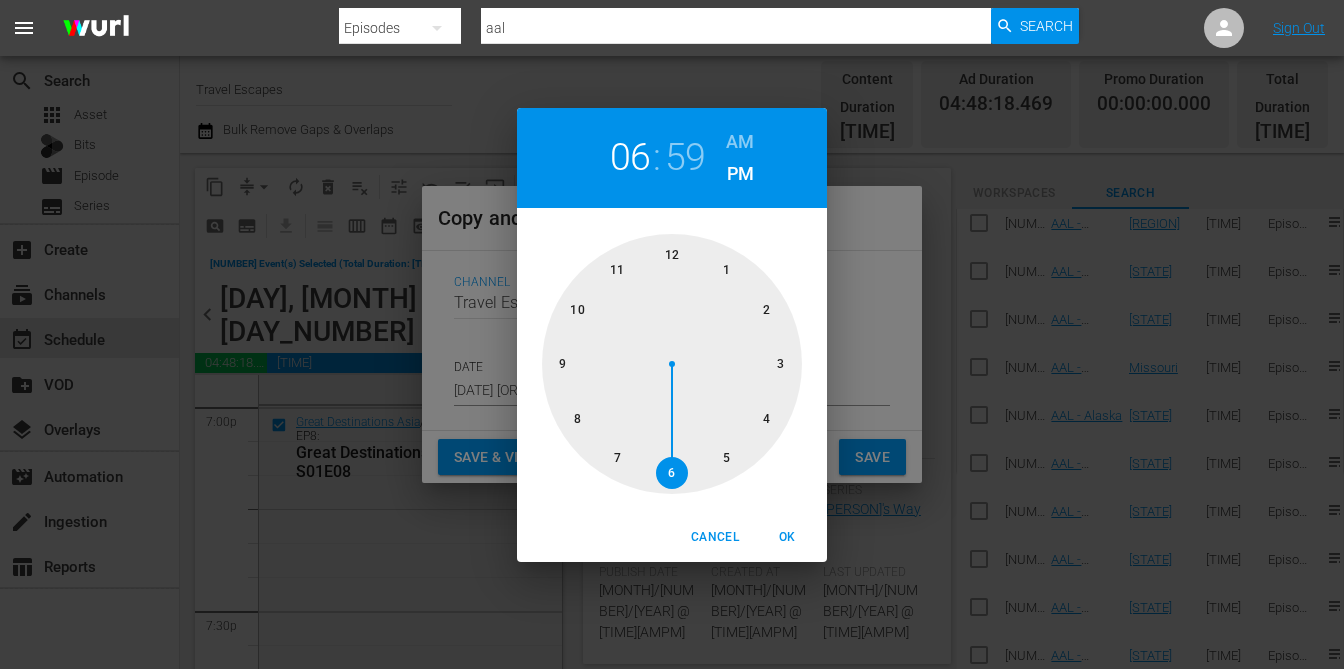 click at bounding box center (672, 364) 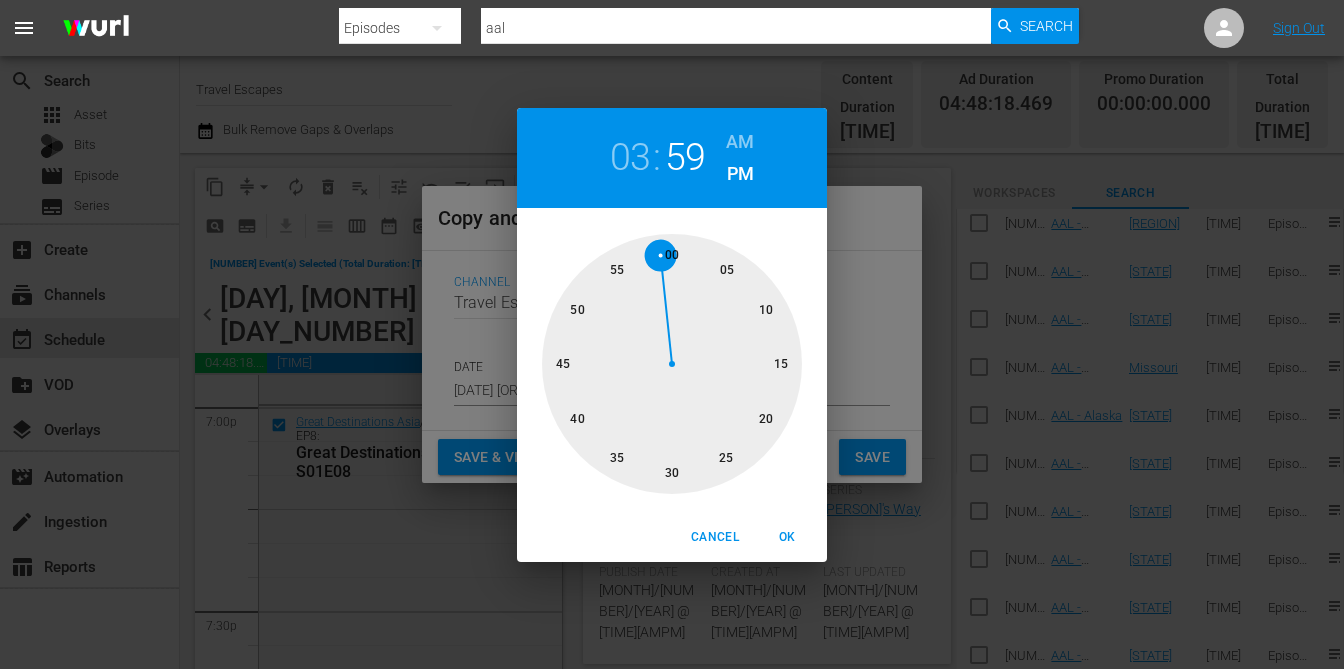 click at bounding box center [672, 364] 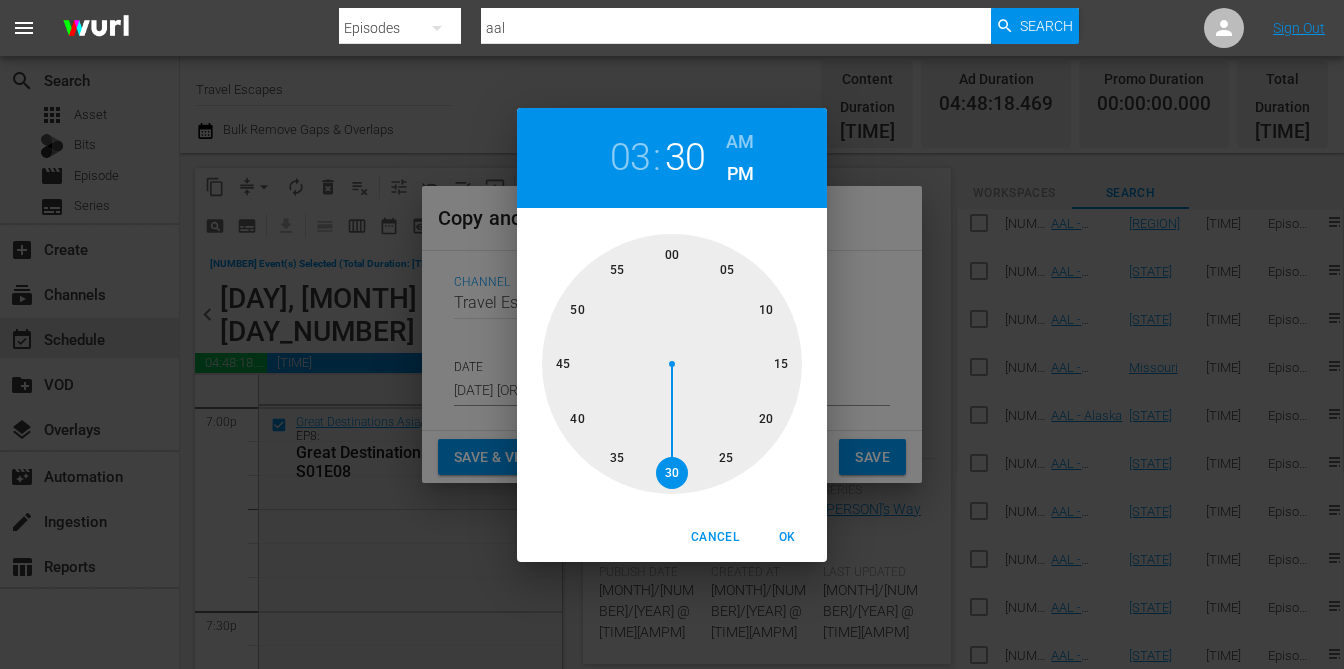 click on "AM" at bounding box center [740, 142] 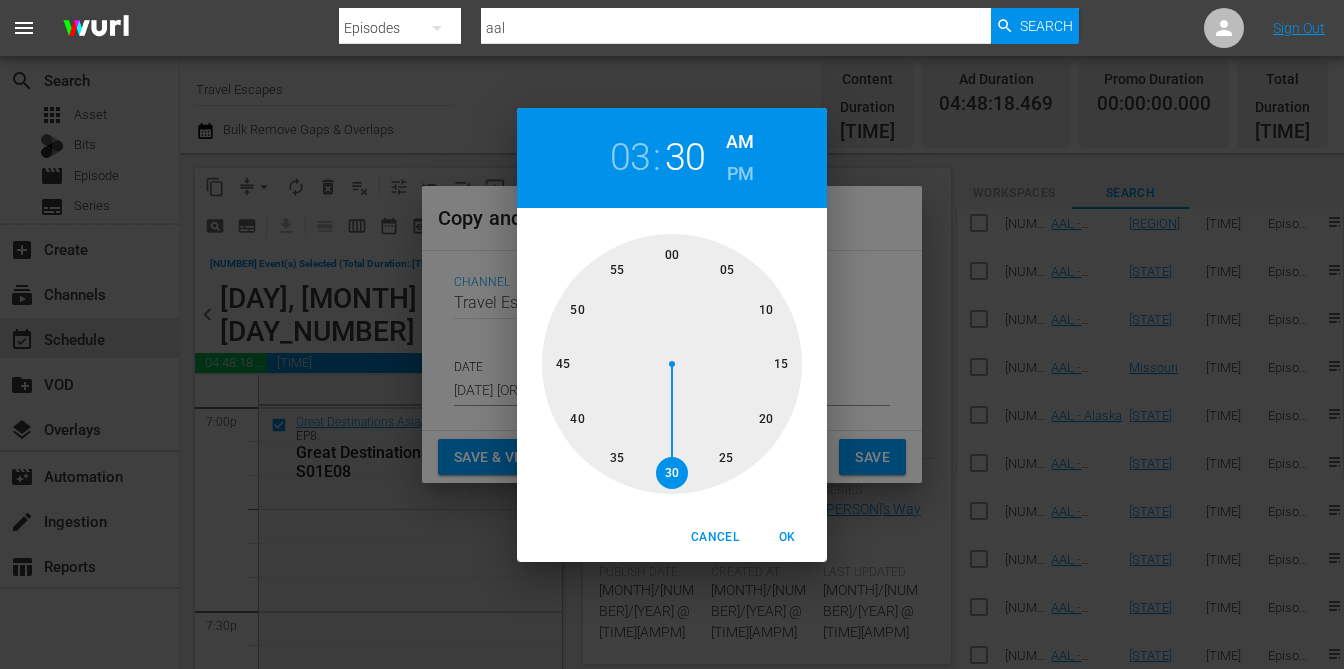 click on "OK" at bounding box center [787, 537] 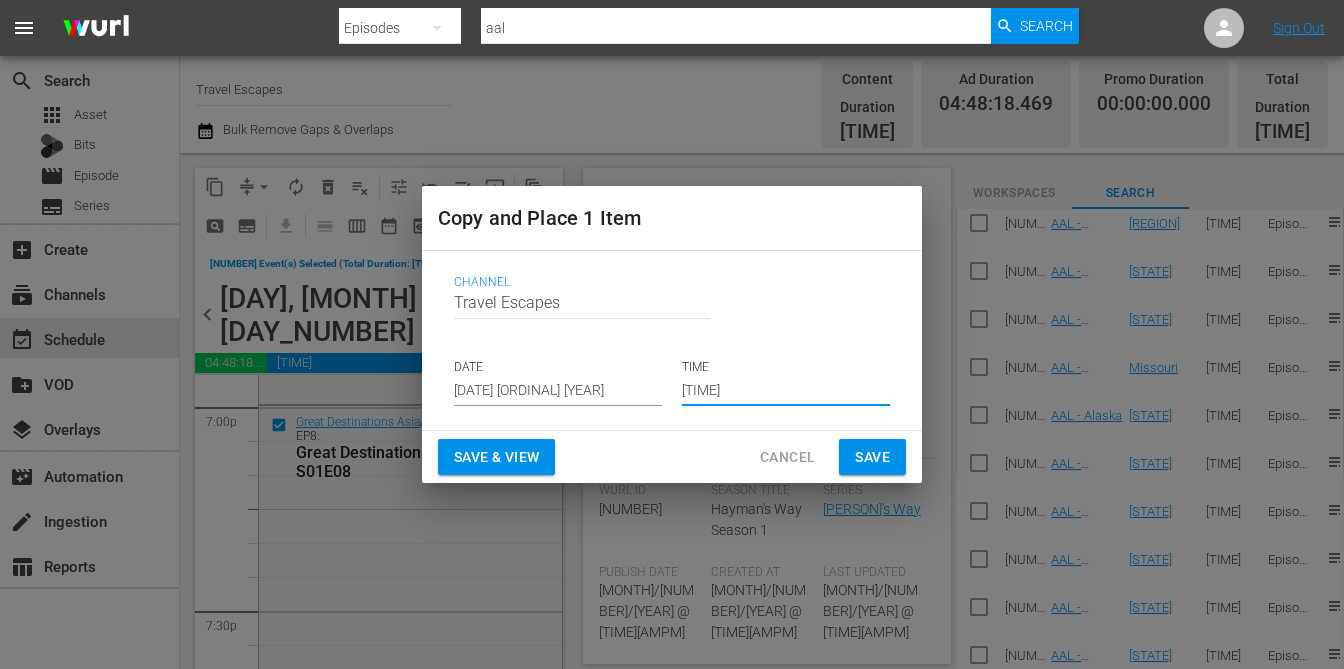 click on "Save" at bounding box center (872, 457) 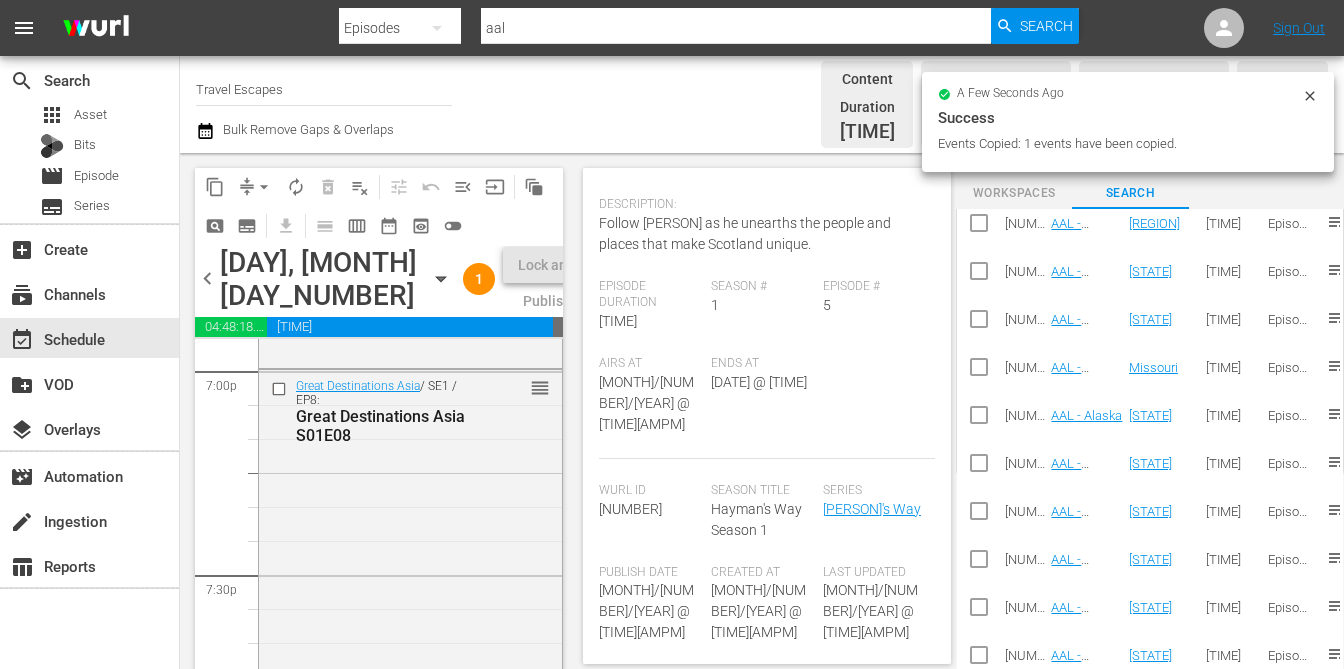 click on "chevron_right" at bounding box center (611, 278) 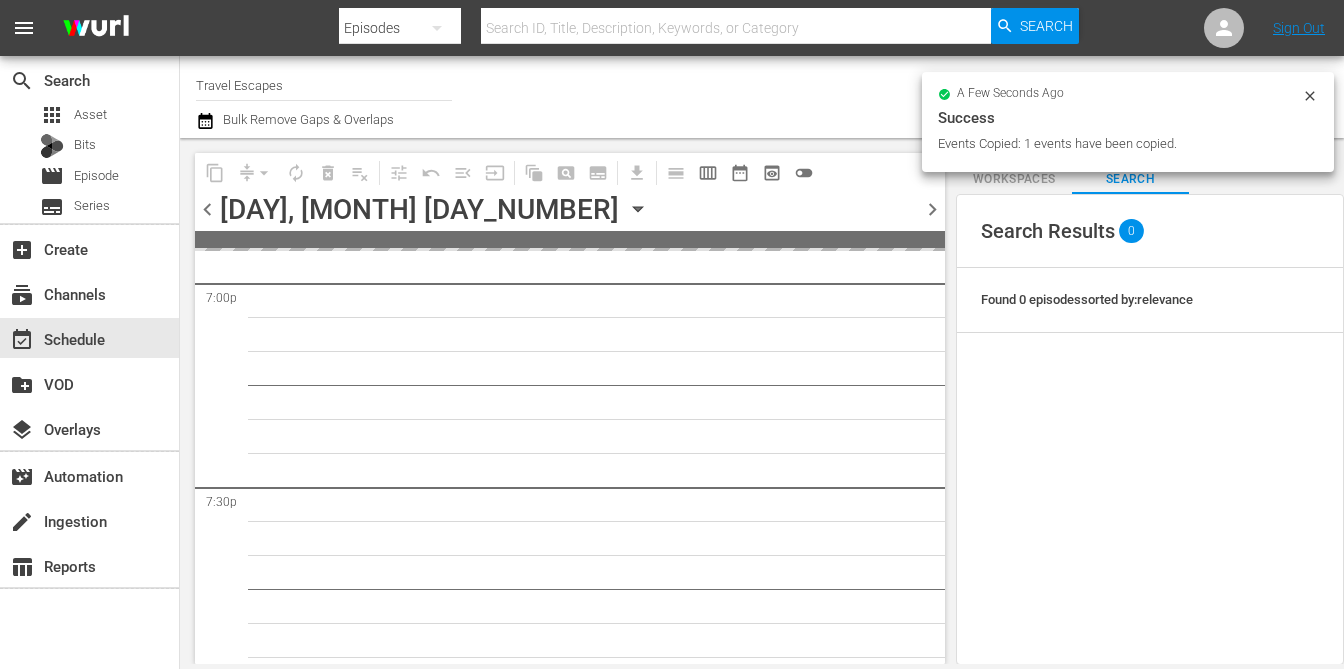 scroll, scrollTop: 440, scrollLeft: 0, axis: vertical 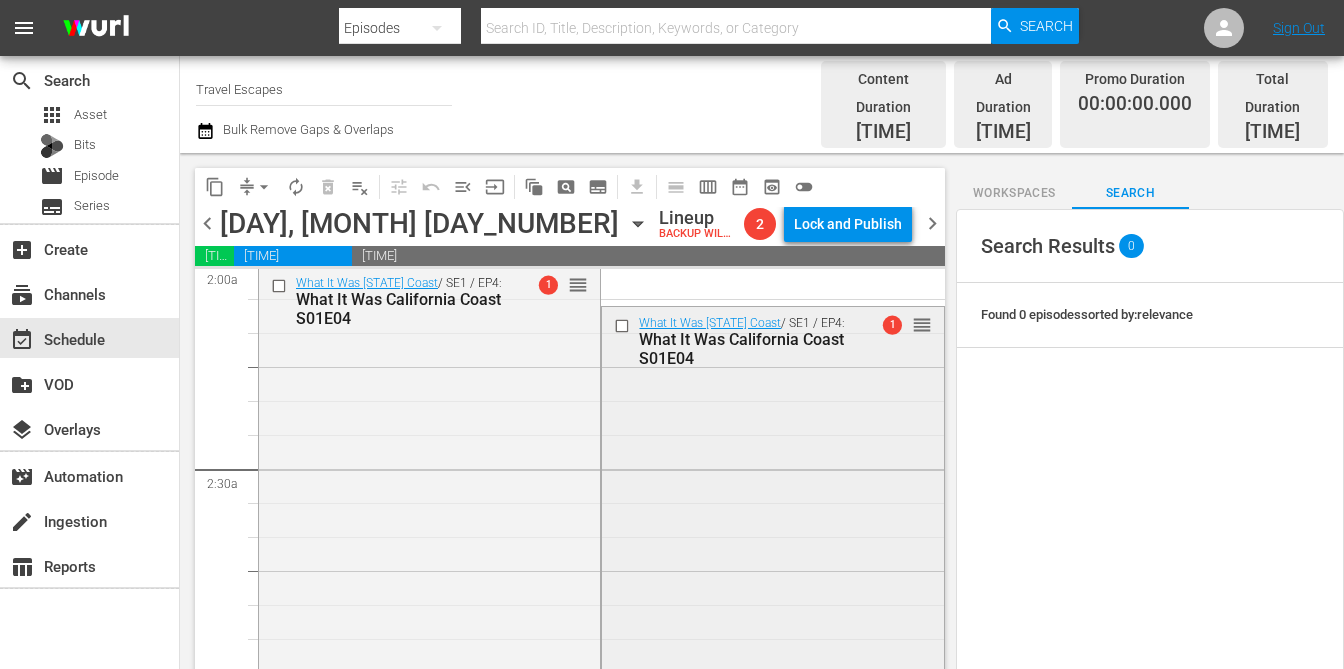 click at bounding box center [624, 326] 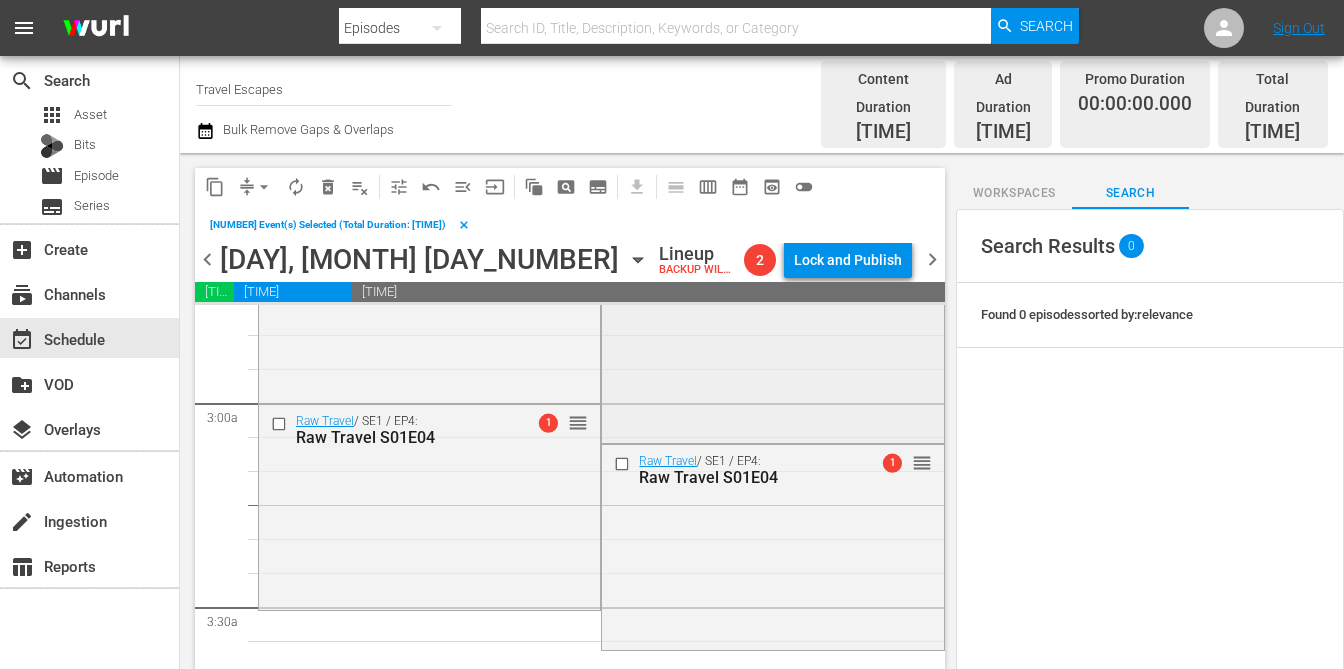 scroll, scrollTop: 1129, scrollLeft: 0, axis: vertical 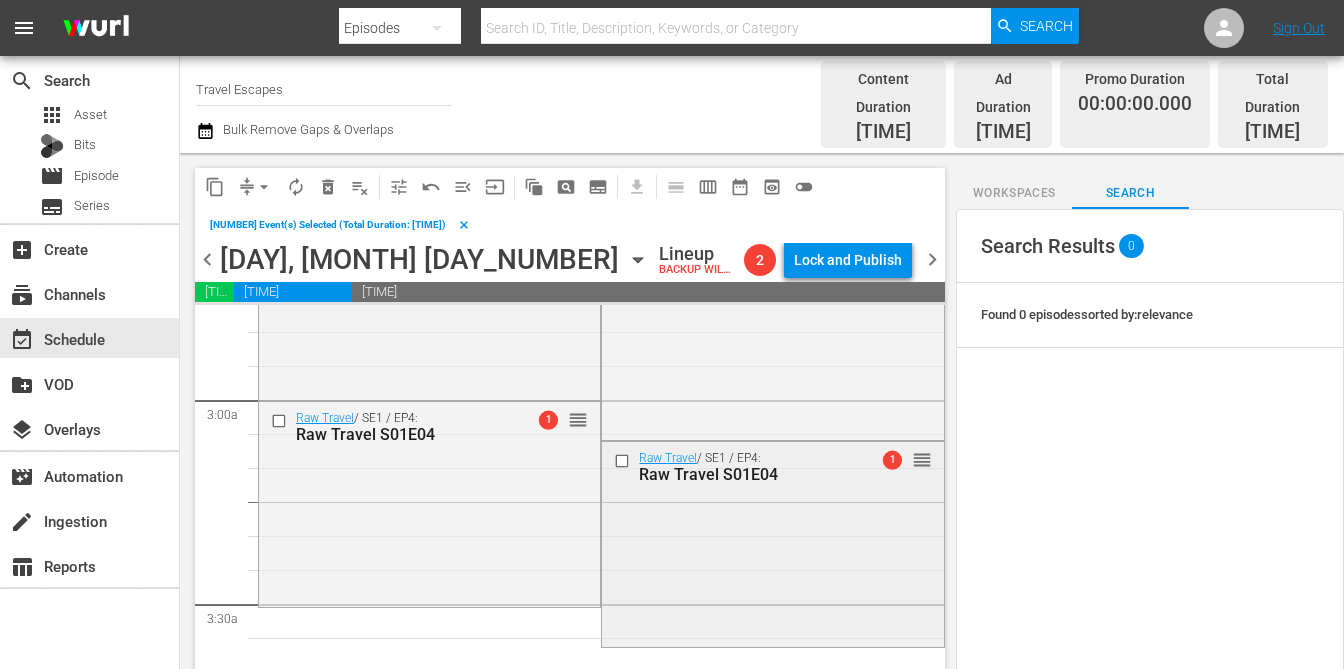 click at bounding box center (624, 461) 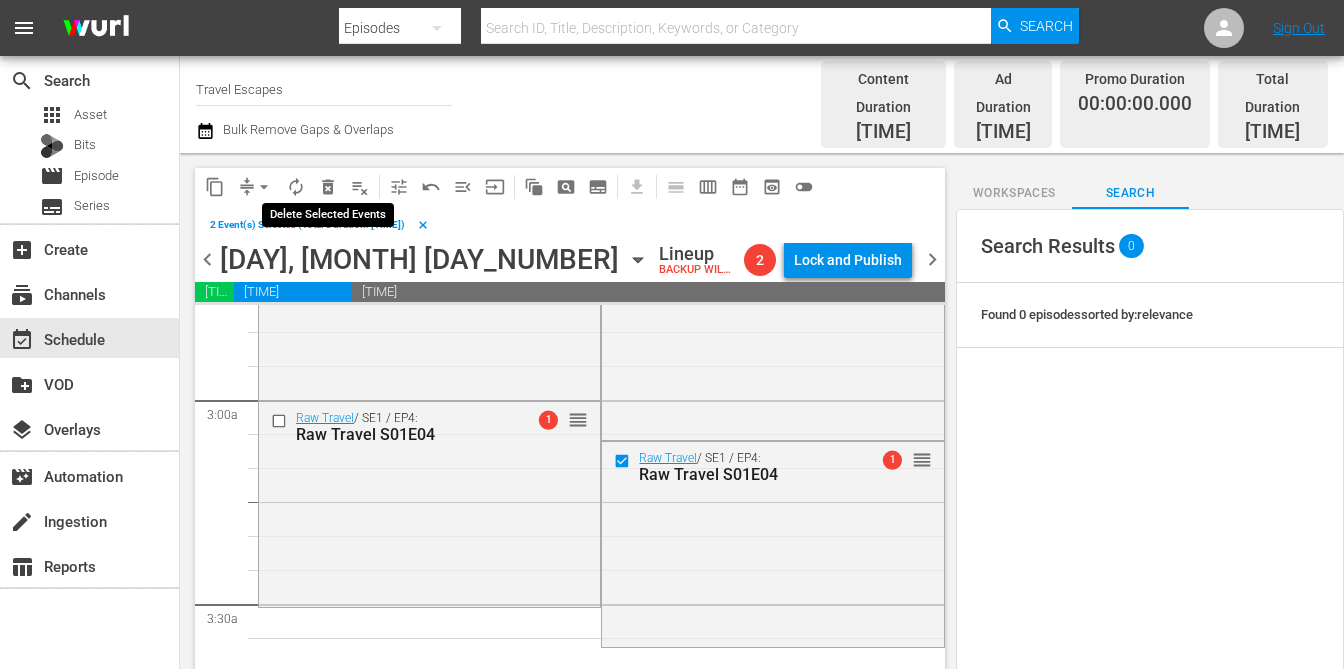 click on "delete_forever_outlined" at bounding box center [328, 187] 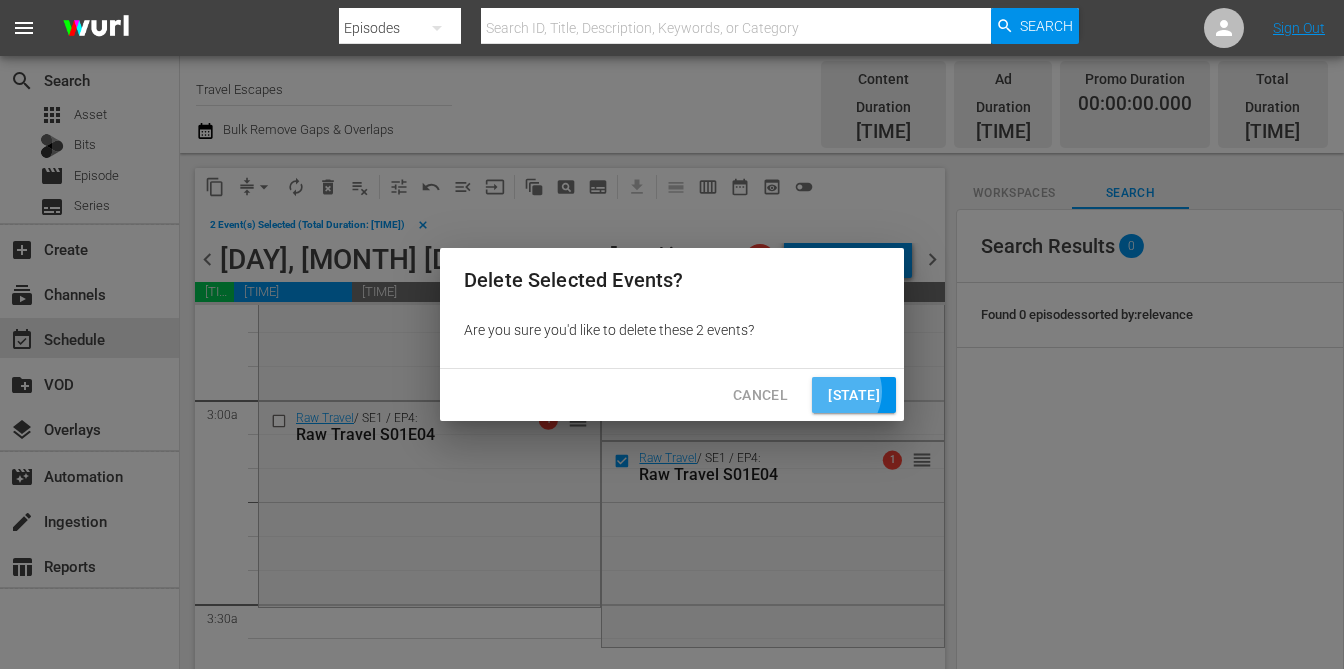 click on "[STATE]" at bounding box center [854, 395] 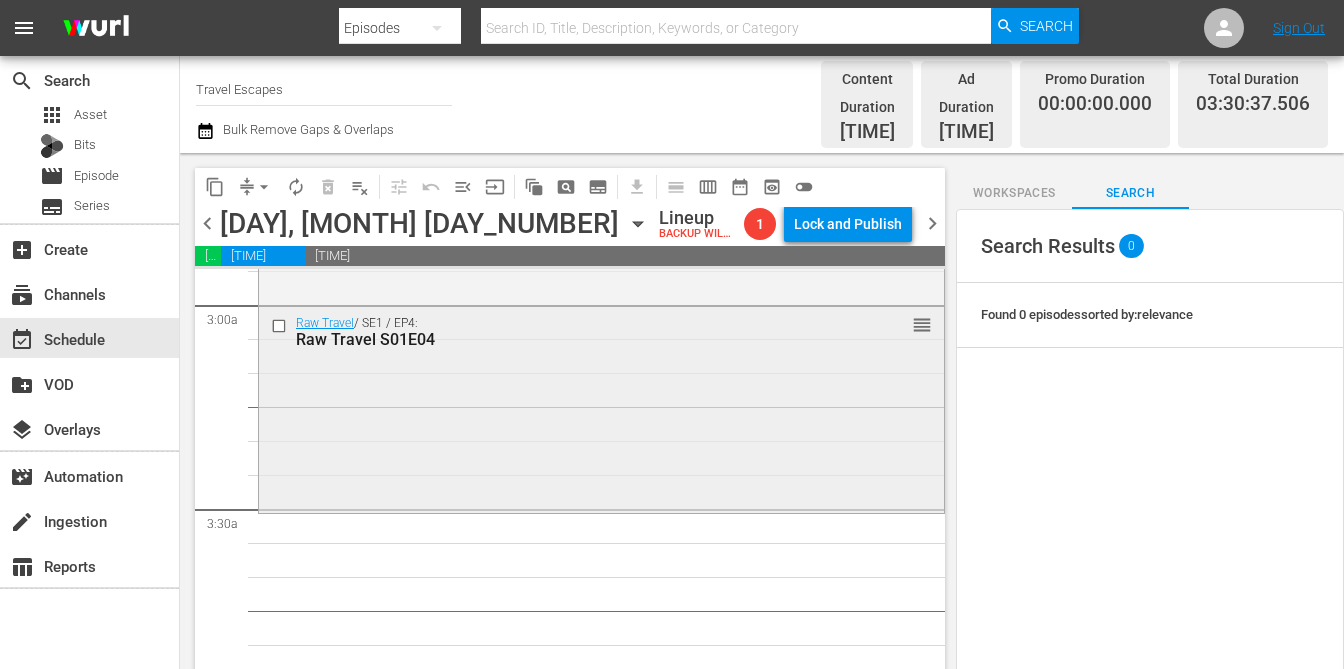 scroll, scrollTop: 1197, scrollLeft: 0, axis: vertical 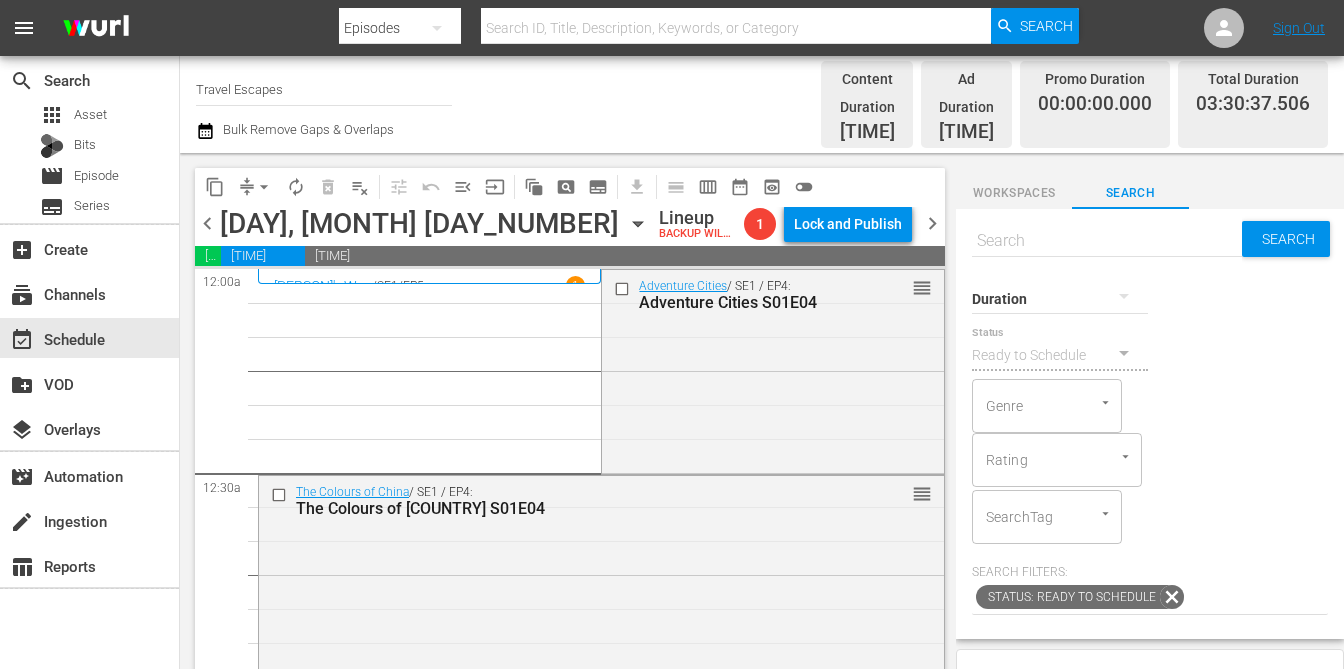 click on "content_copy" at bounding box center [215, 187] 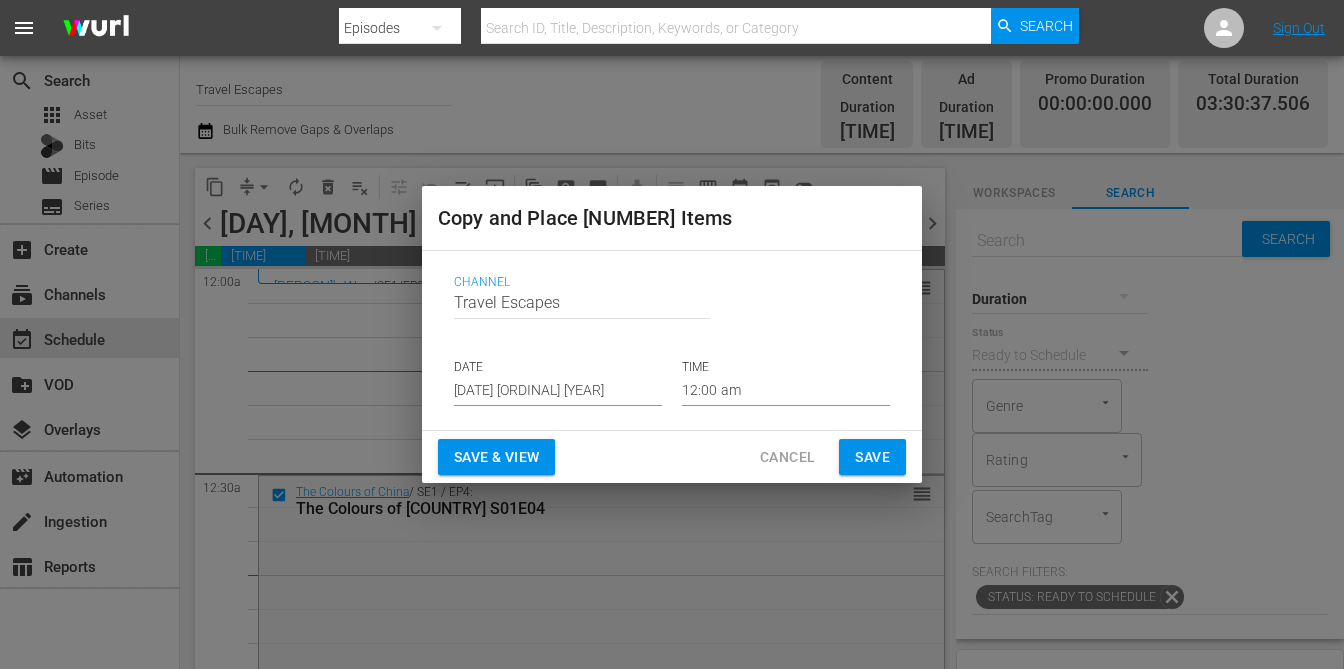 click on "[DATE] [ORDINAL] [YEAR]" at bounding box center [558, 391] 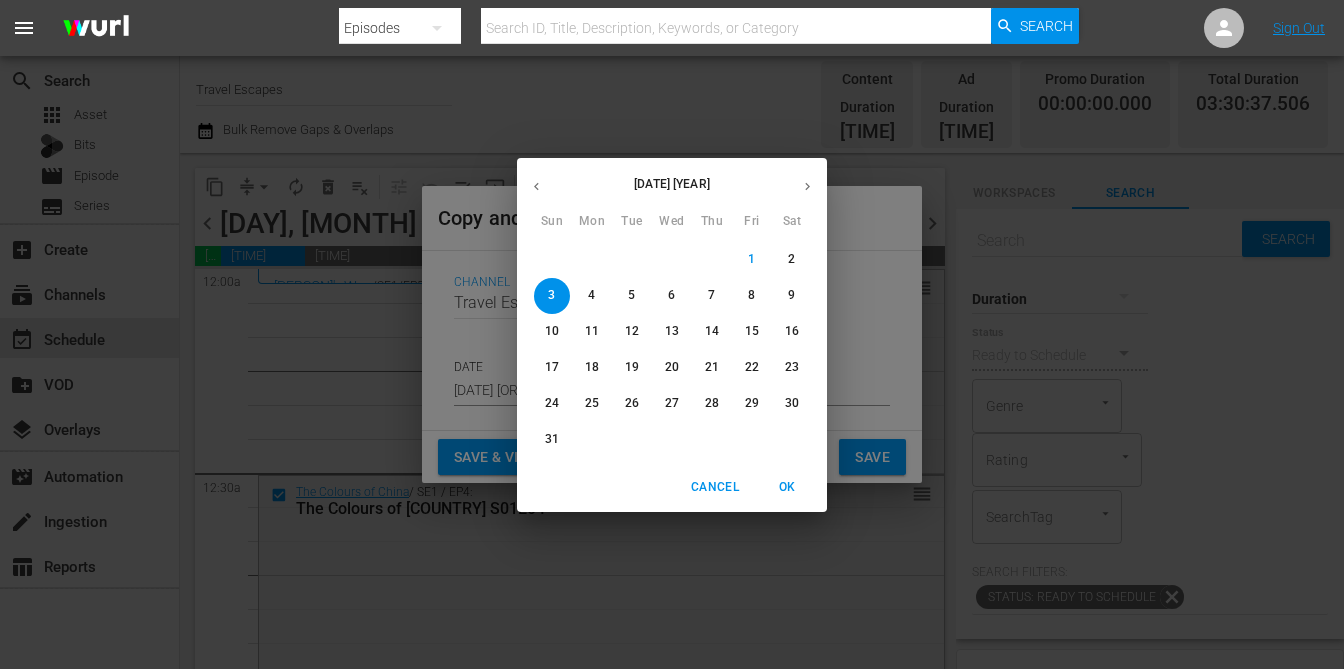 click on "23" at bounding box center [792, 368] 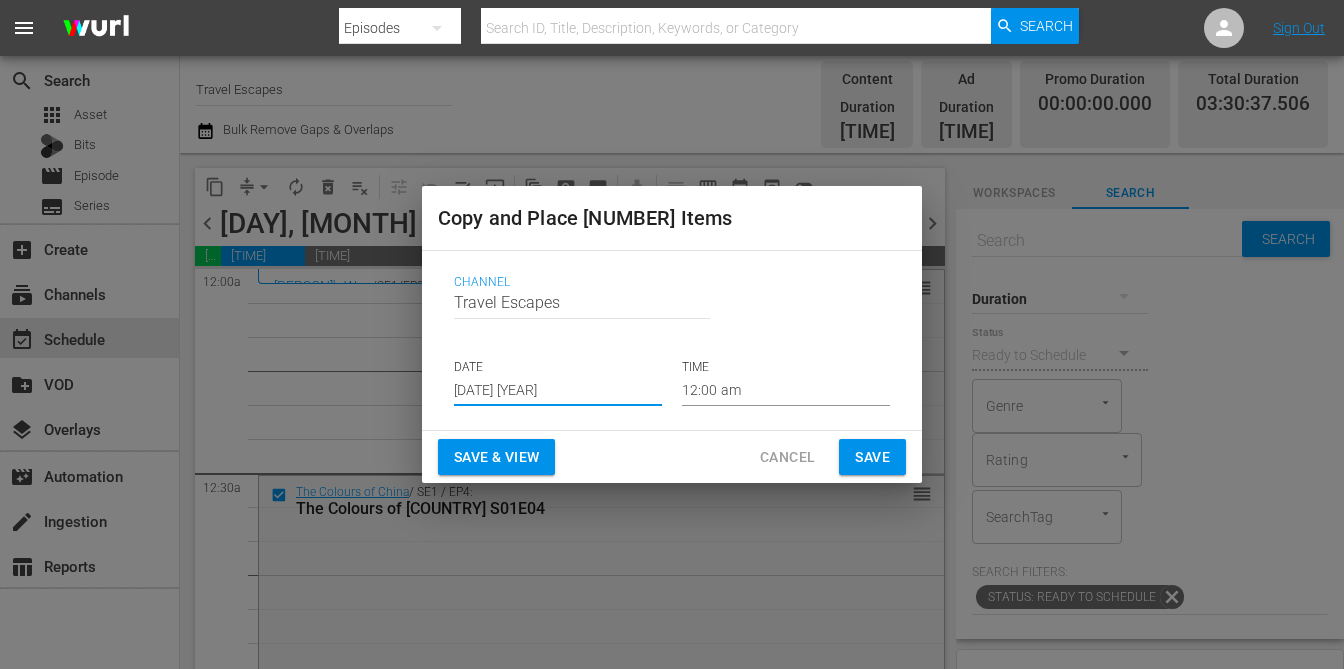 click on "12:00 am" at bounding box center [786, 391] 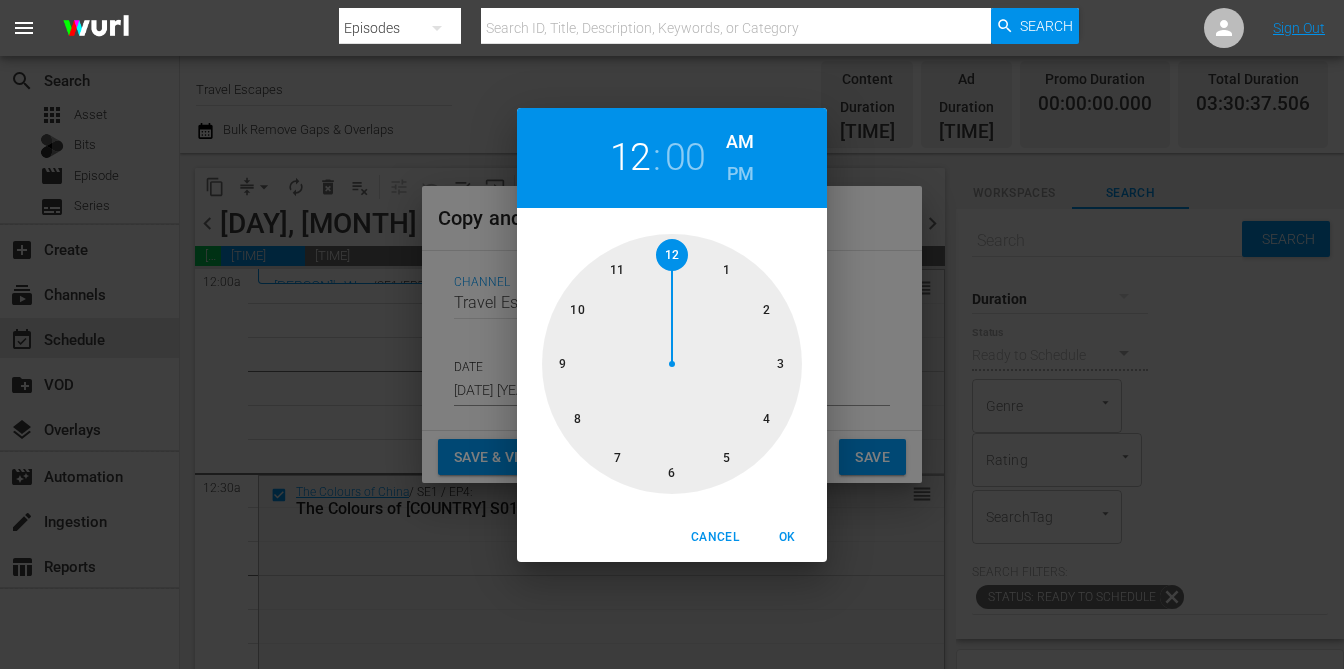 click at bounding box center (672, 364) 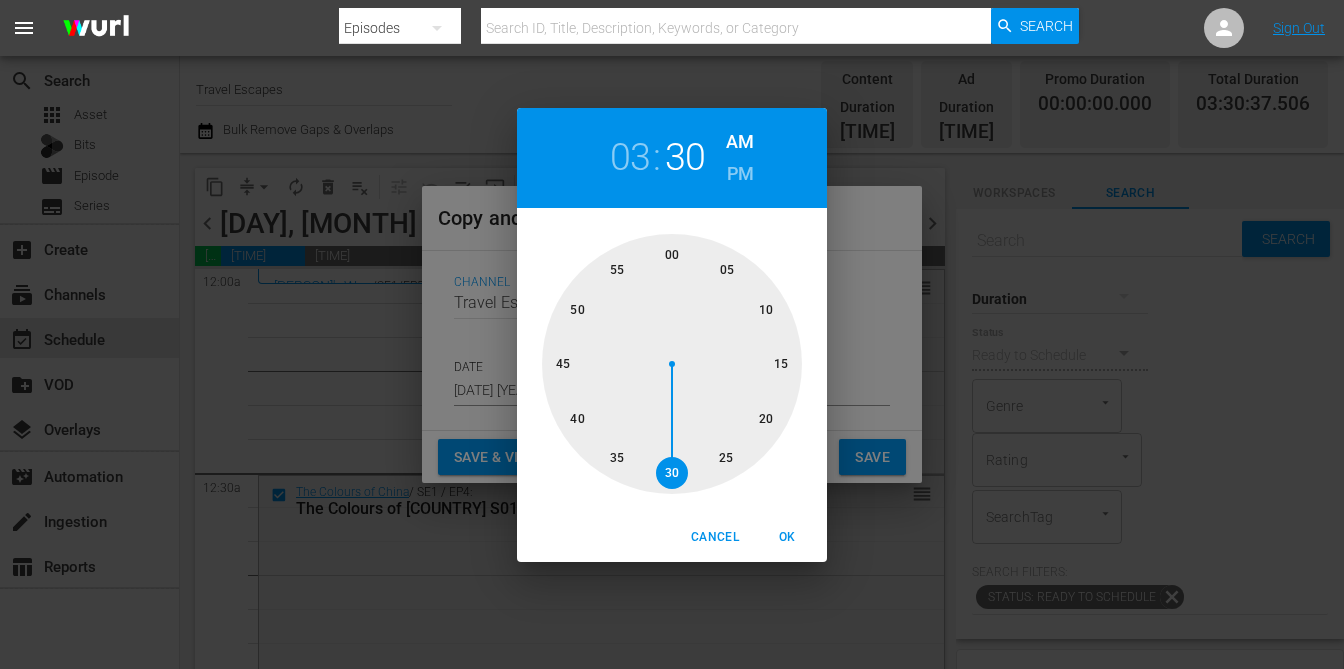 click at bounding box center [672, 364] 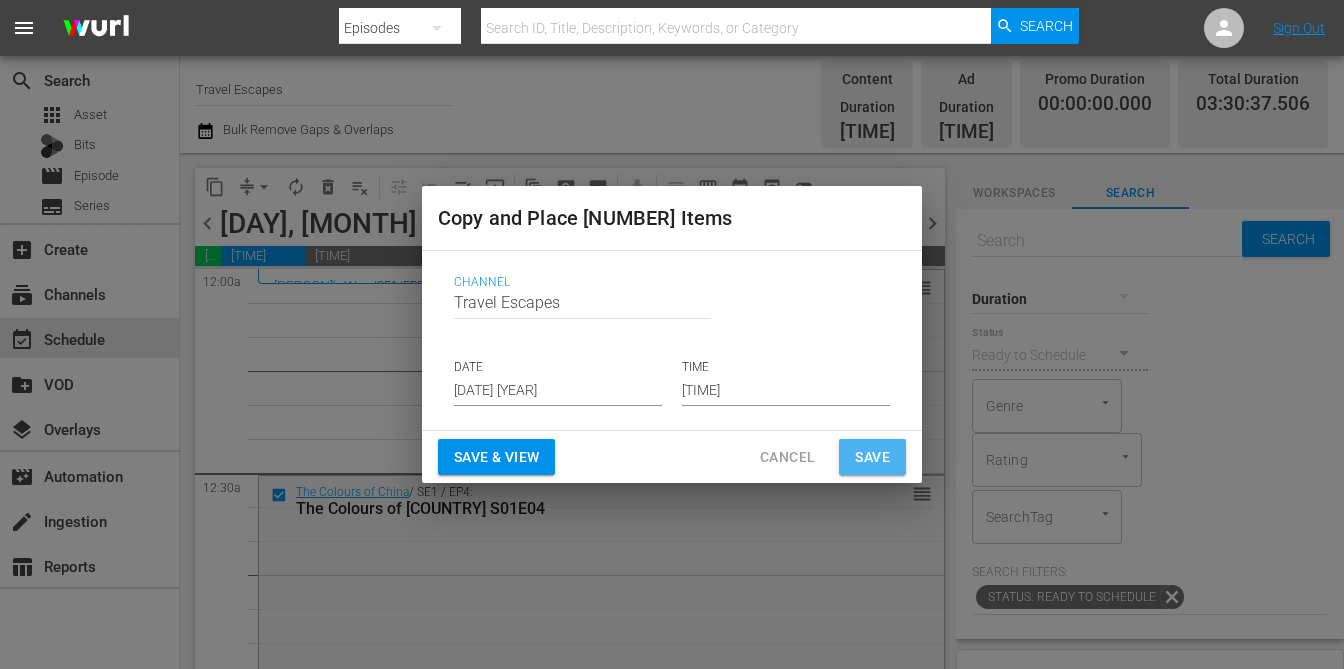 click on "Save" at bounding box center [872, 457] 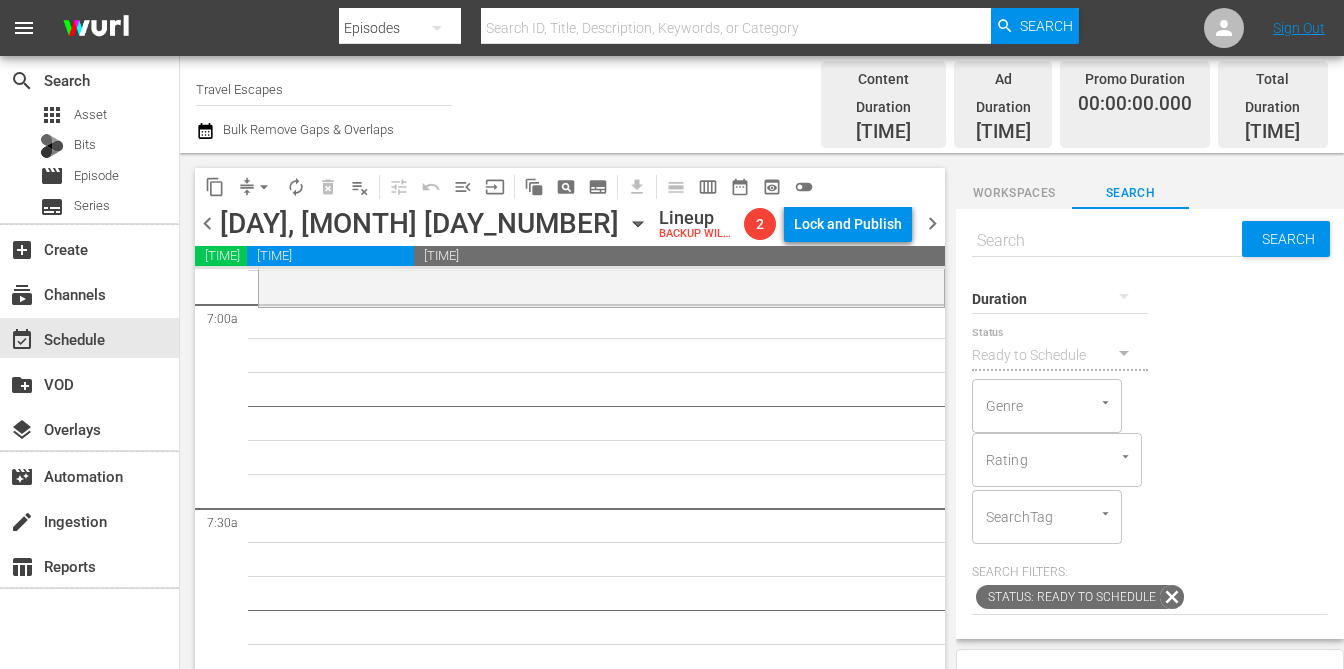 scroll, scrollTop: 2815, scrollLeft: 0, axis: vertical 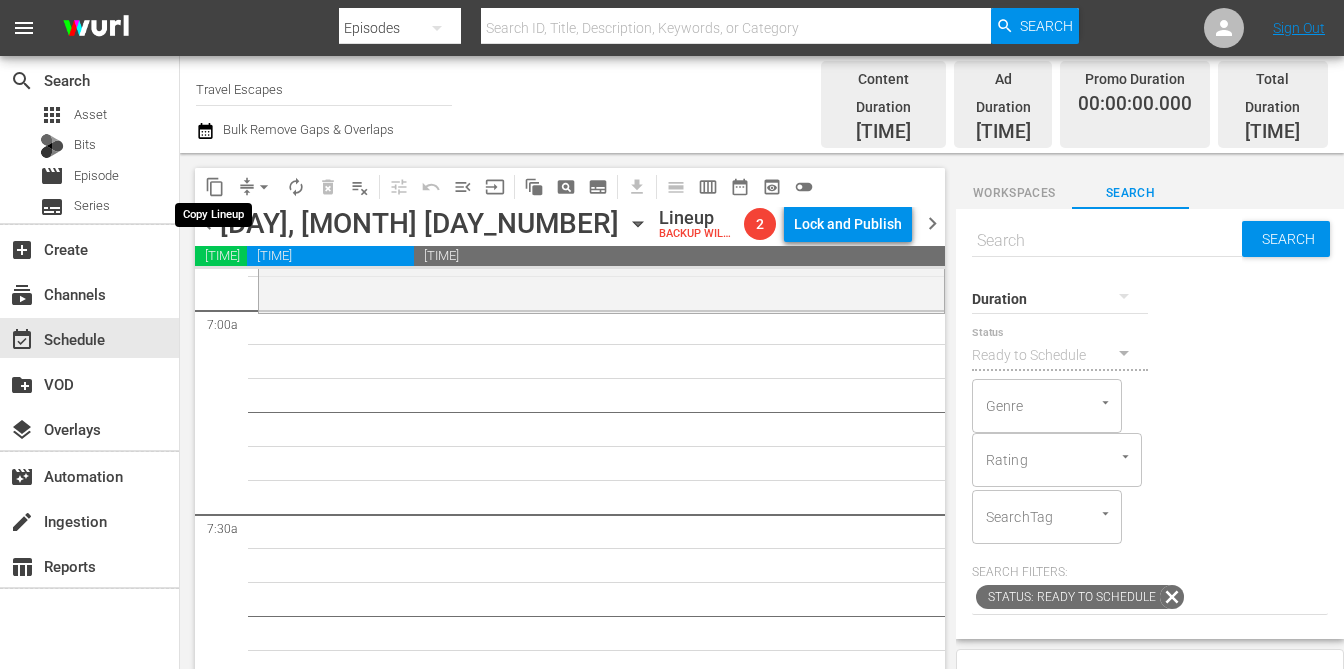 click on "content_copy" at bounding box center [215, 187] 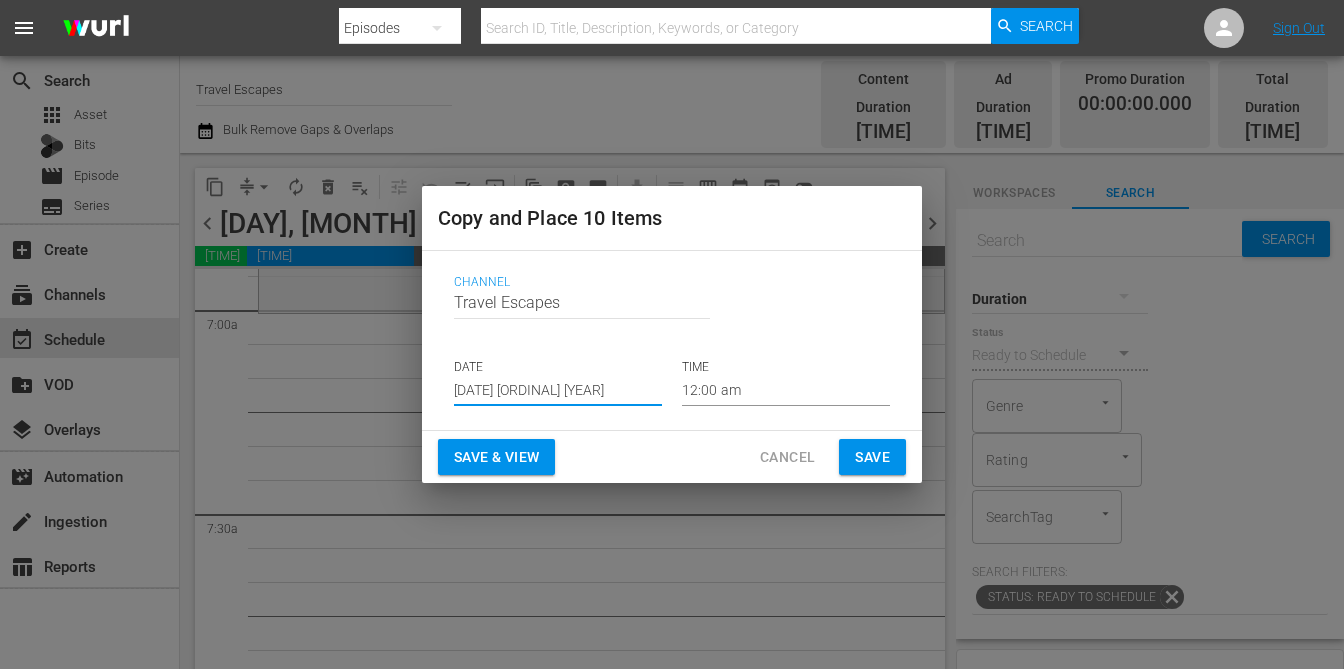 click on "[DATE] [ORDINAL] [YEAR]" at bounding box center (558, 391) 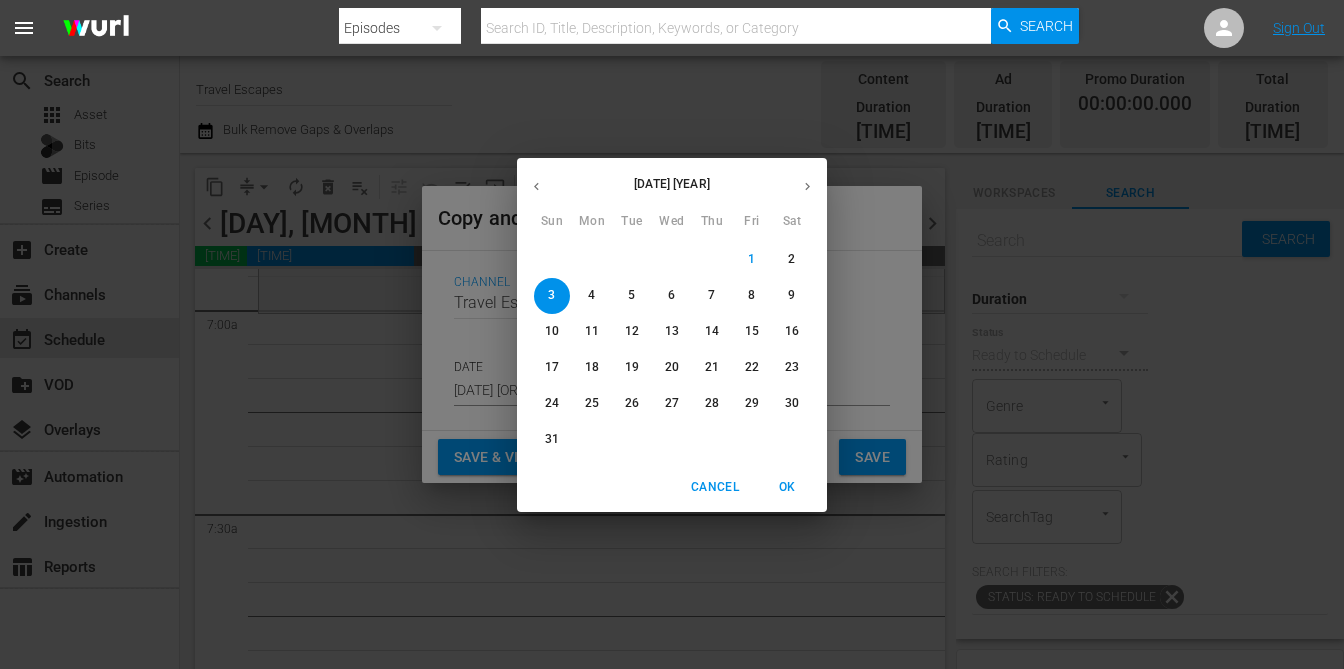 click on "23" at bounding box center (792, 367) 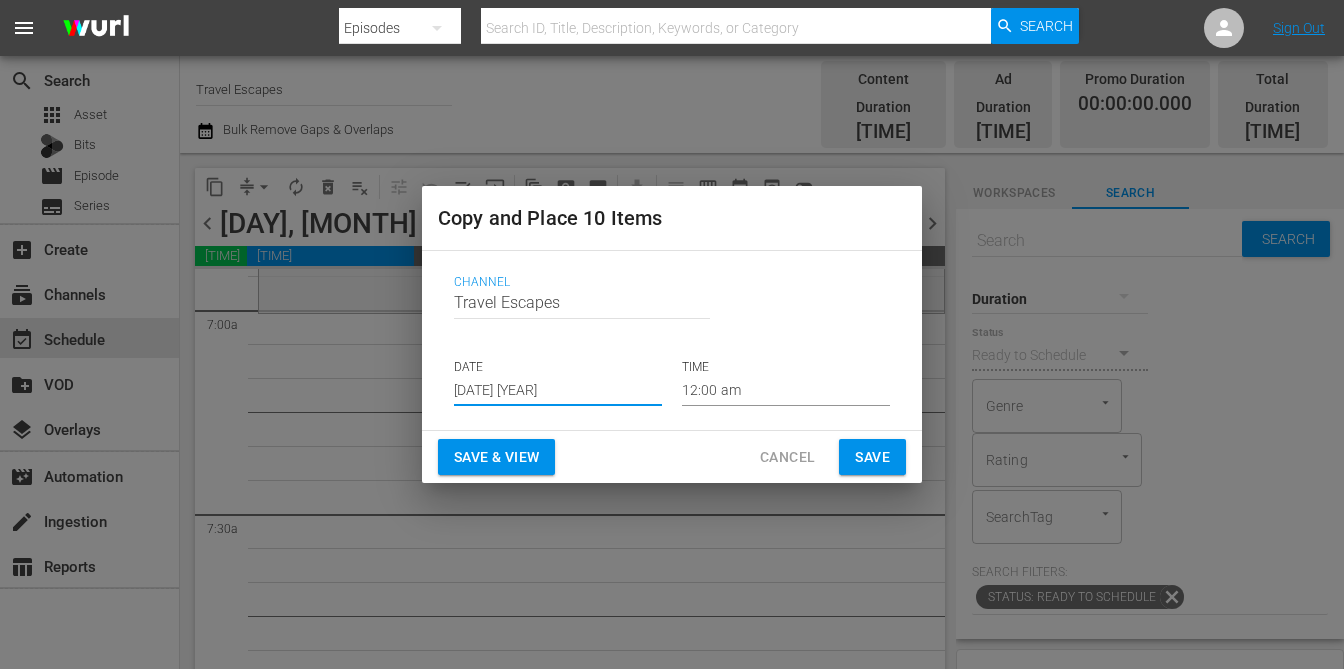 click on "12:00 am" at bounding box center (786, 391) 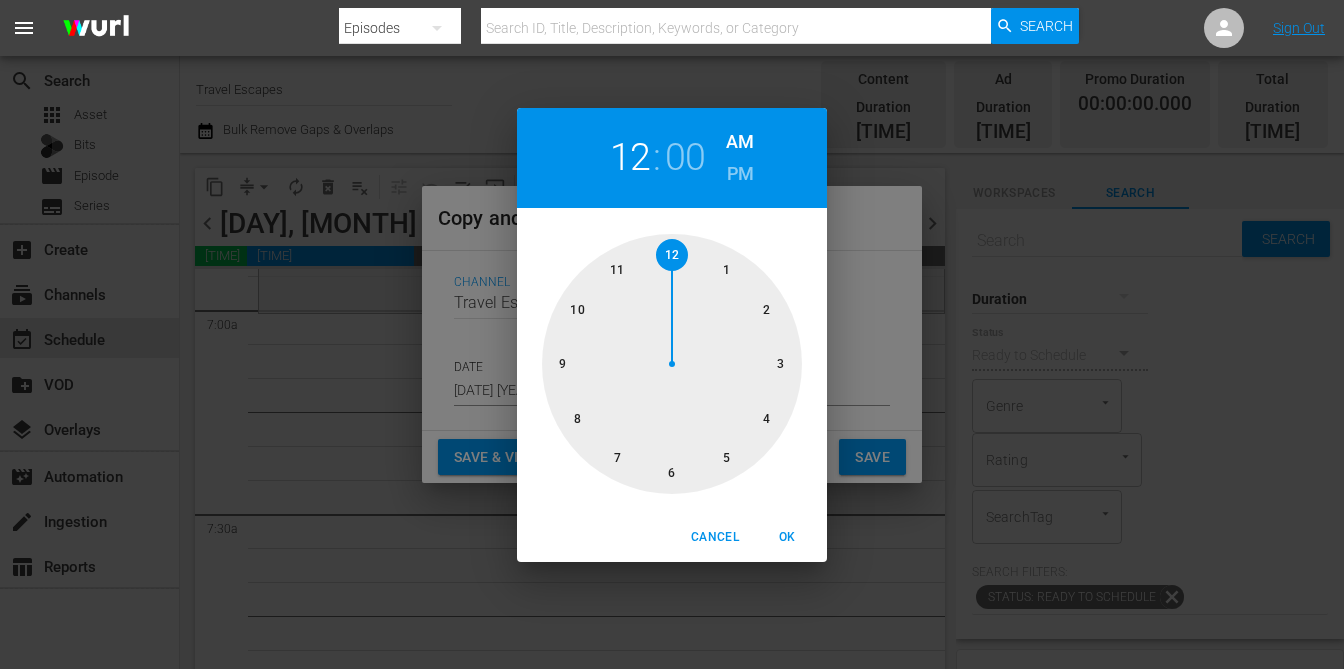 click at bounding box center [672, 364] 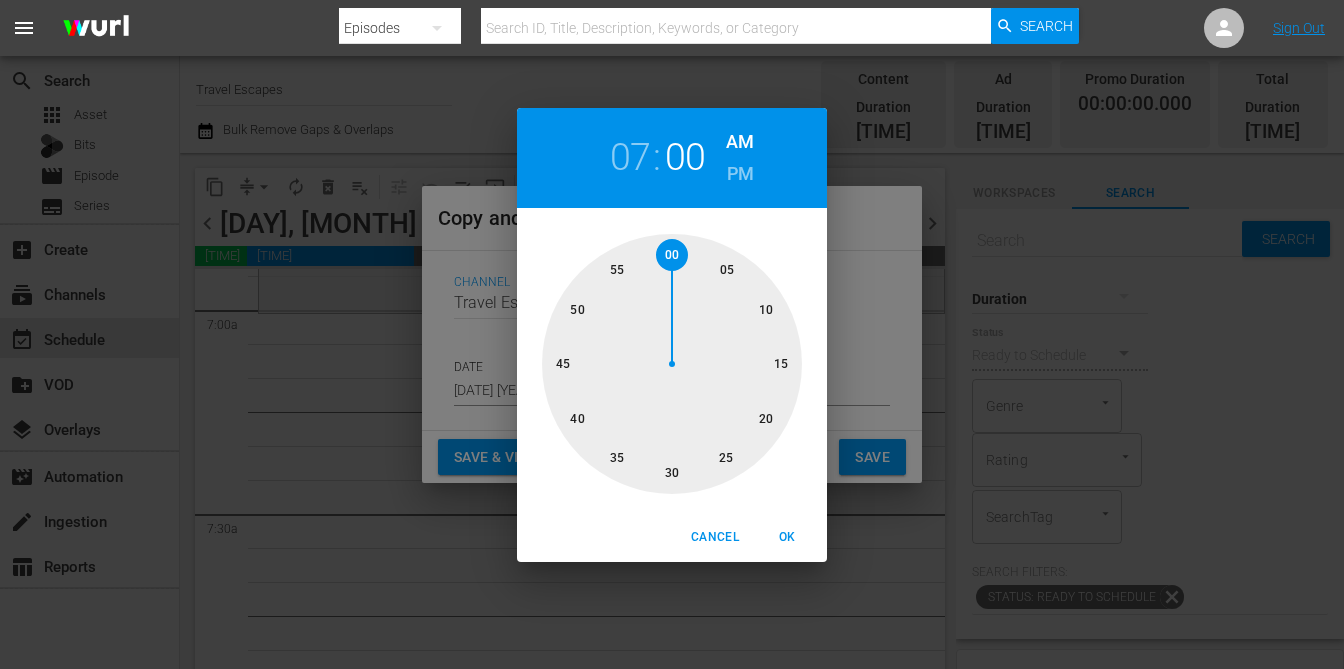 click on "OK" at bounding box center [787, 537] 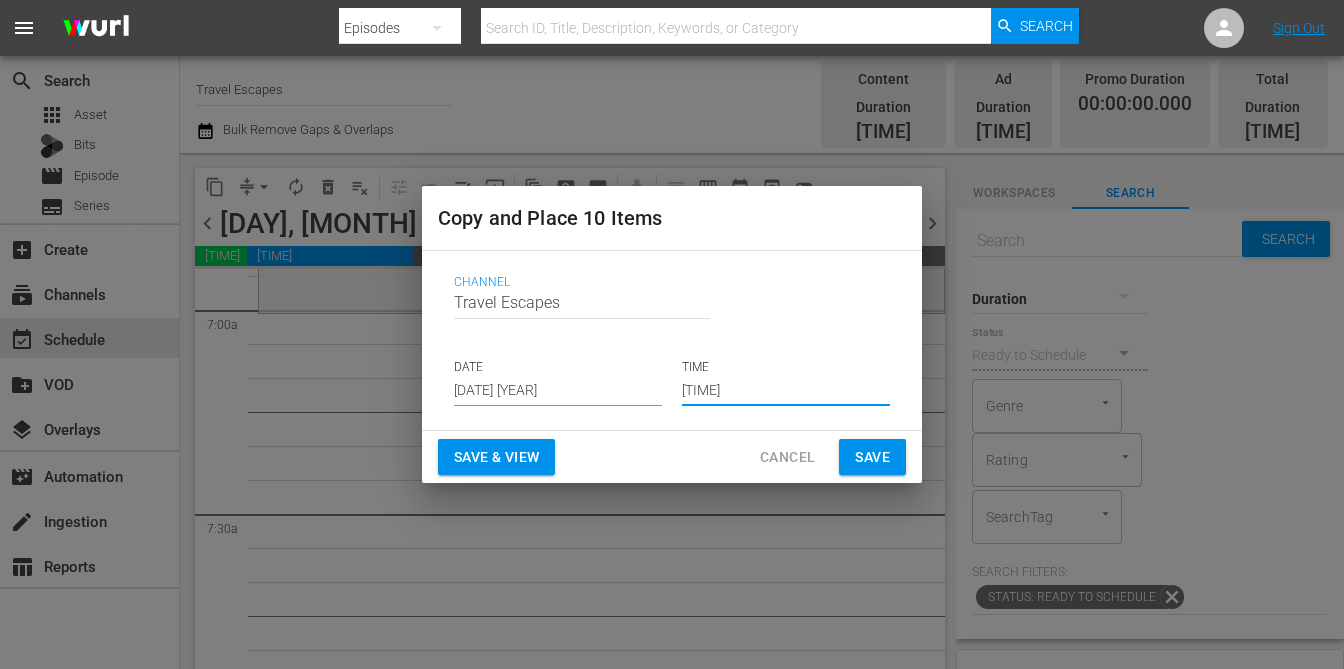 click on "Save" at bounding box center [872, 457] 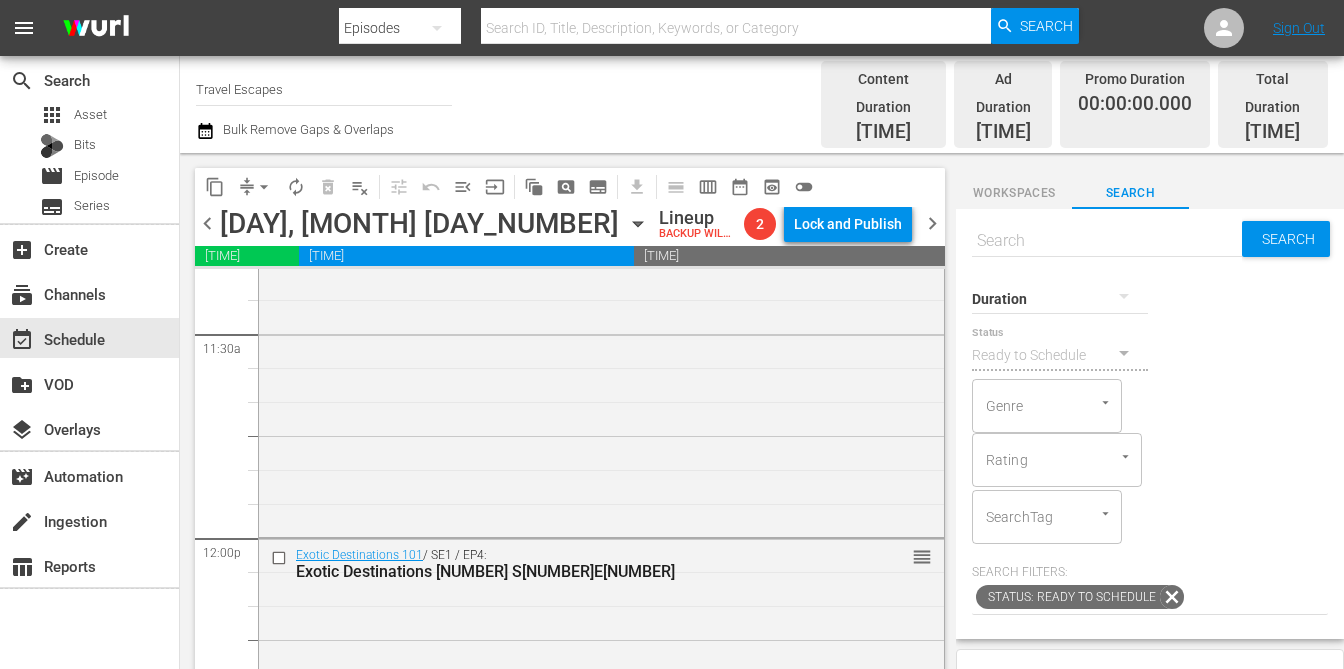 scroll, scrollTop: 4629, scrollLeft: 0, axis: vertical 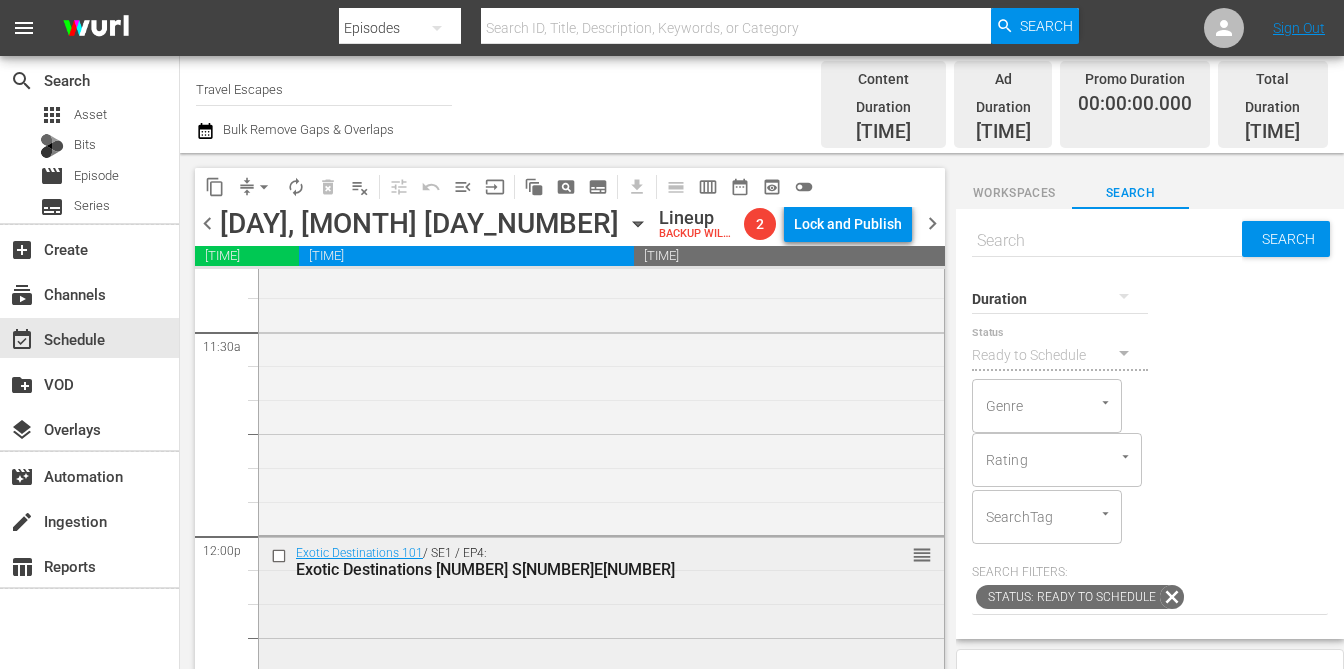 click at bounding box center (281, 556) 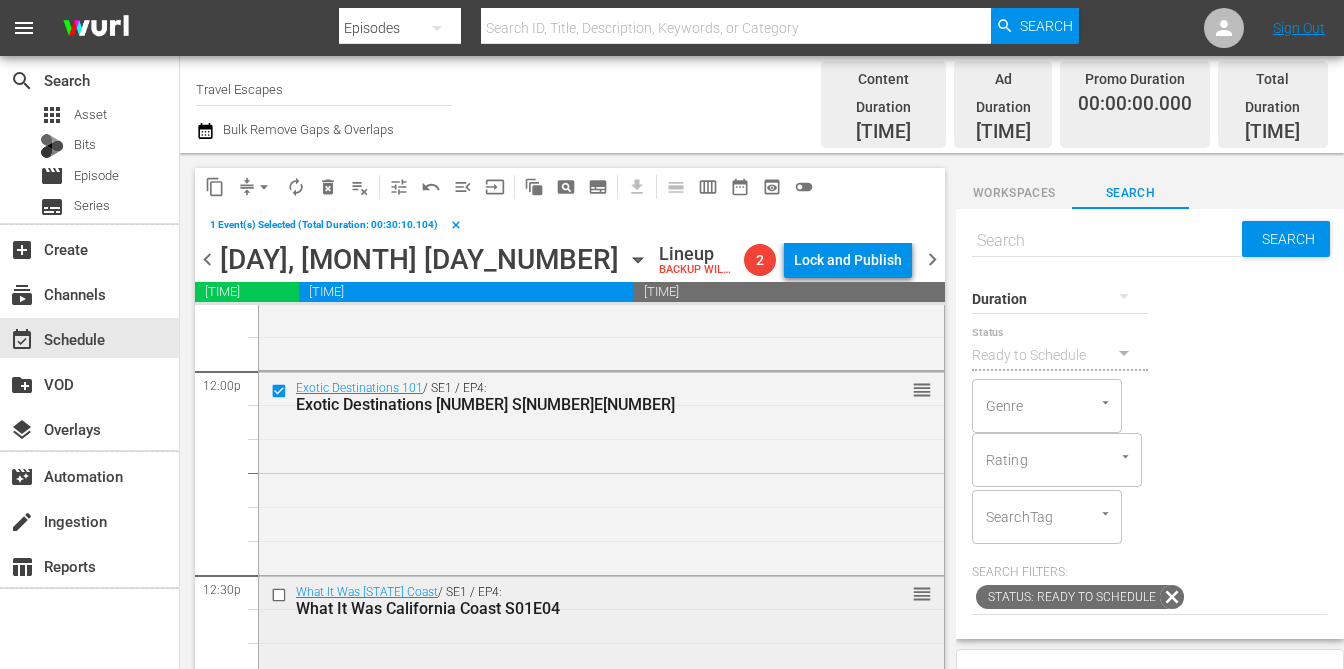click at bounding box center (281, 595) 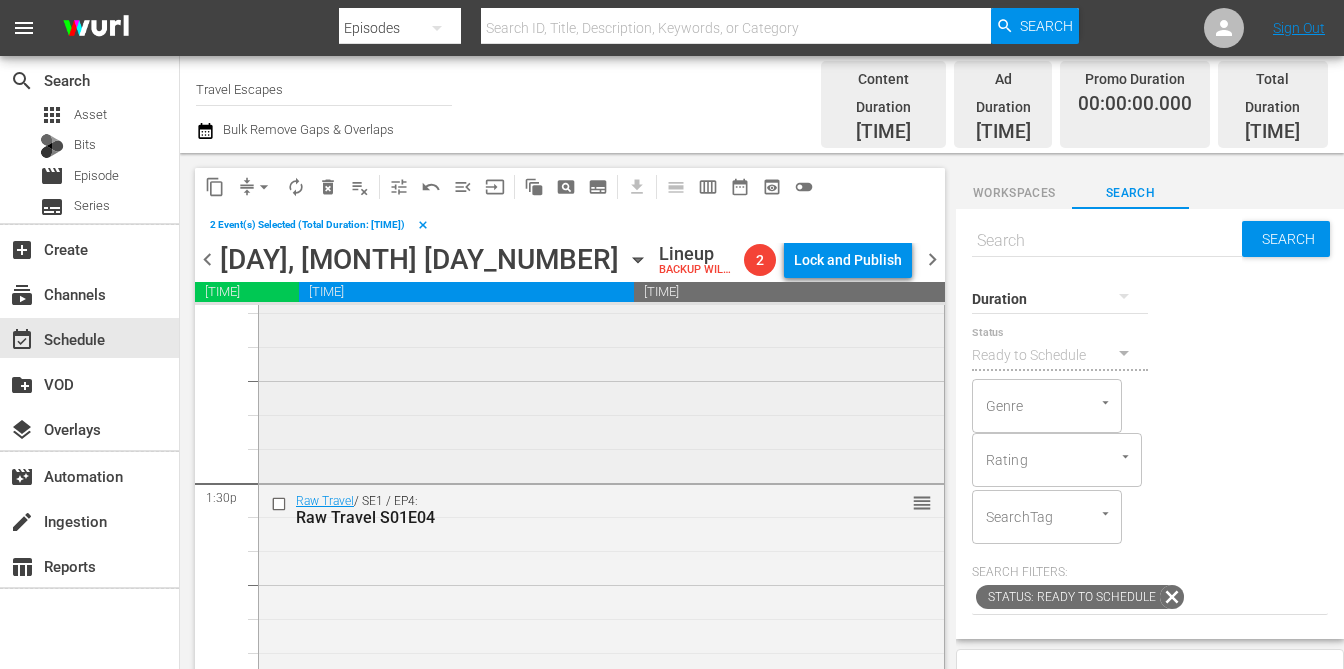 scroll, scrollTop: 5372, scrollLeft: 0, axis: vertical 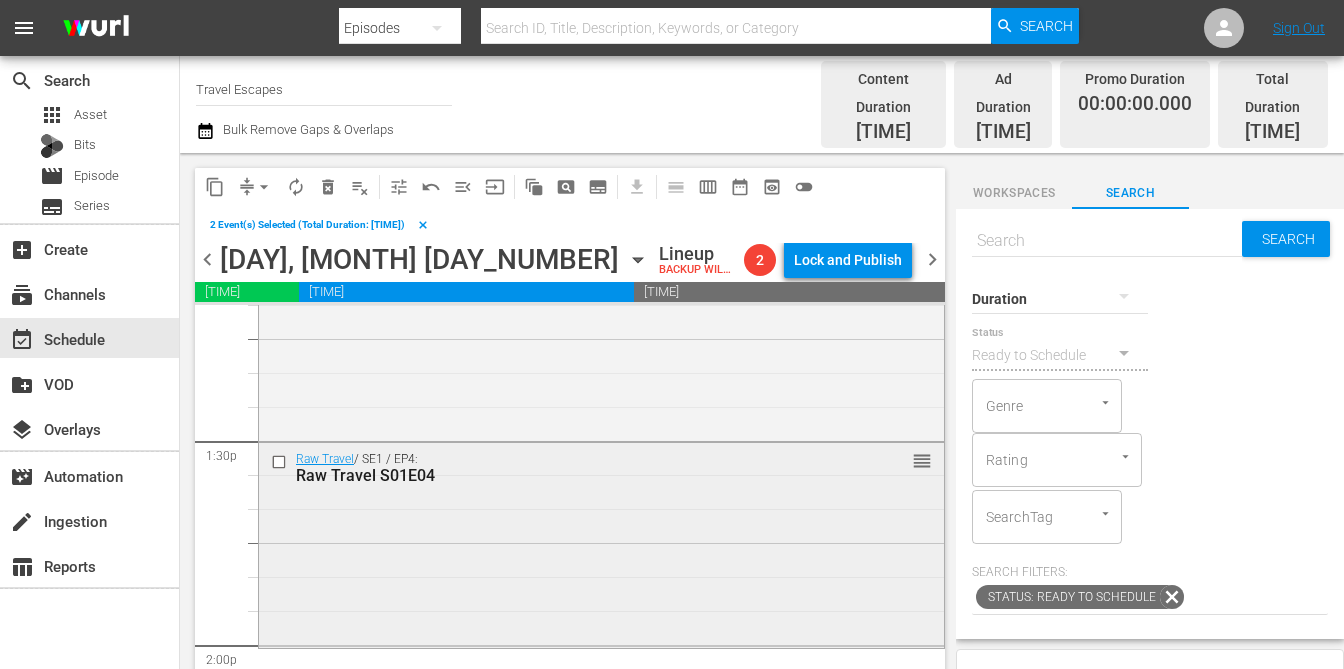 click at bounding box center (281, 461) 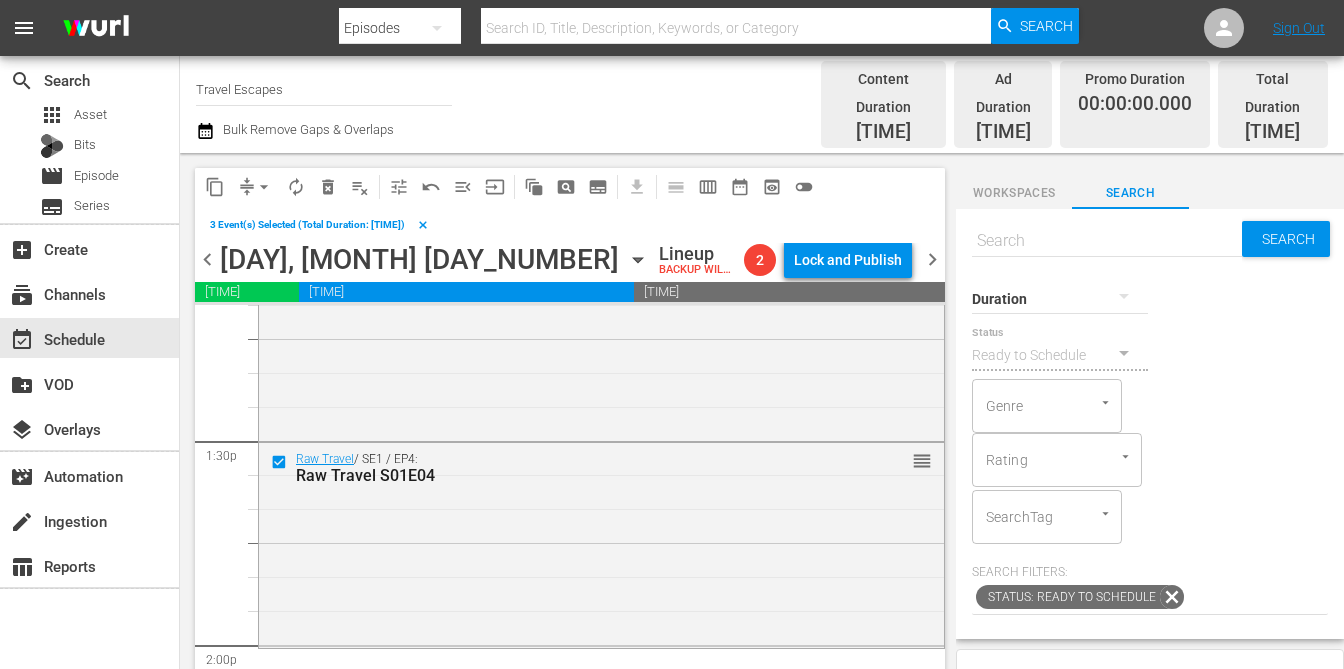 click on "delete_forever_outlined" at bounding box center (328, 187) 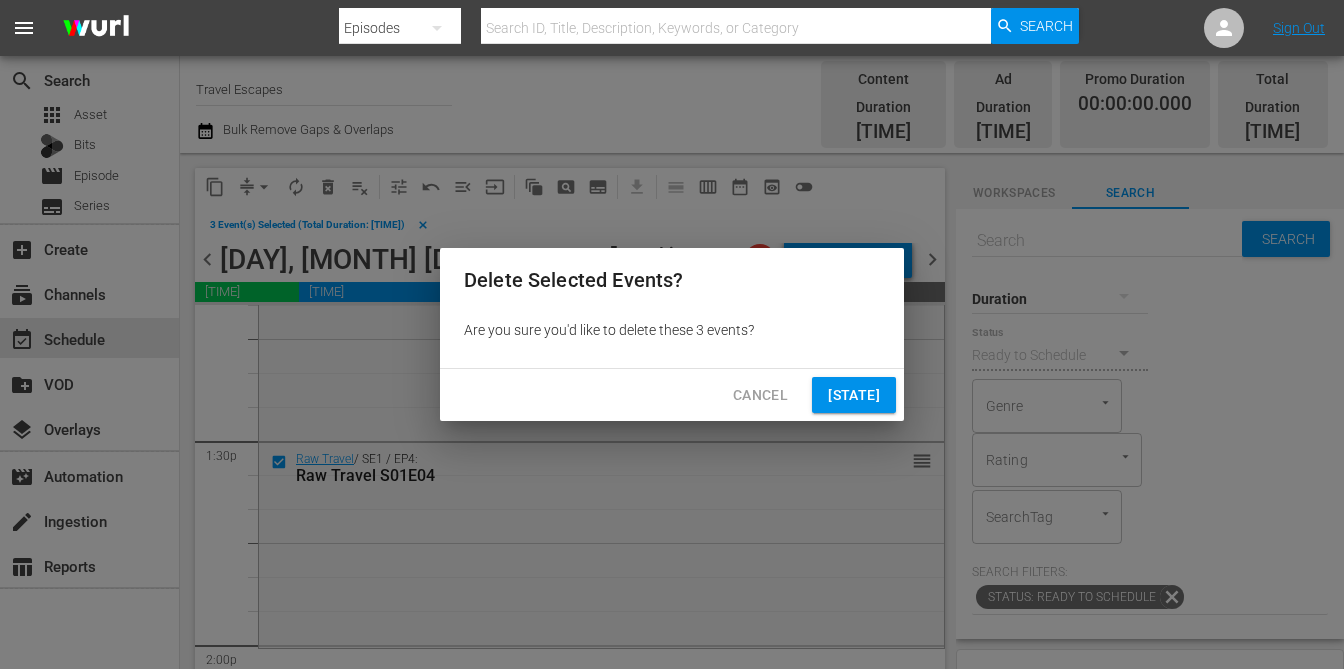 click on "[STATE]" at bounding box center [854, 395] 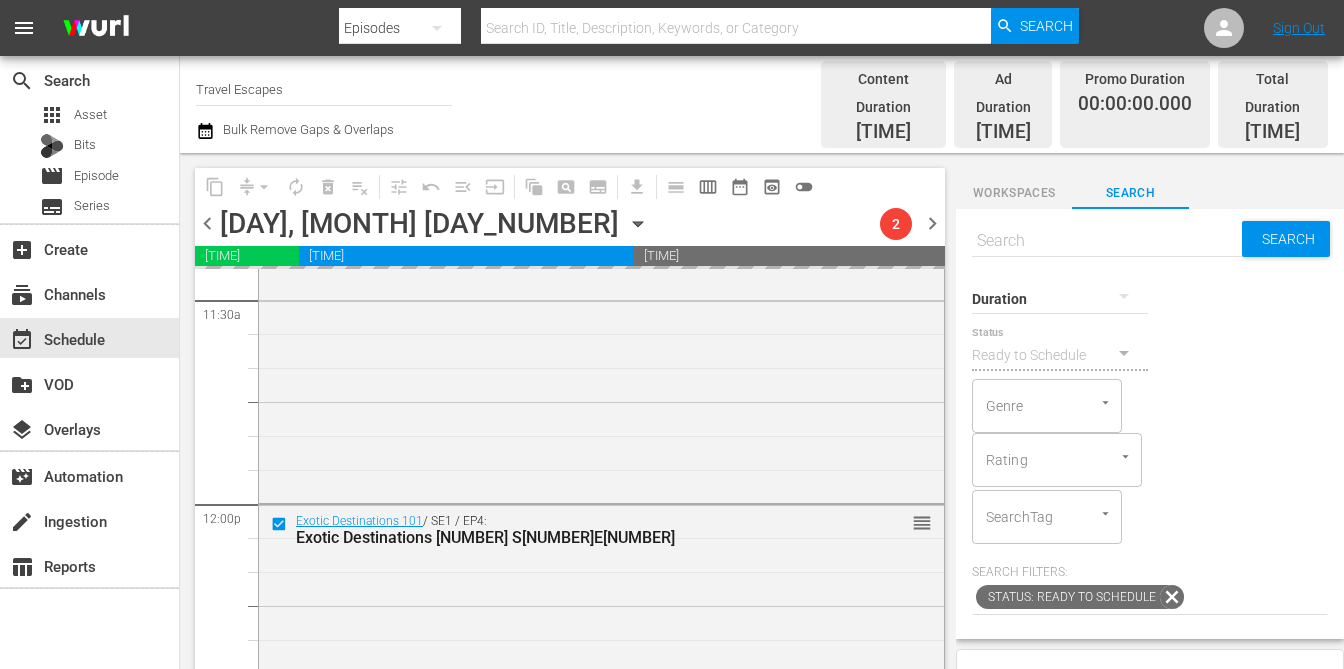 scroll, scrollTop: 4669, scrollLeft: 0, axis: vertical 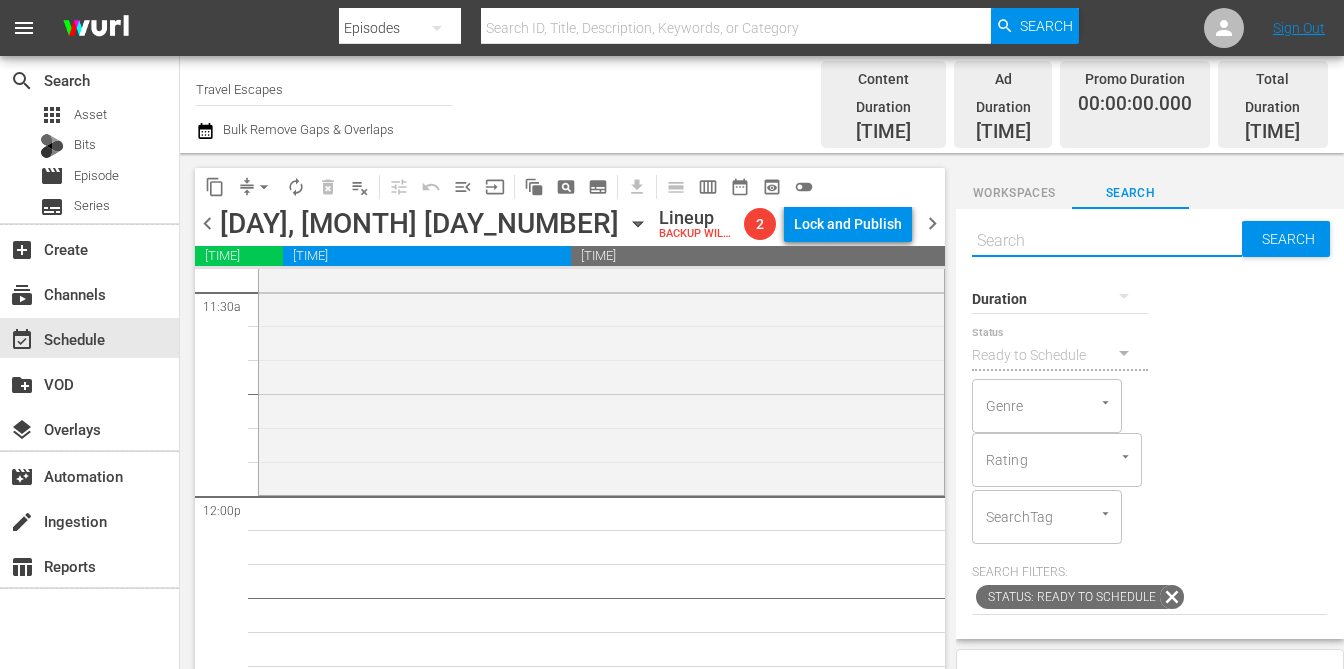 click at bounding box center [1107, 241] 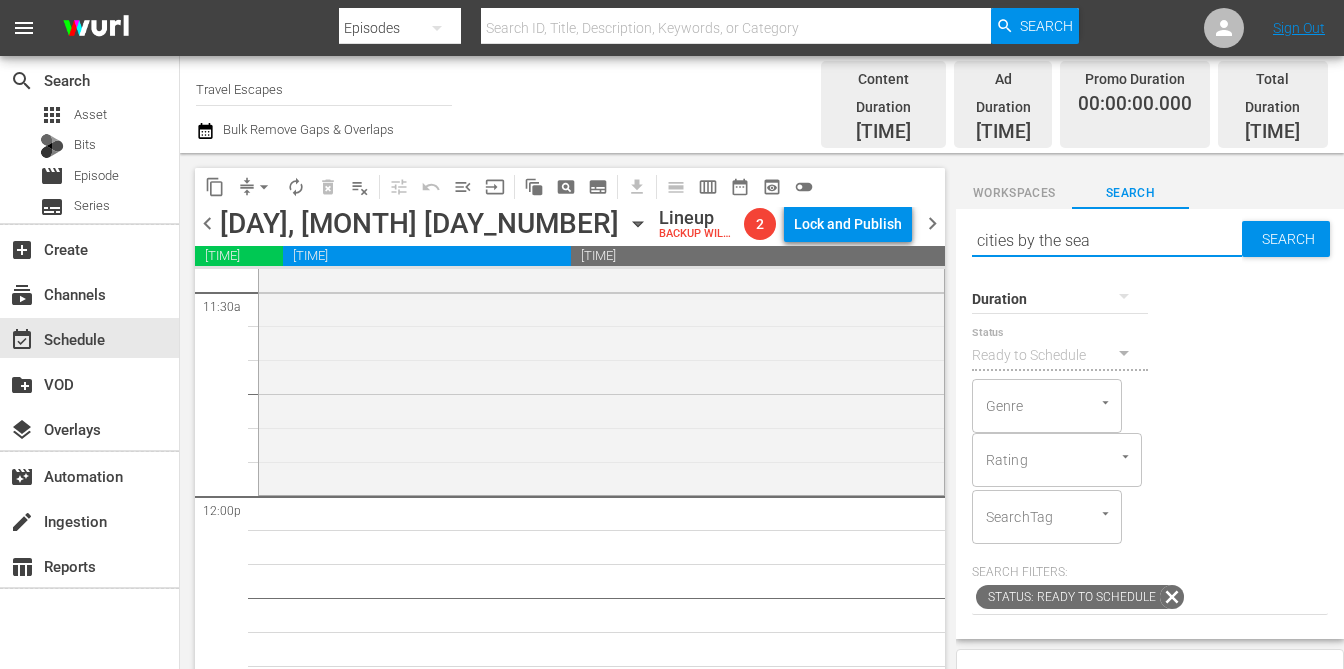 type on "cities by the sea" 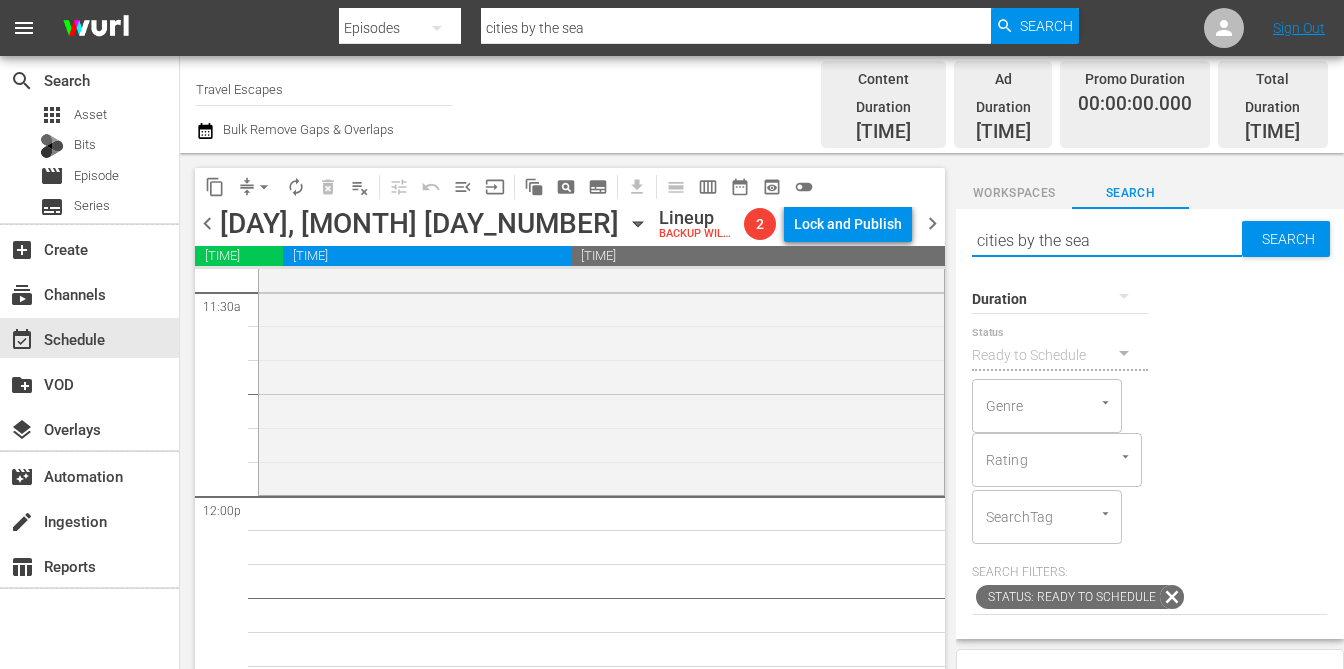 scroll, scrollTop: 0, scrollLeft: 0, axis: both 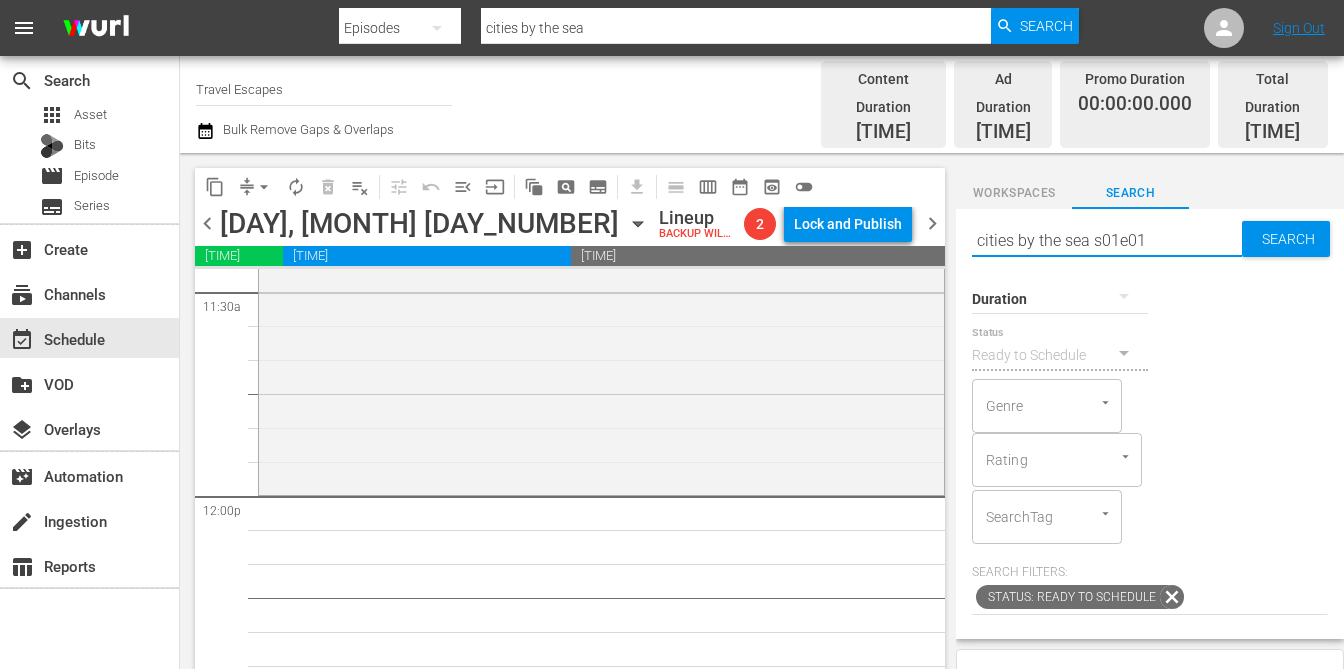 type on "cities by the sea s01e01" 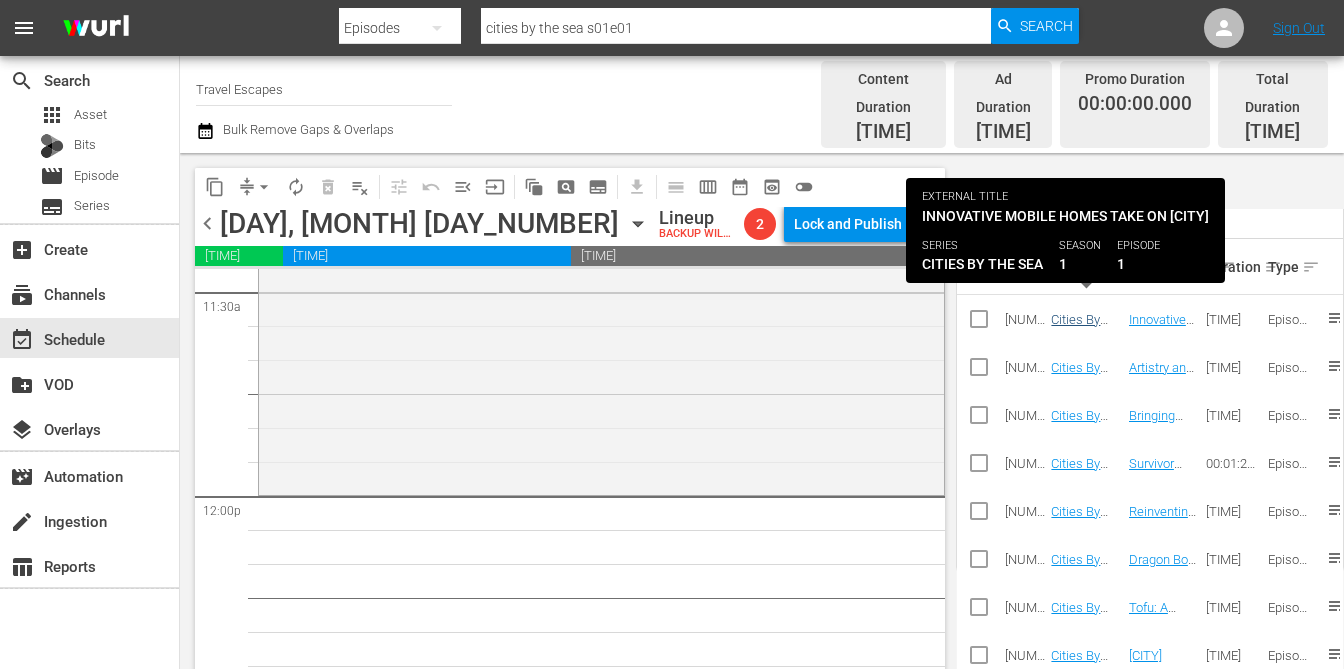 scroll, scrollTop: 549, scrollLeft: 0, axis: vertical 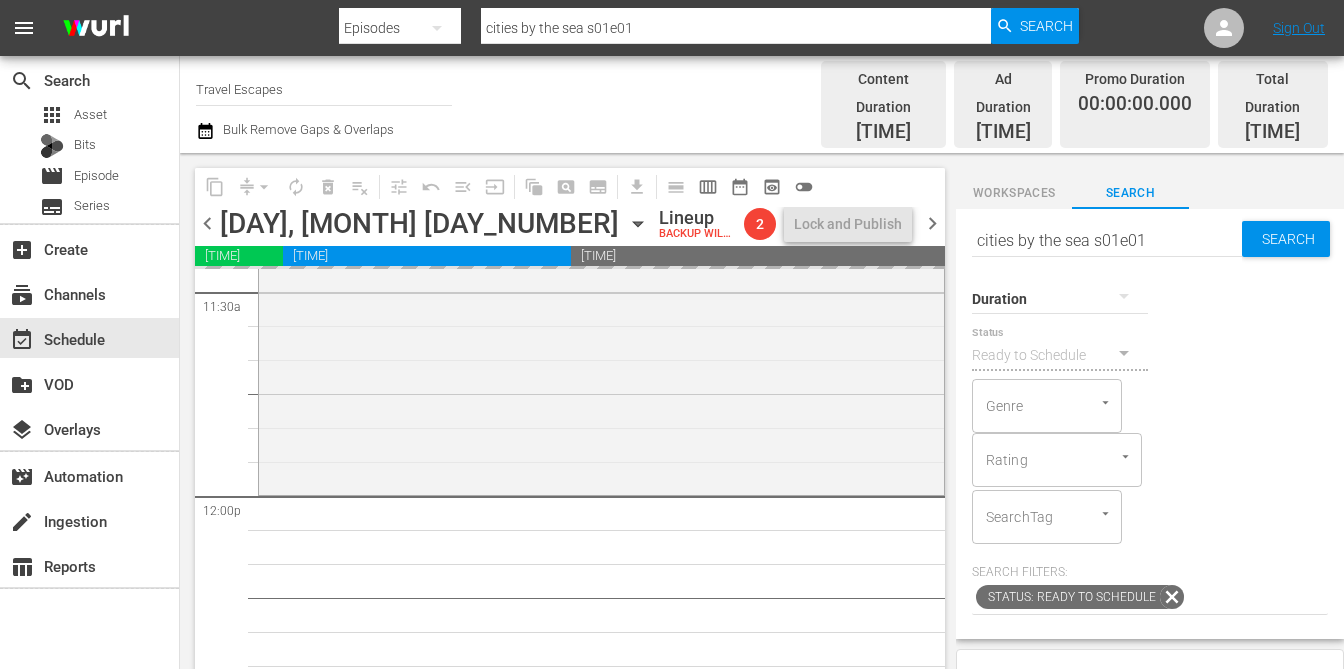 click on "cities by the sea s01e01" at bounding box center (1107, 241) 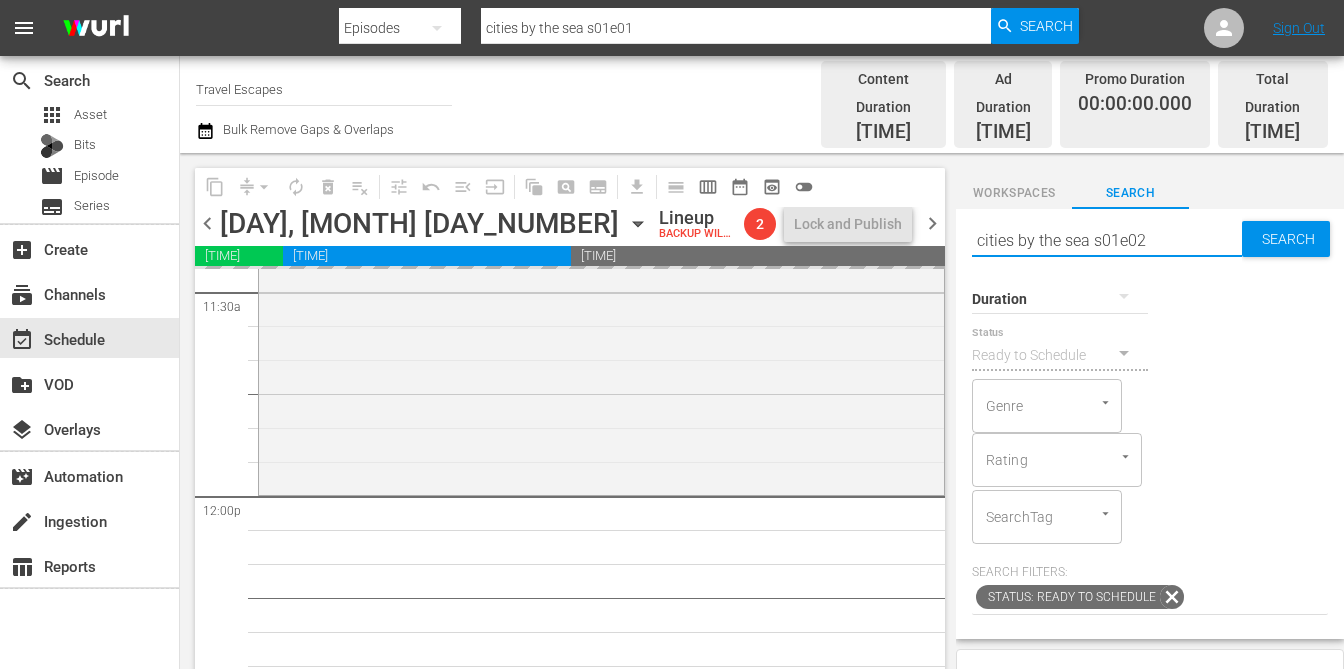 type on "cities by the sea s01e02" 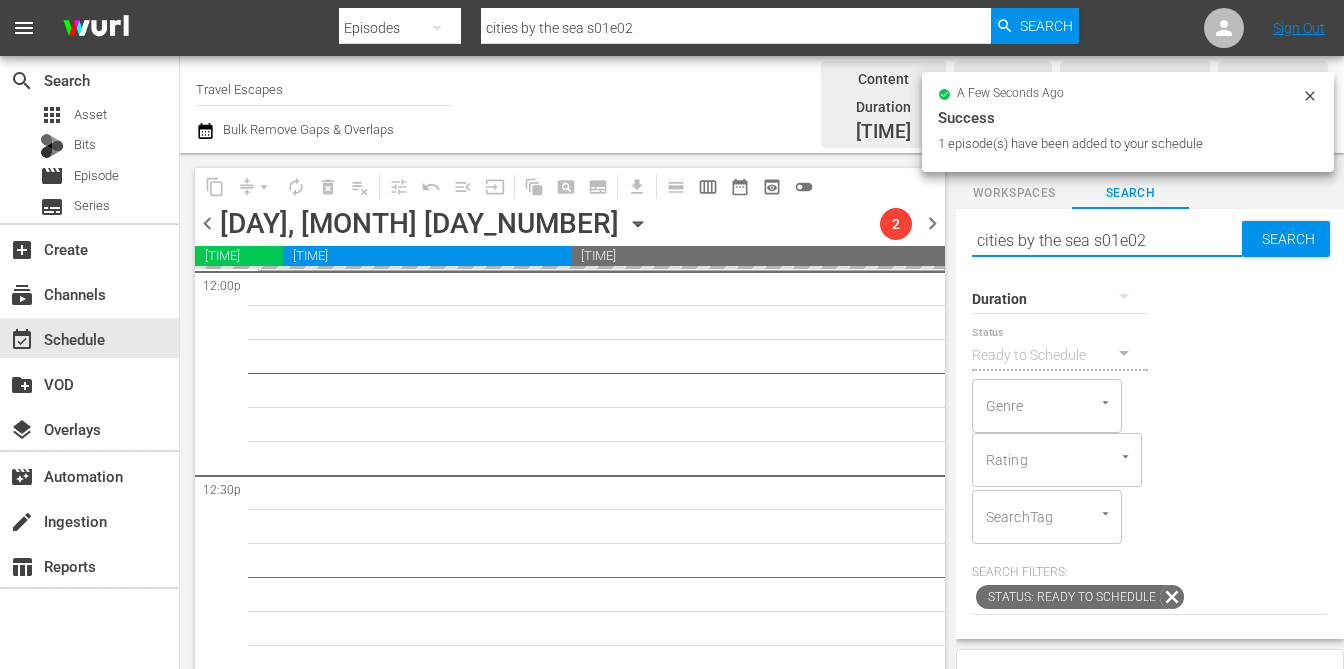 scroll, scrollTop: 4900, scrollLeft: 0, axis: vertical 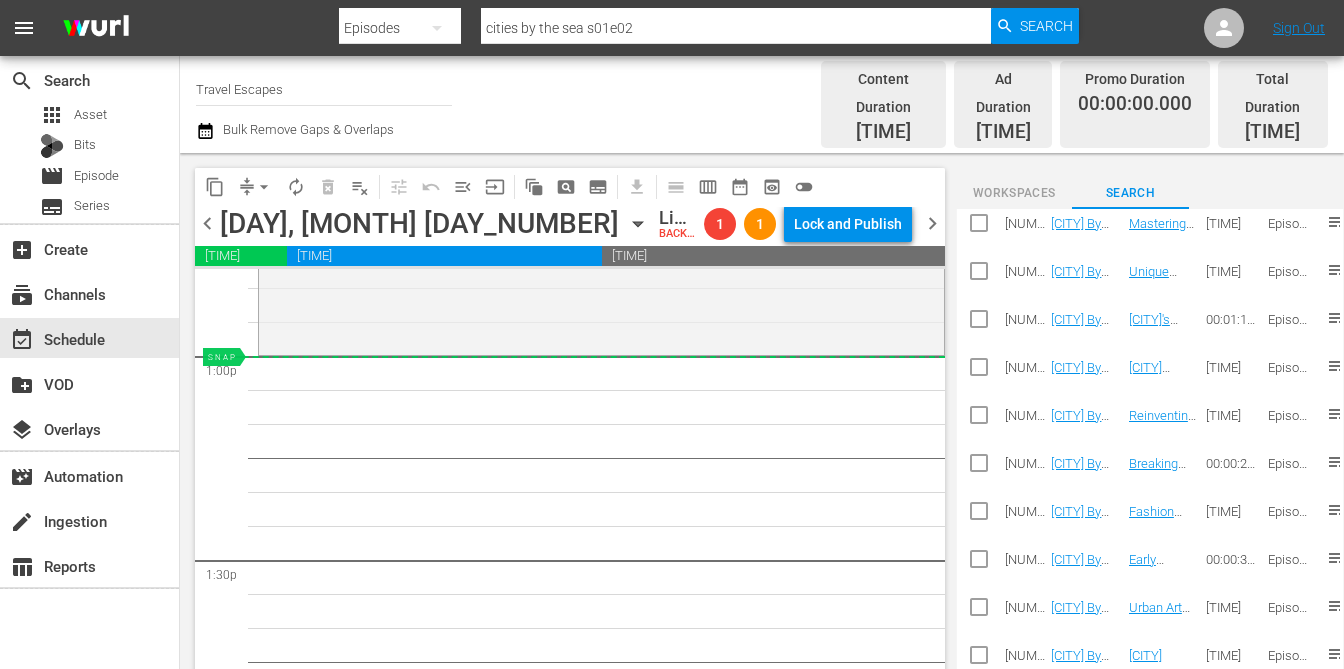 drag, startPoint x: 1091, startPoint y: 642, endPoint x: 1050, endPoint y: 638, distance: 41.19466 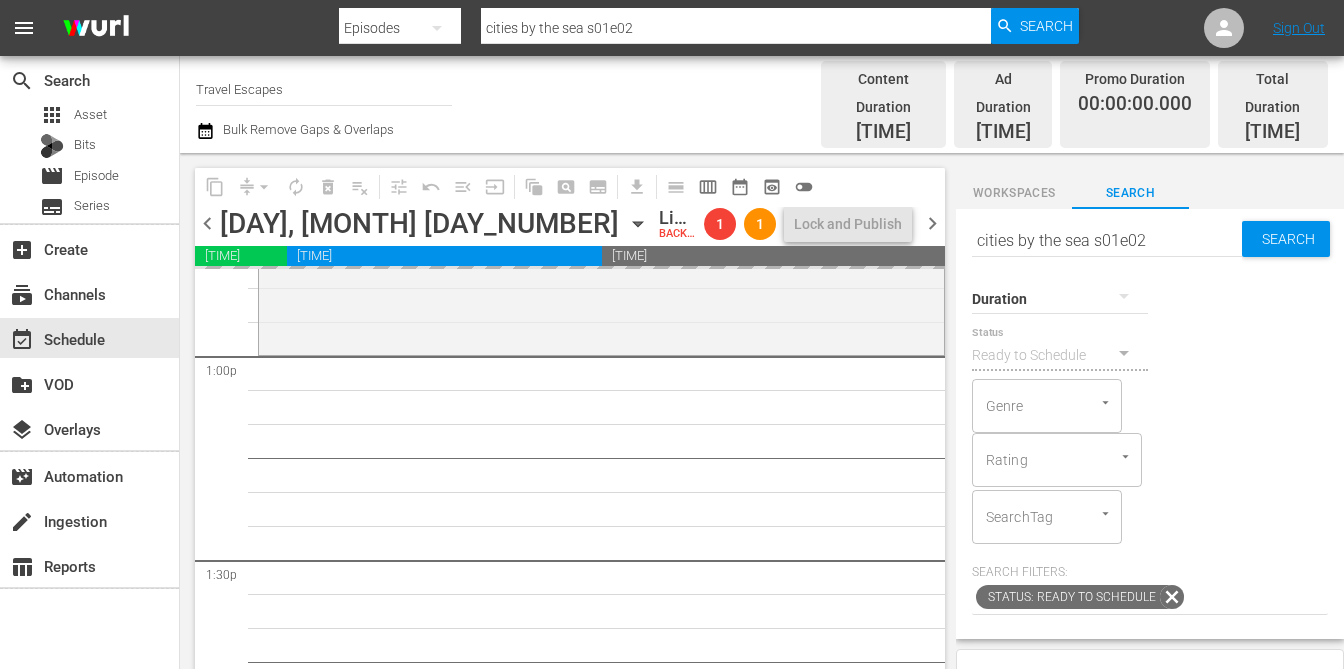 scroll, scrollTop: 0, scrollLeft: 0, axis: both 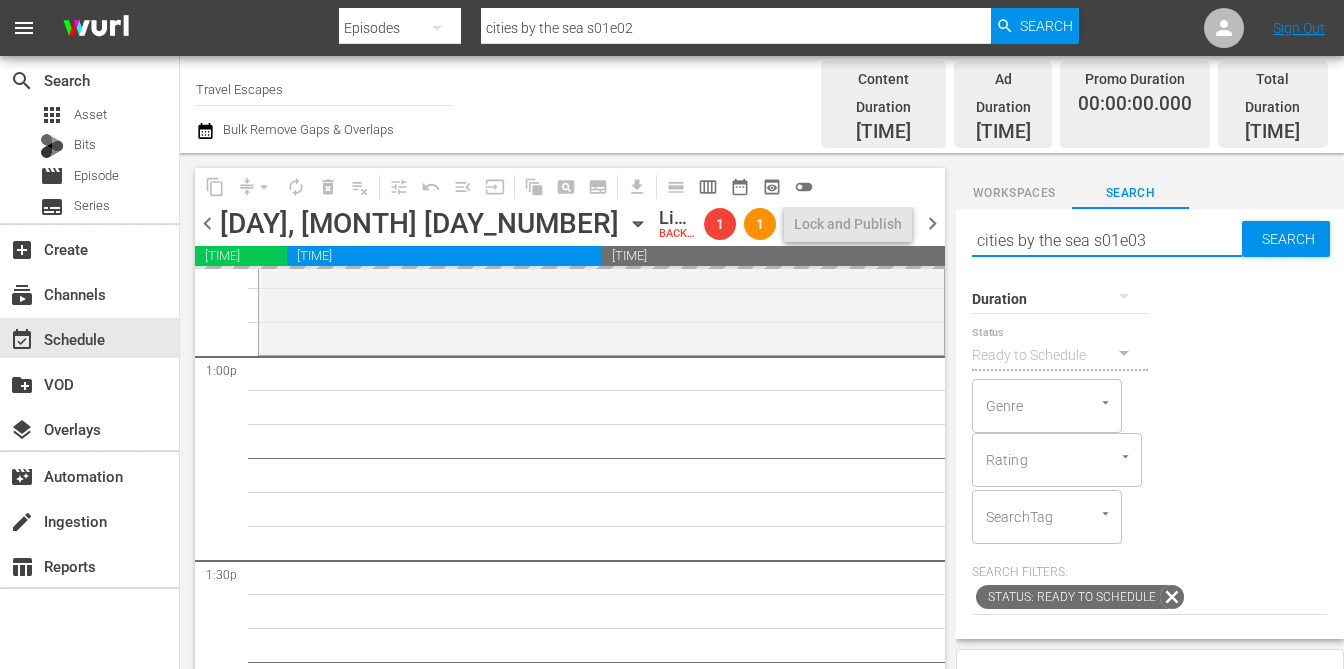 type on "cities by the sea s01e03" 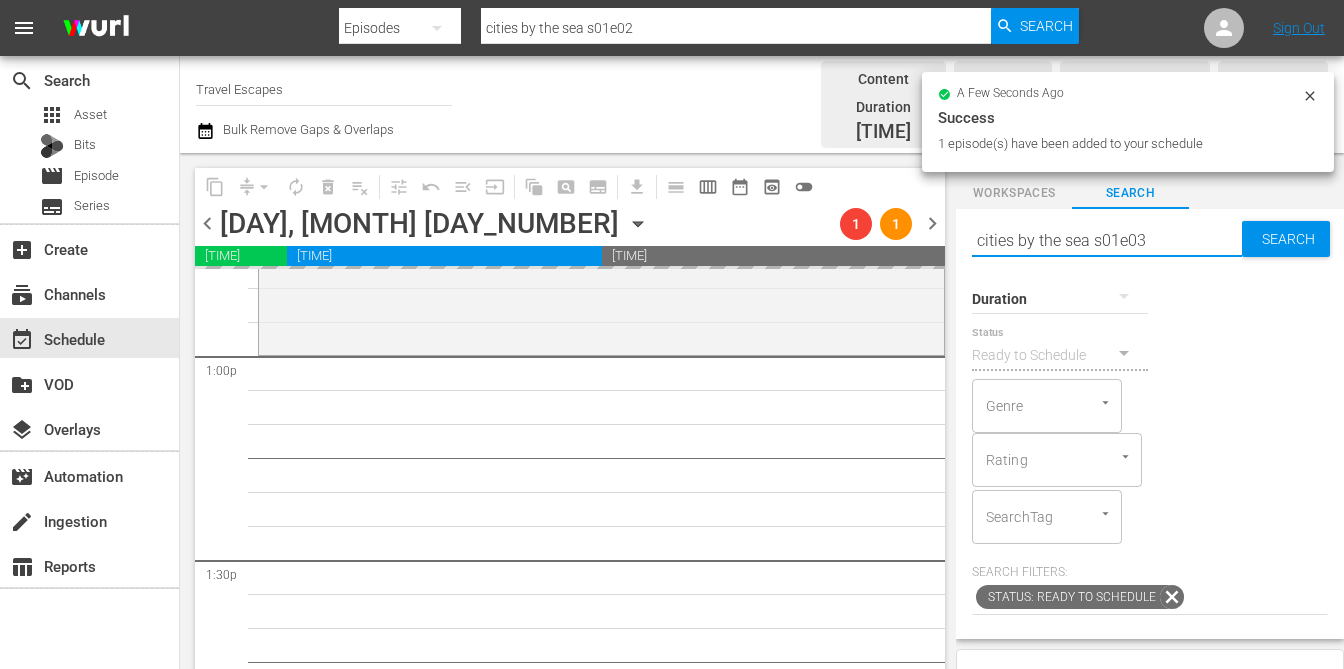 type on "cities by the sea s01e03" 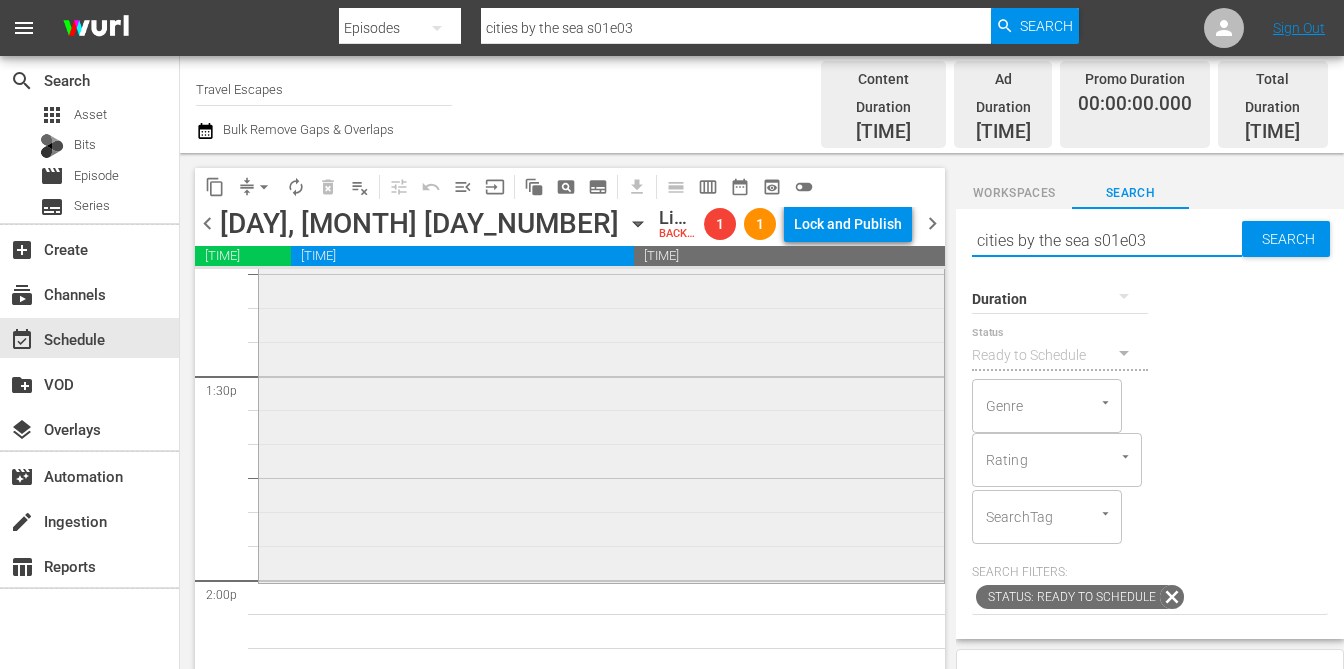 scroll, scrollTop: 5417, scrollLeft: 0, axis: vertical 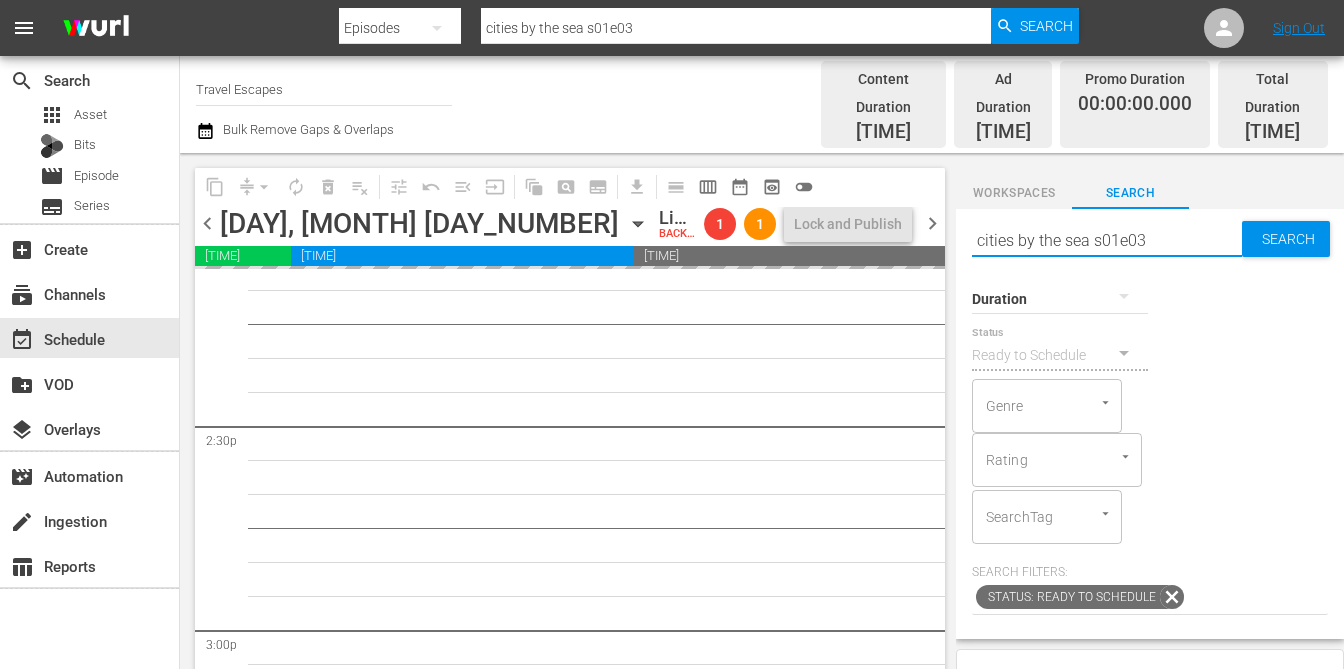 click on "cities by the sea s01e03" at bounding box center (1107, 241) 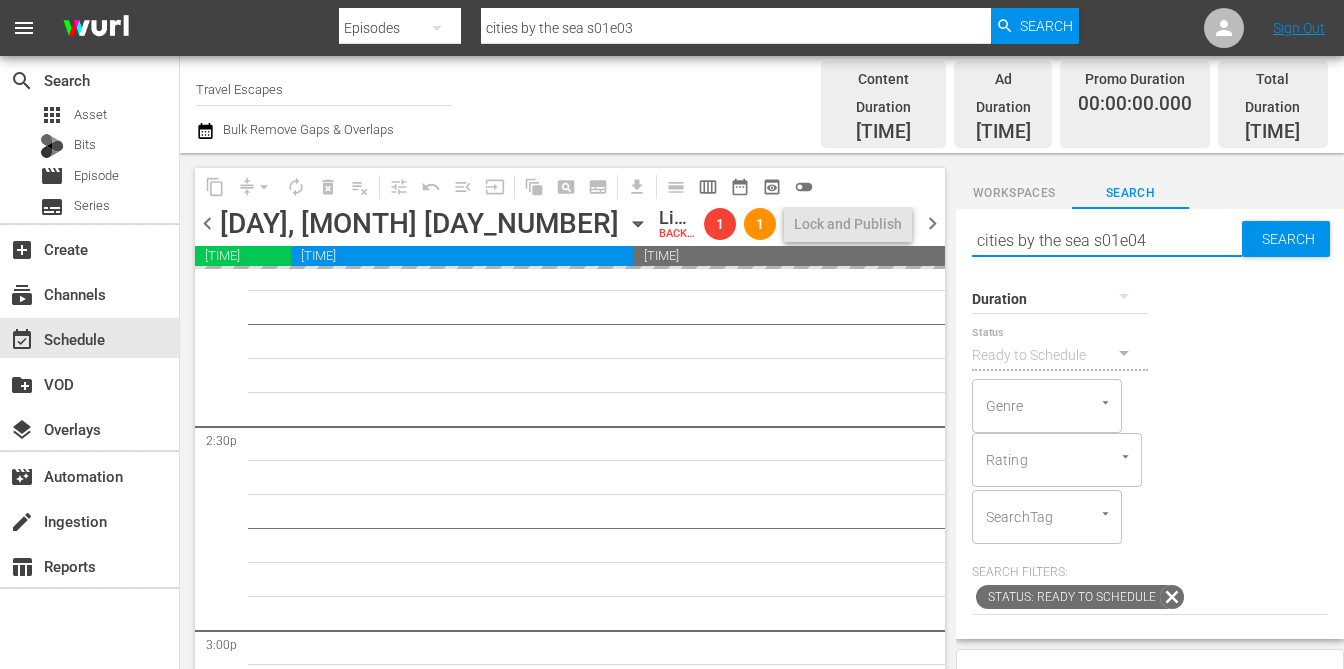 type on "cities by the sea s01e04" 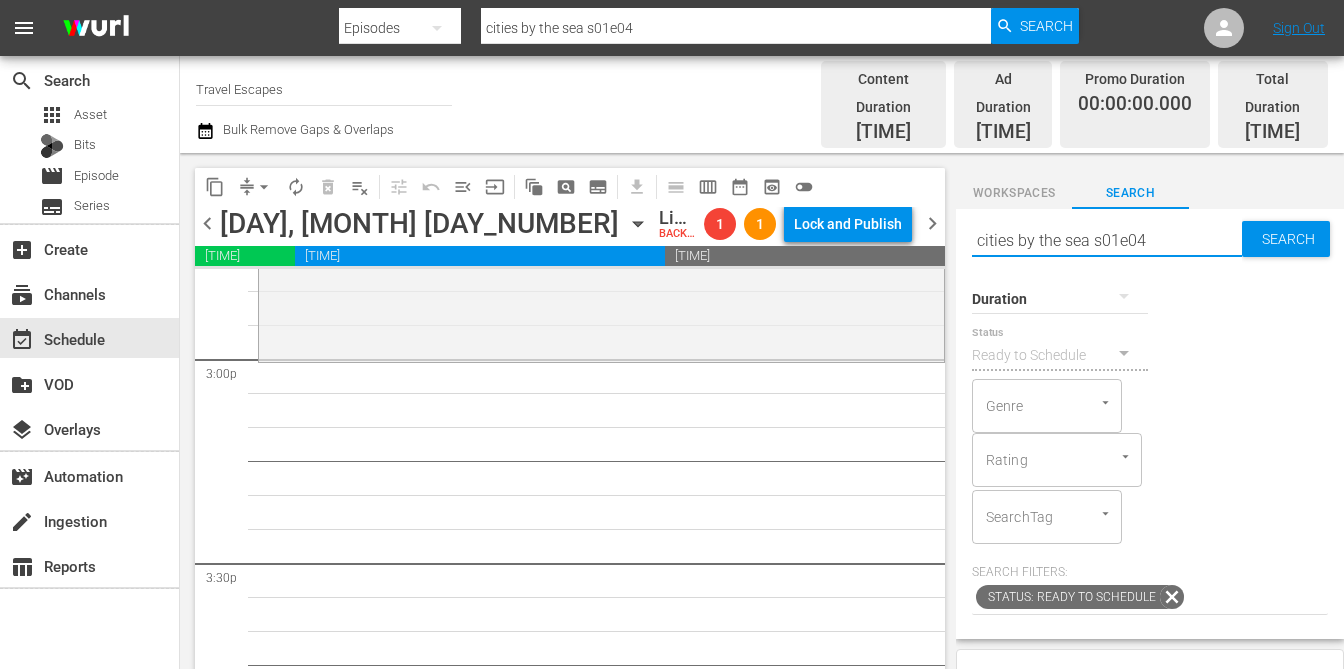 scroll, scrollTop: 6065, scrollLeft: 0, axis: vertical 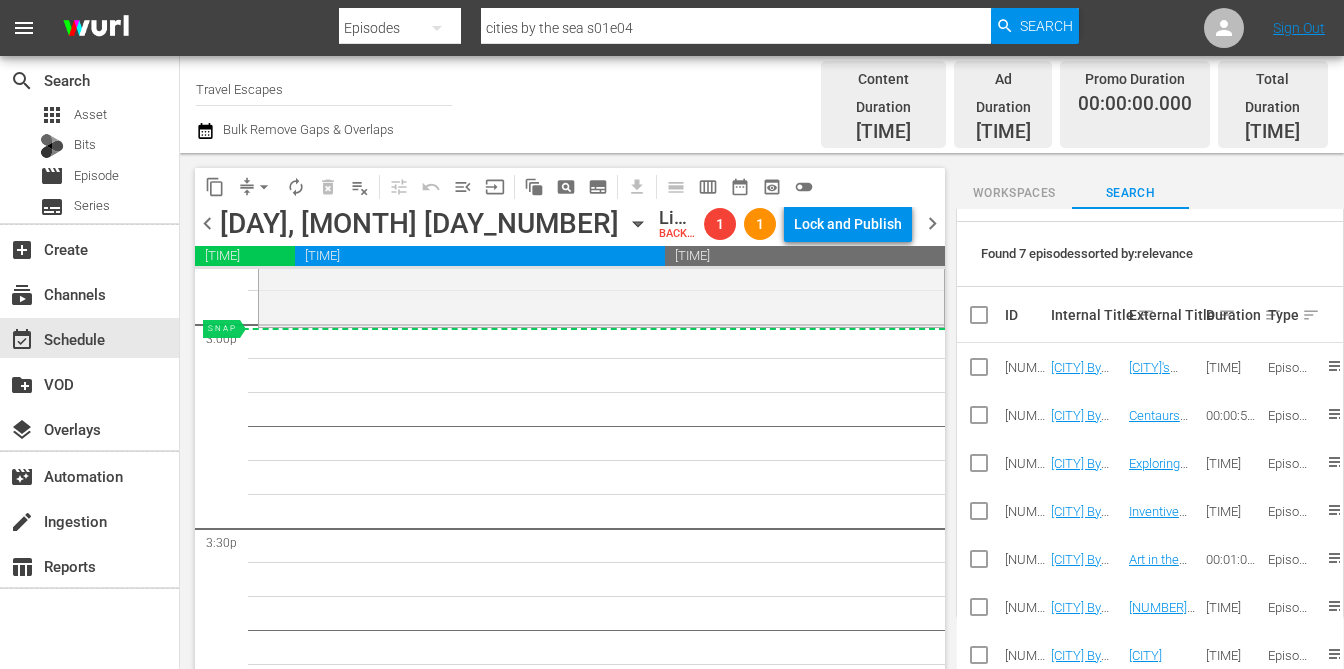 drag, startPoint x: 1063, startPoint y: 643, endPoint x: 990, endPoint y: 634, distance: 73.552704 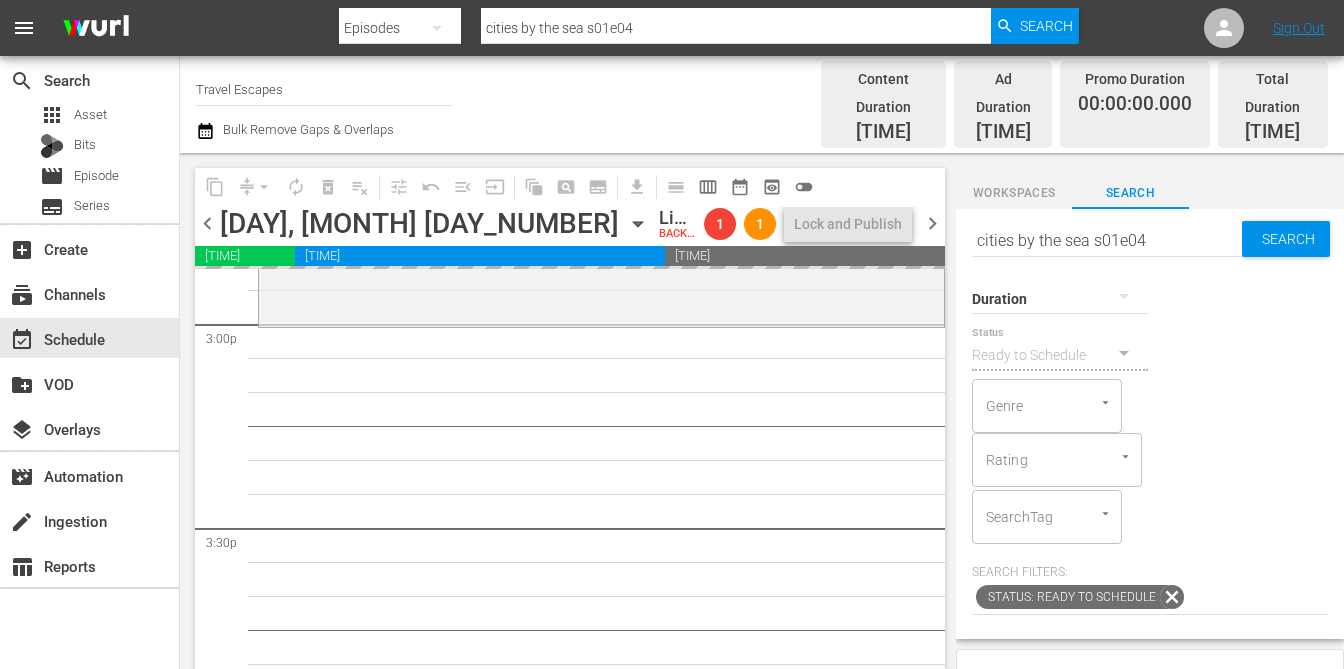 scroll, scrollTop: 0, scrollLeft: 0, axis: both 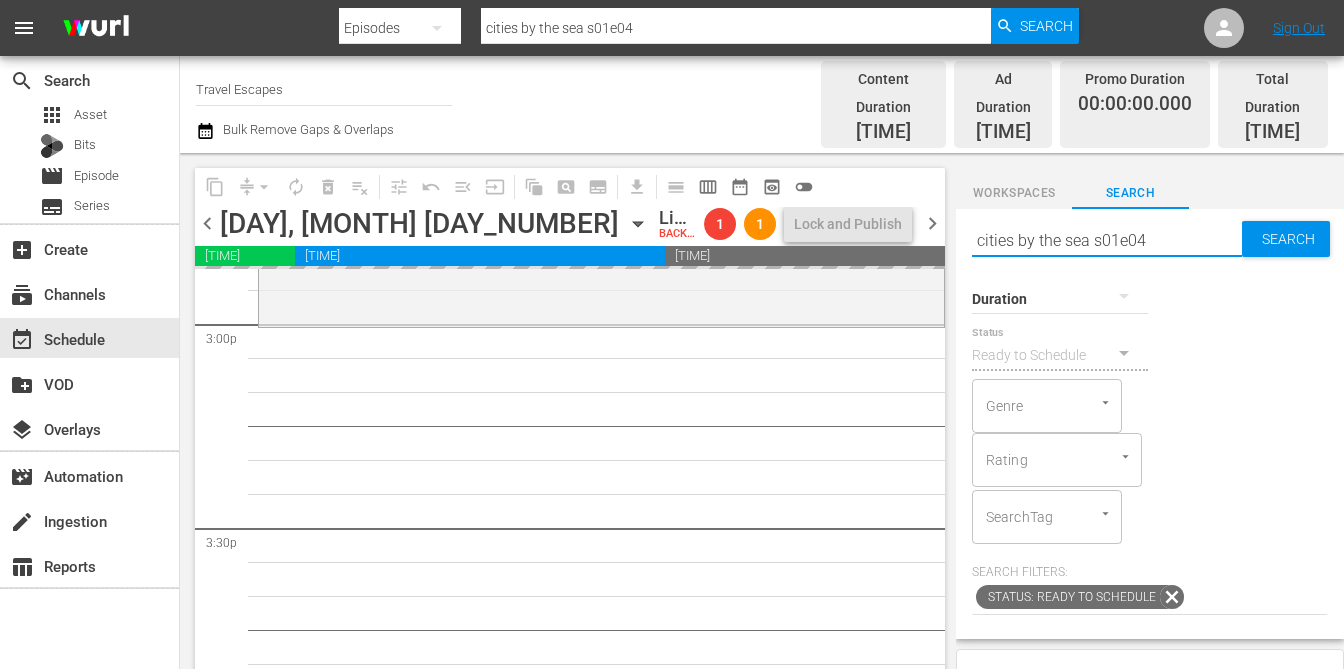 click on "cities by the sea s01e04" at bounding box center [1107, 241] 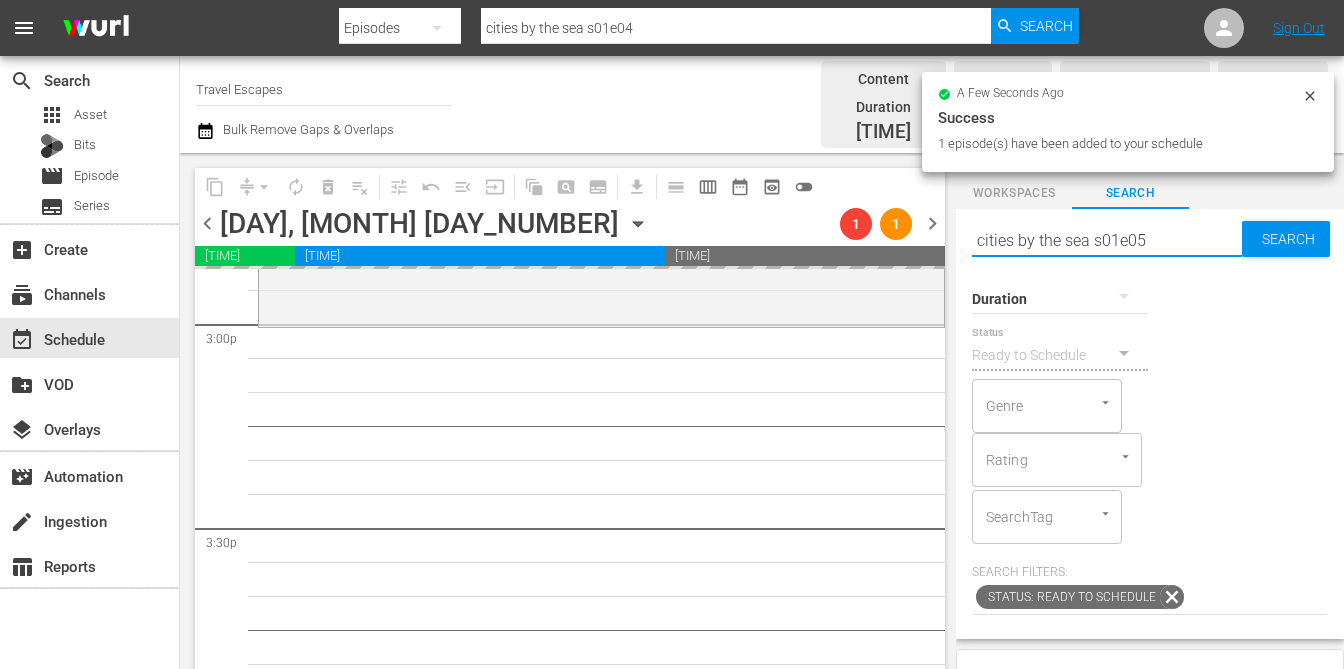 type on "cities by the sea s01e05" 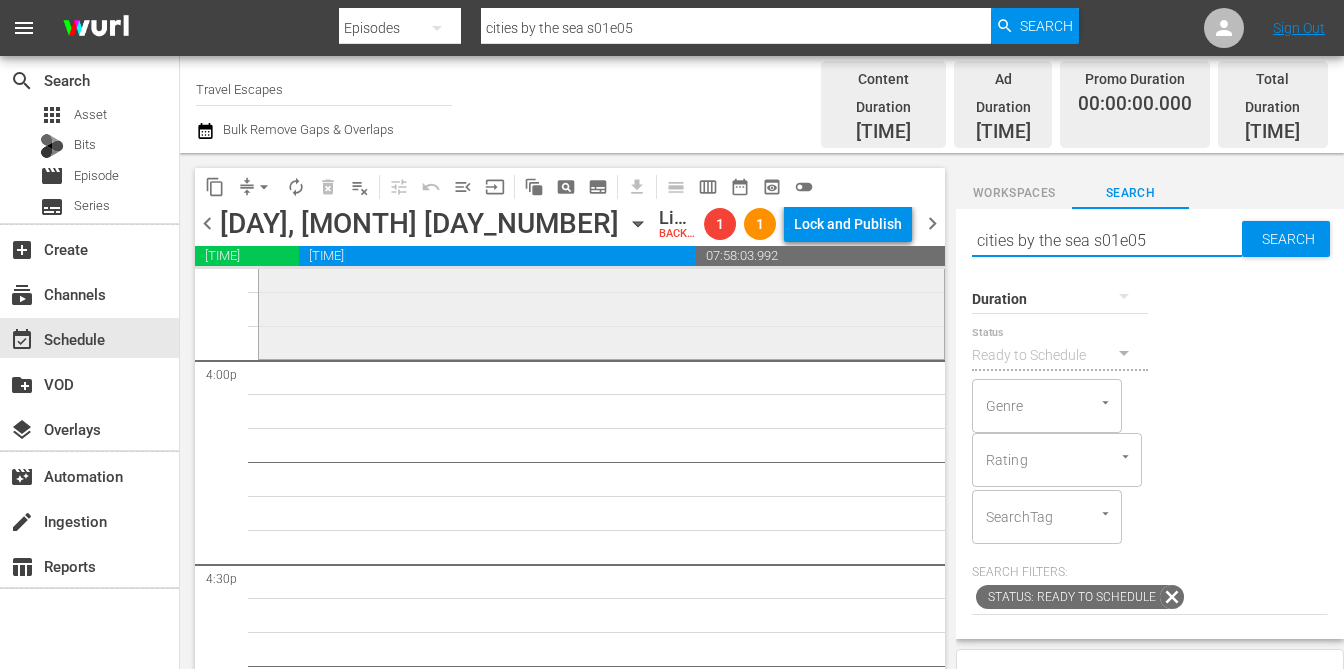 scroll, scrollTop: 6435, scrollLeft: 0, axis: vertical 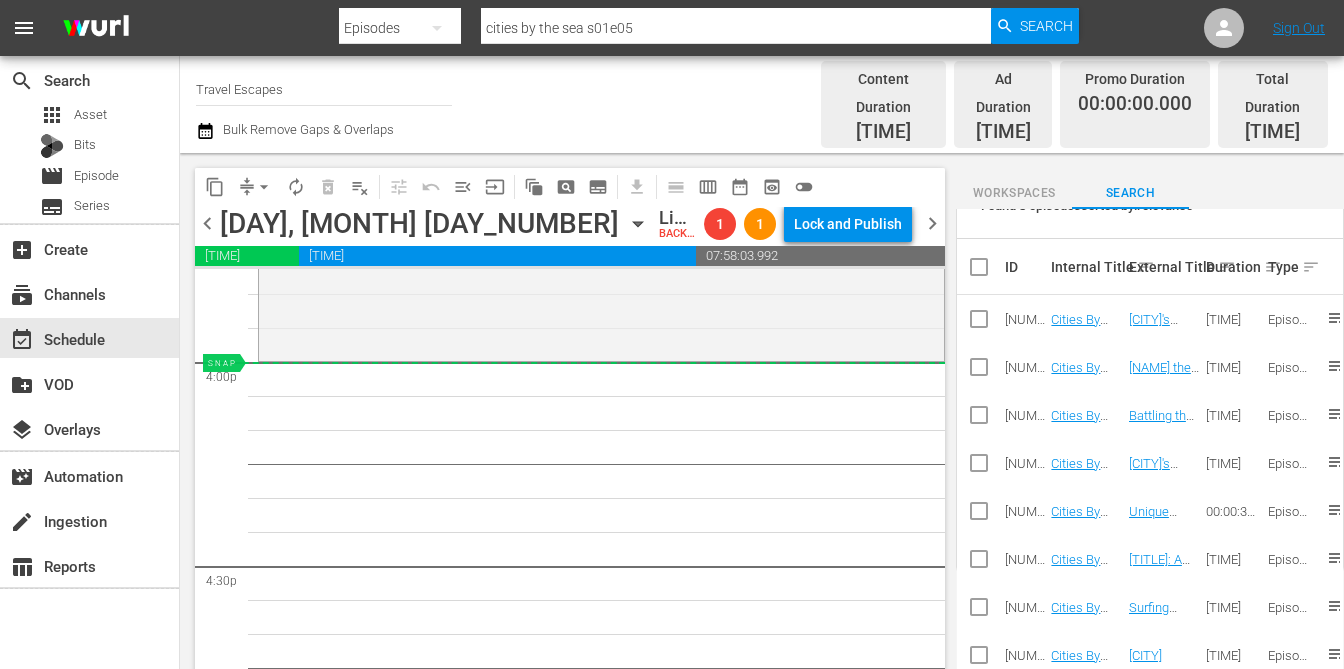drag, startPoint x: 1063, startPoint y: 639, endPoint x: 981, endPoint y: 624, distance: 83.360664 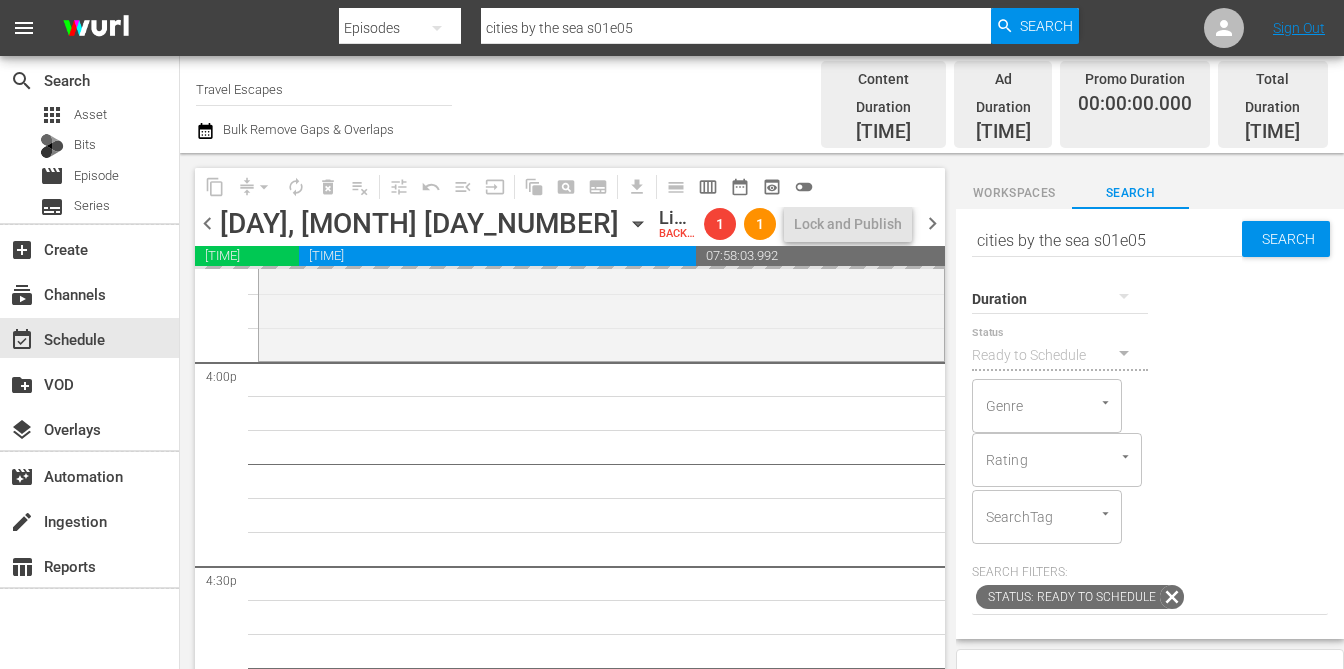 scroll, scrollTop: 0, scrollLeft: 0, axis: both 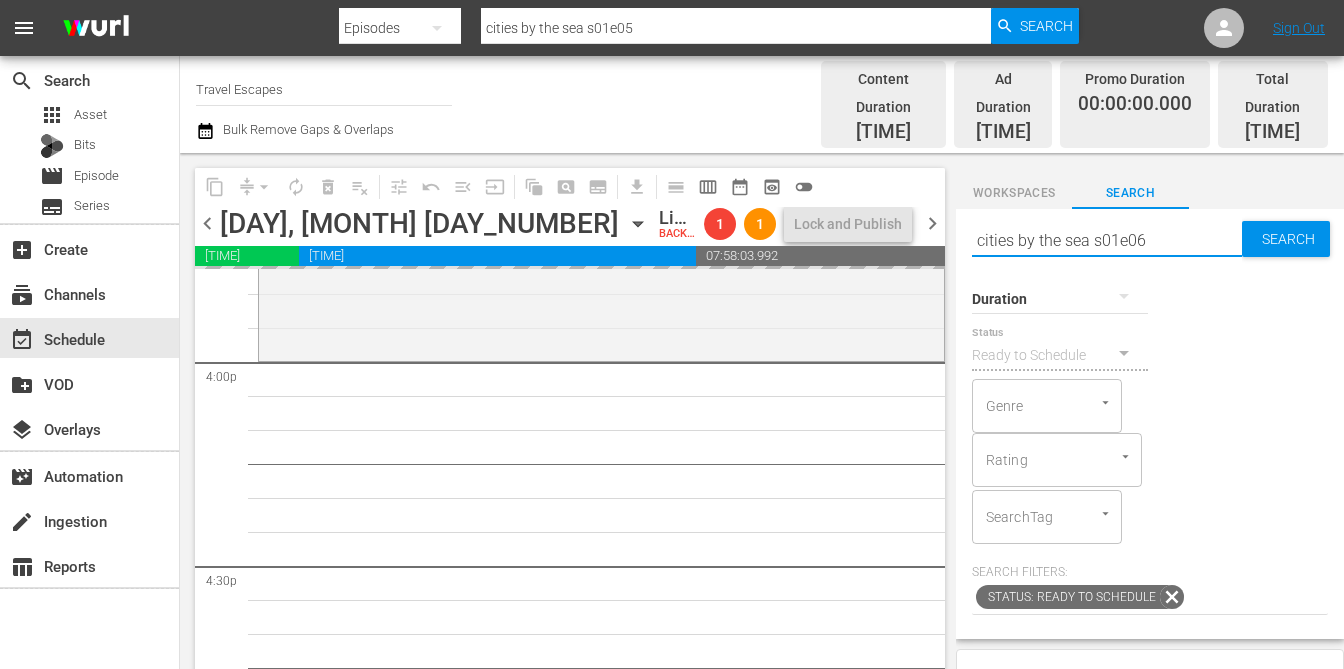 type on "cities by the sea s01e06" 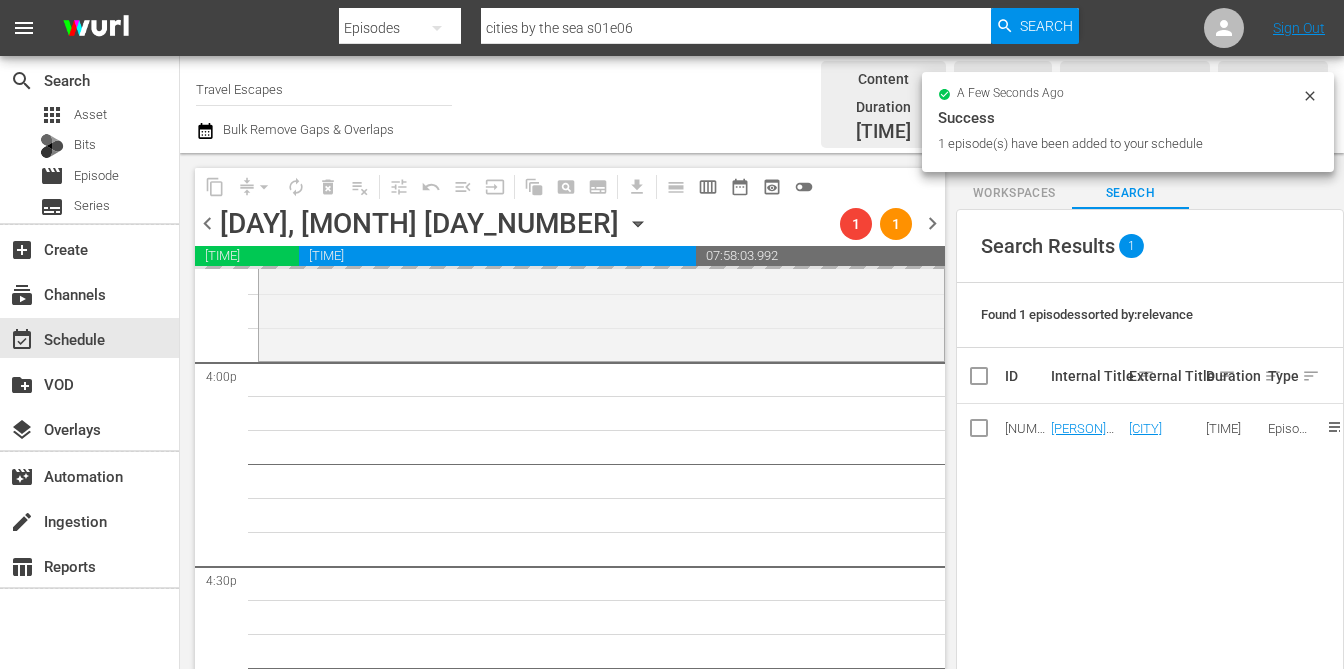 scroll, scrollTop: 440, scrollLeft: 0, axis: vertical 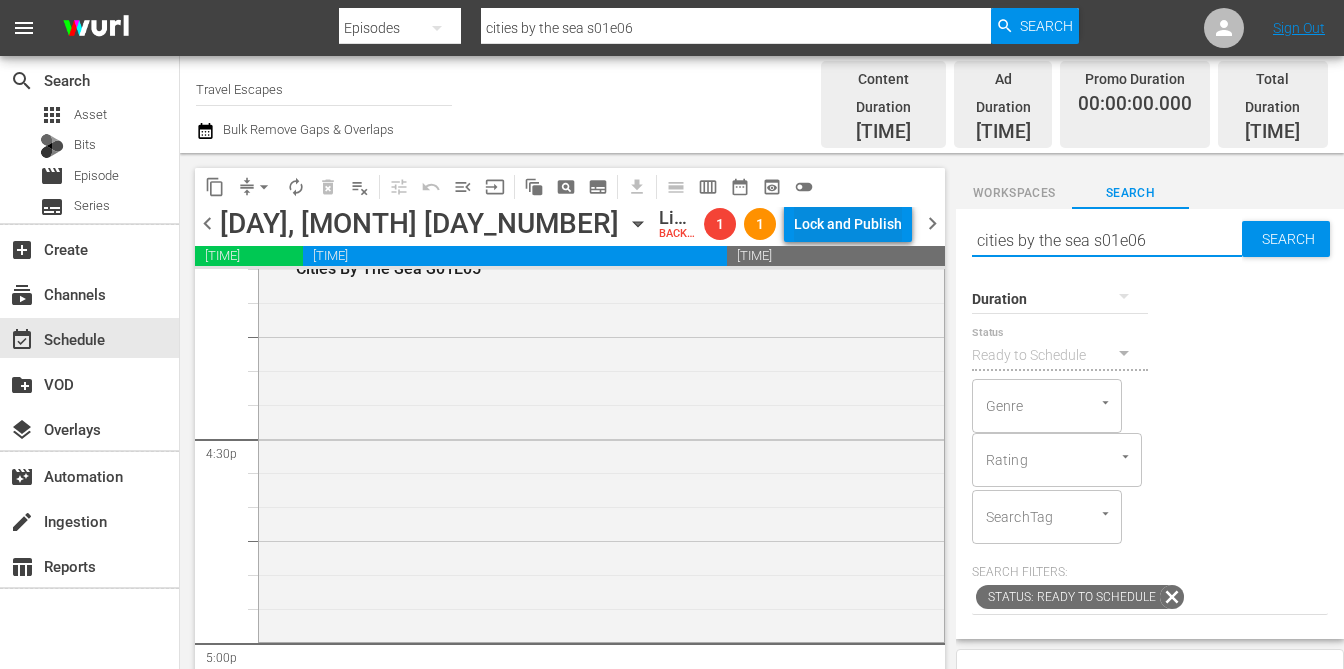 drag, startPoint x: 1154, startPoint y: 223, endPoint x: 881, endPoint y: 220, distance: 273.01648 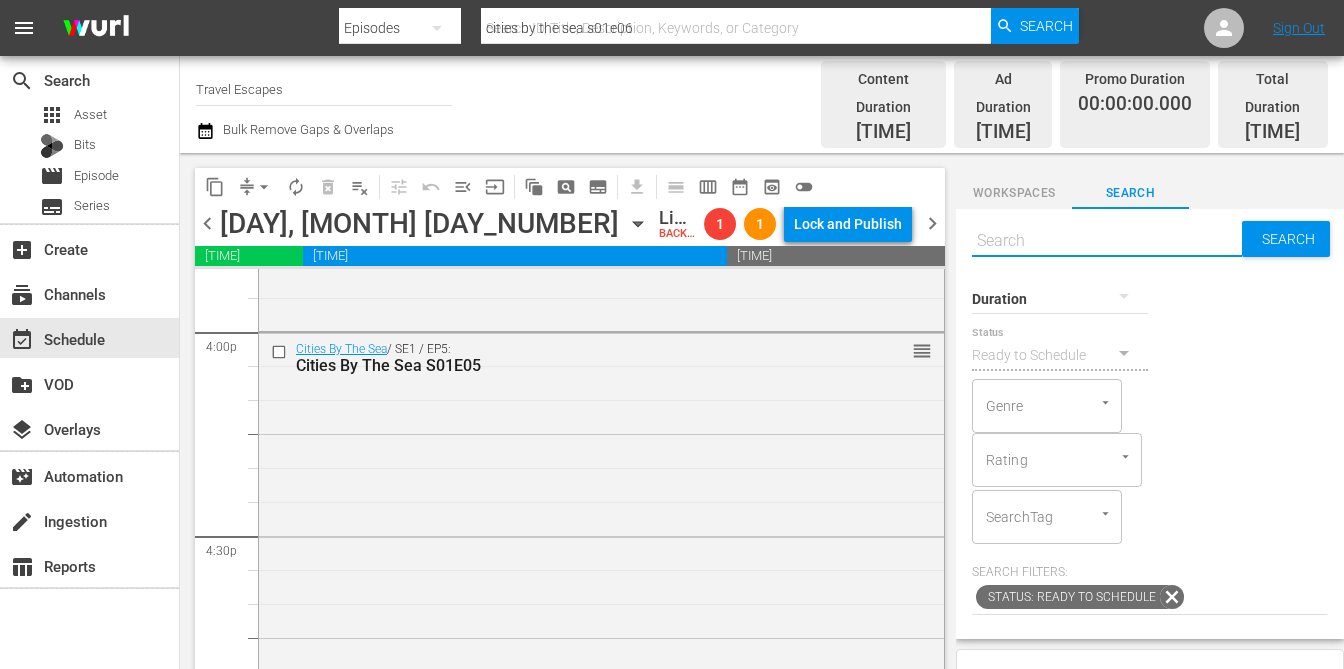 type 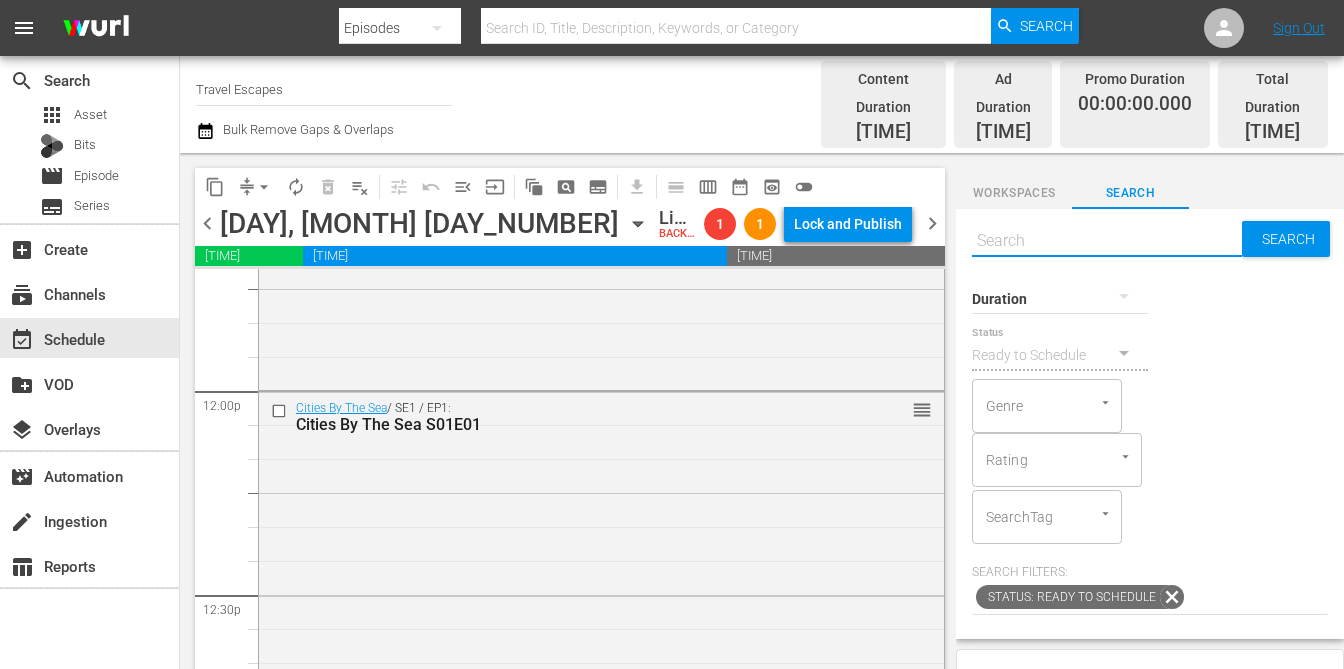 scroll, scrollTop: 4755, scrollLeft: 0, axis: vertical 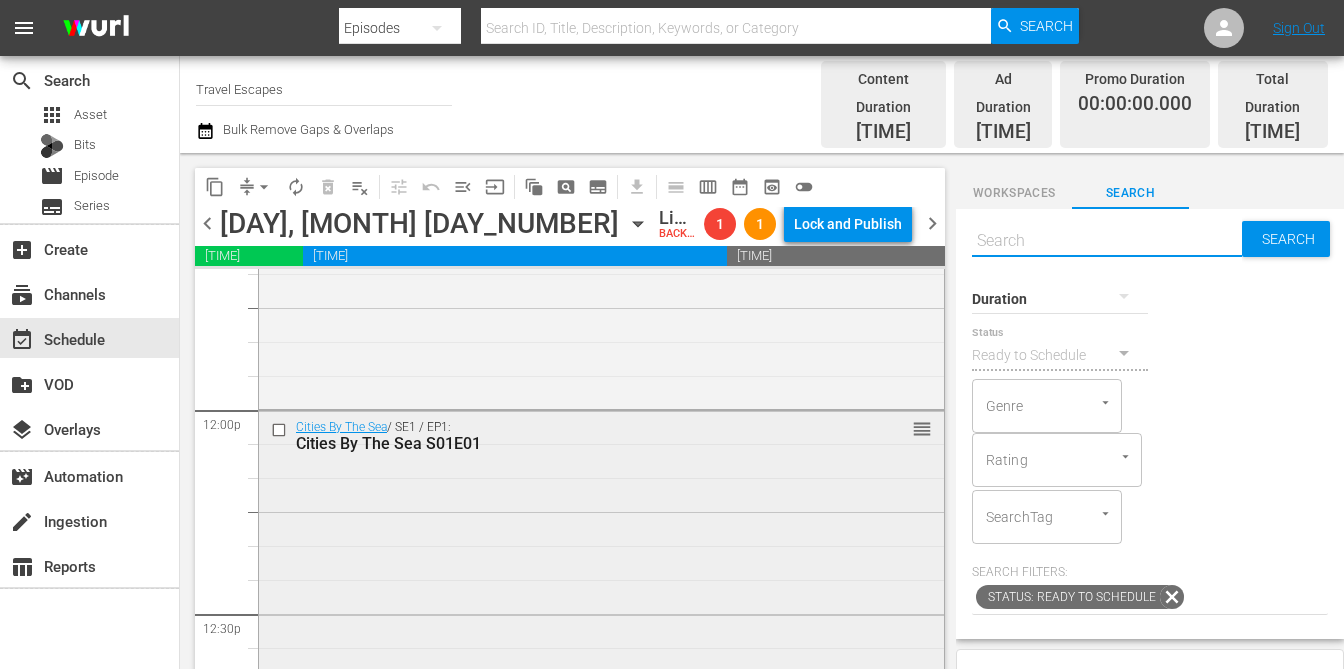 type 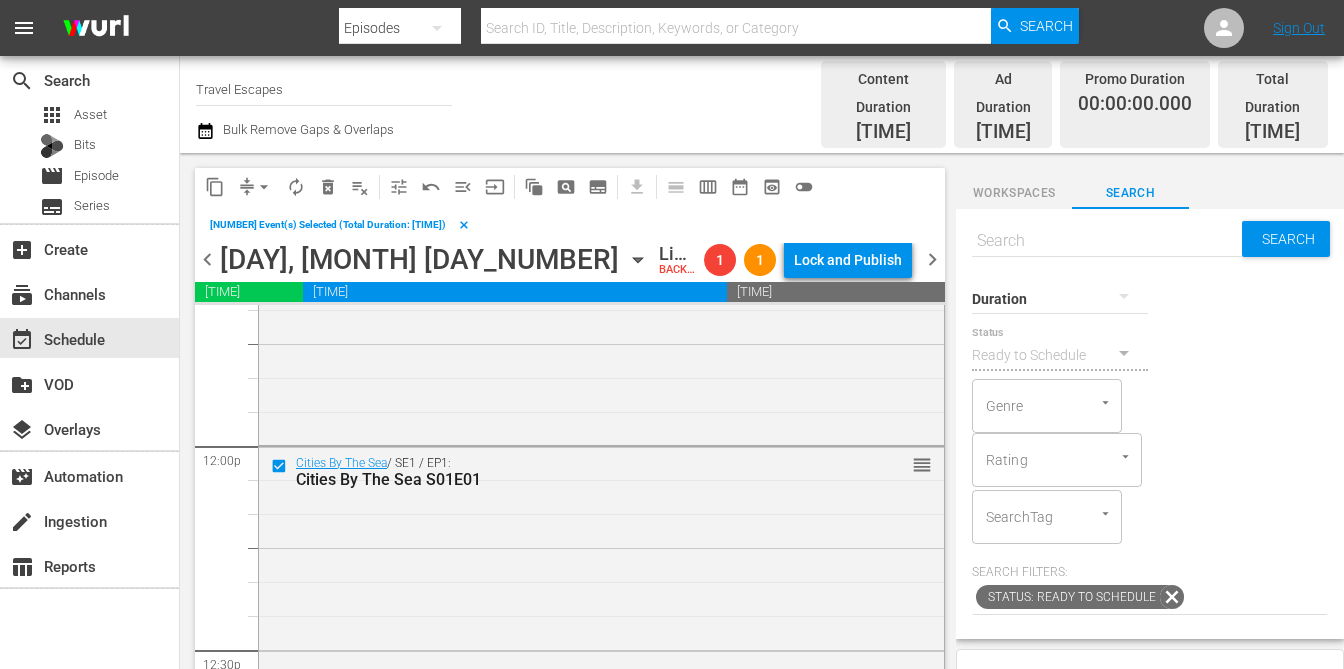click on "content_copy" at bounding box center (215, 187) 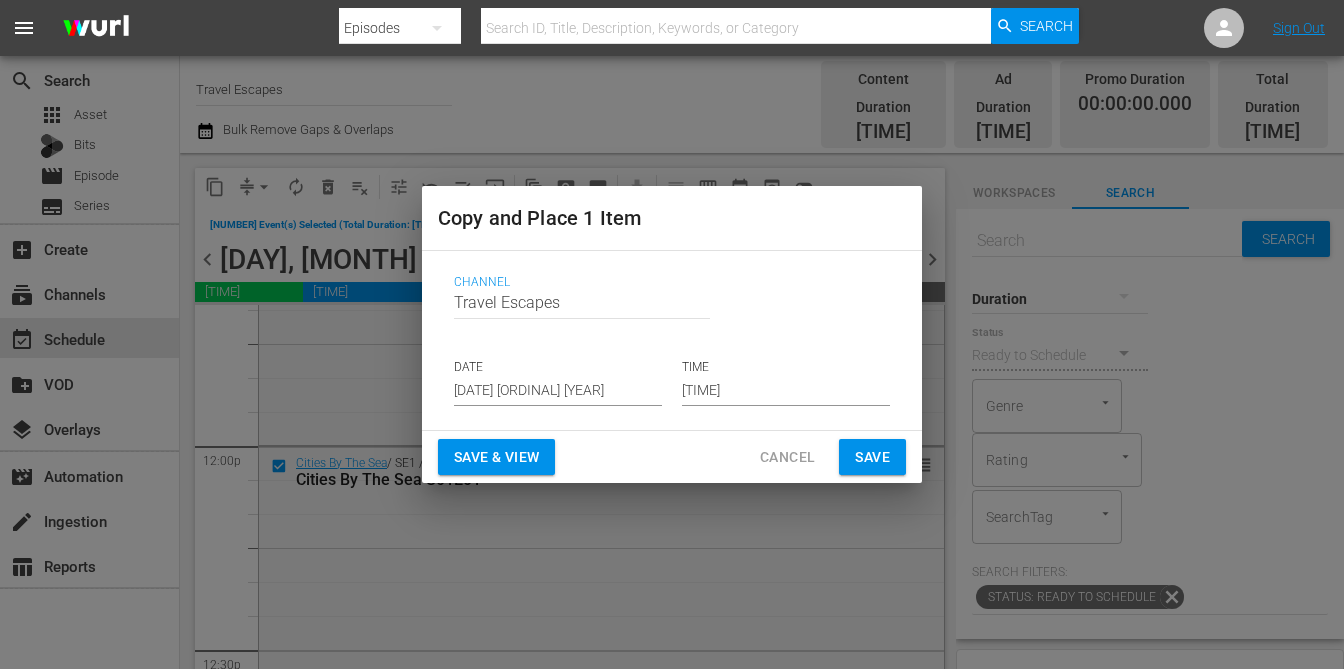 click on "[DATE] [ORDINAL] [YEAR]" at bounding box center (558, 391) 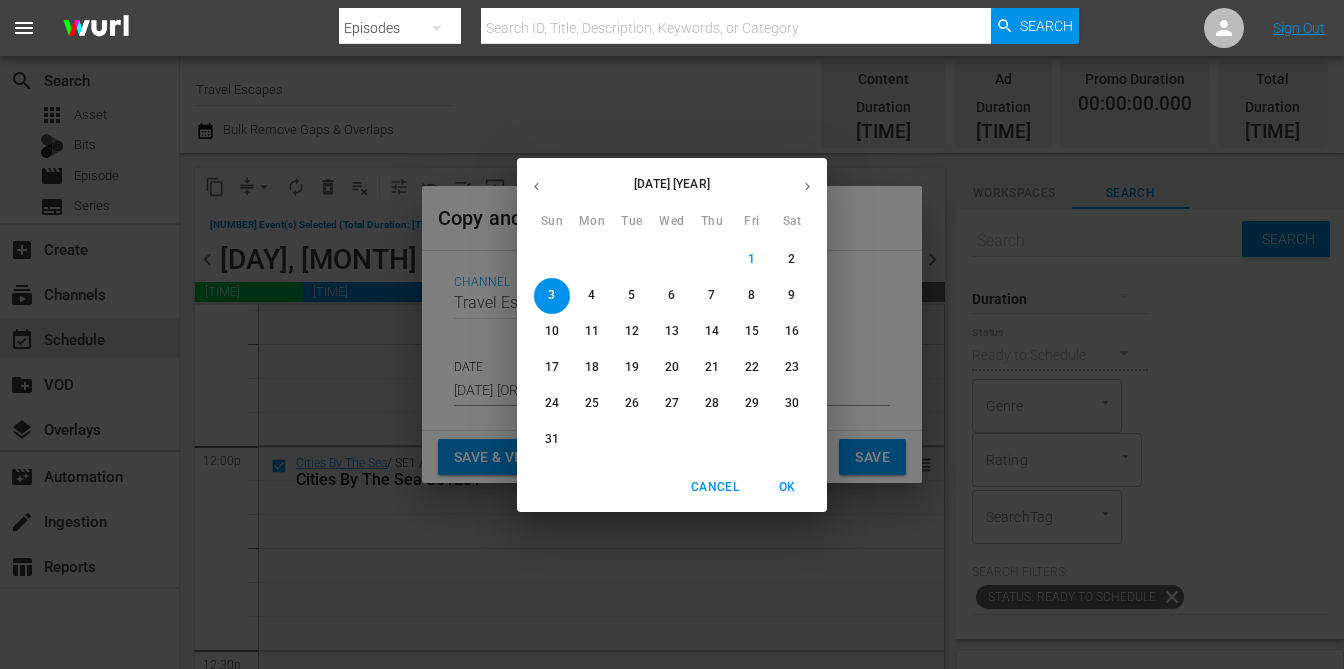 click on "23" at bounding box center (792, 367) 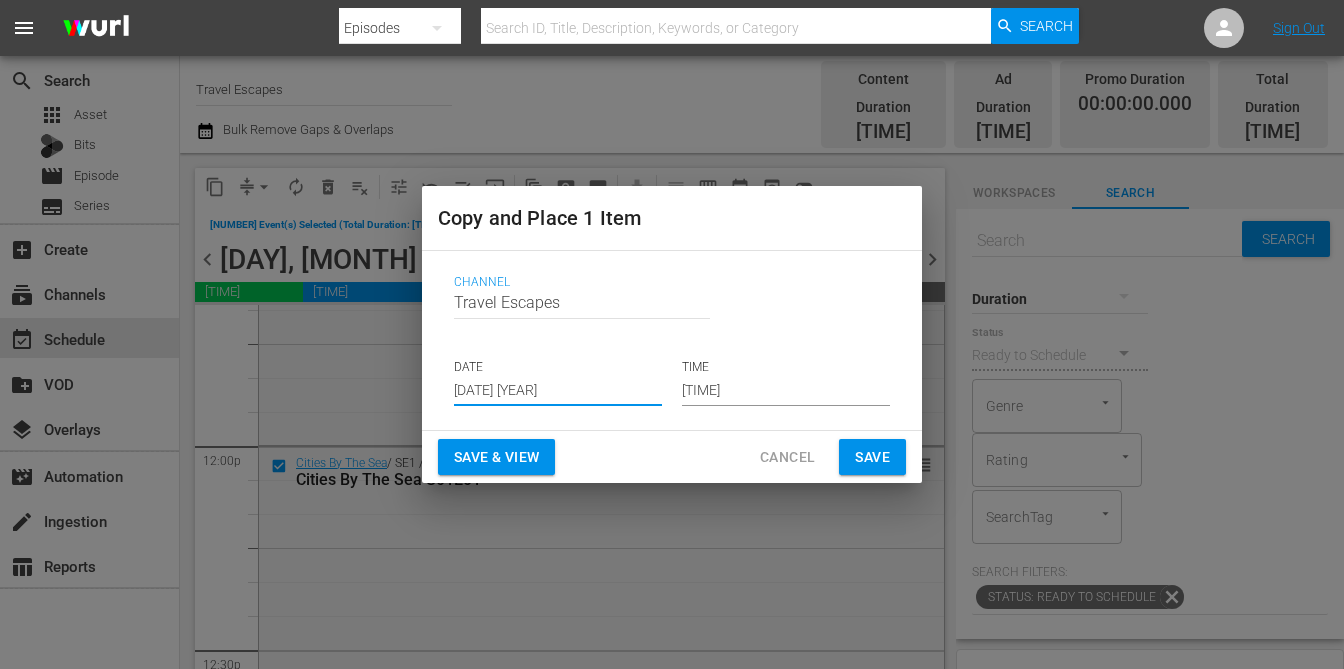 click on "[TIME]" at bounding box center (786, 391) 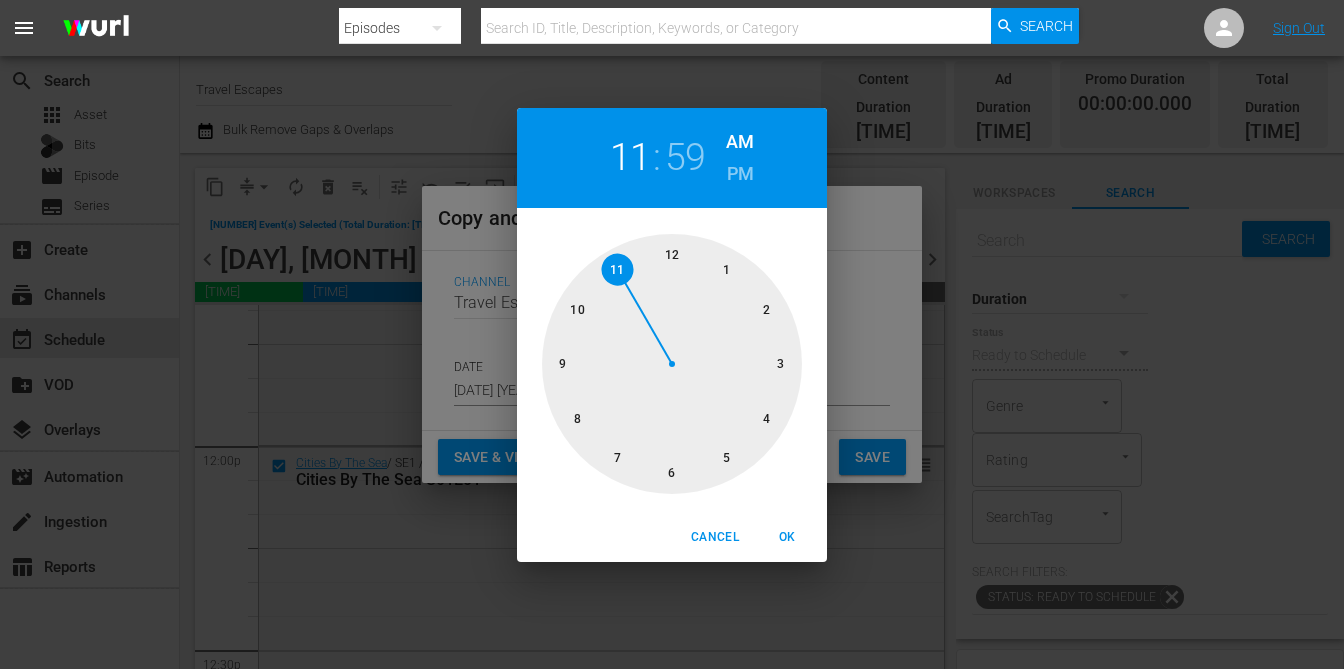 click at bounding box center [672, 364] 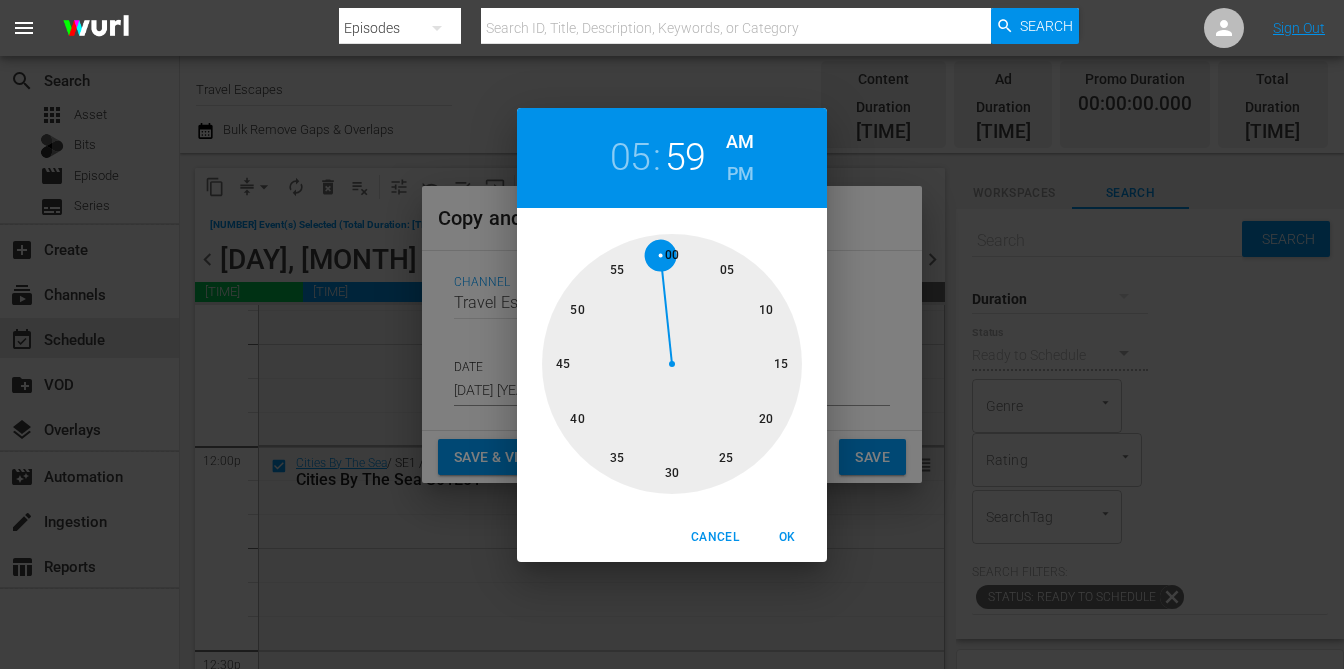 click at bounding box center [672, 364] 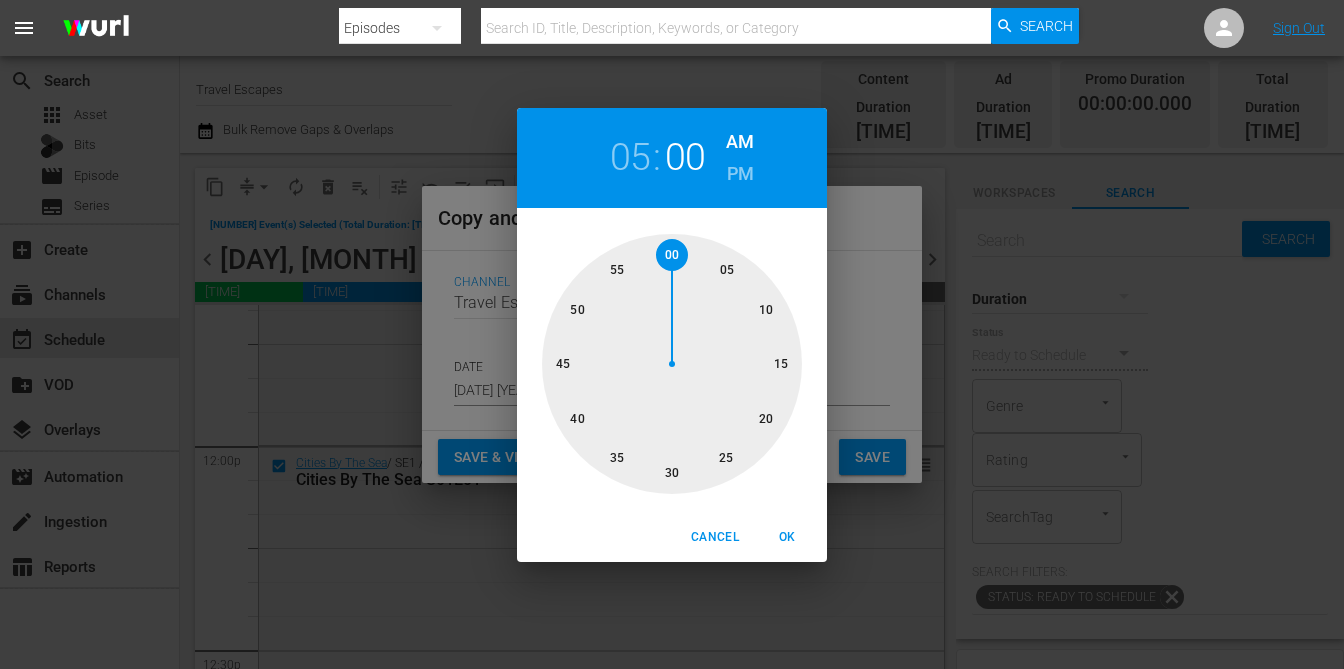 click on "PM" at bounding box center [740, 174] 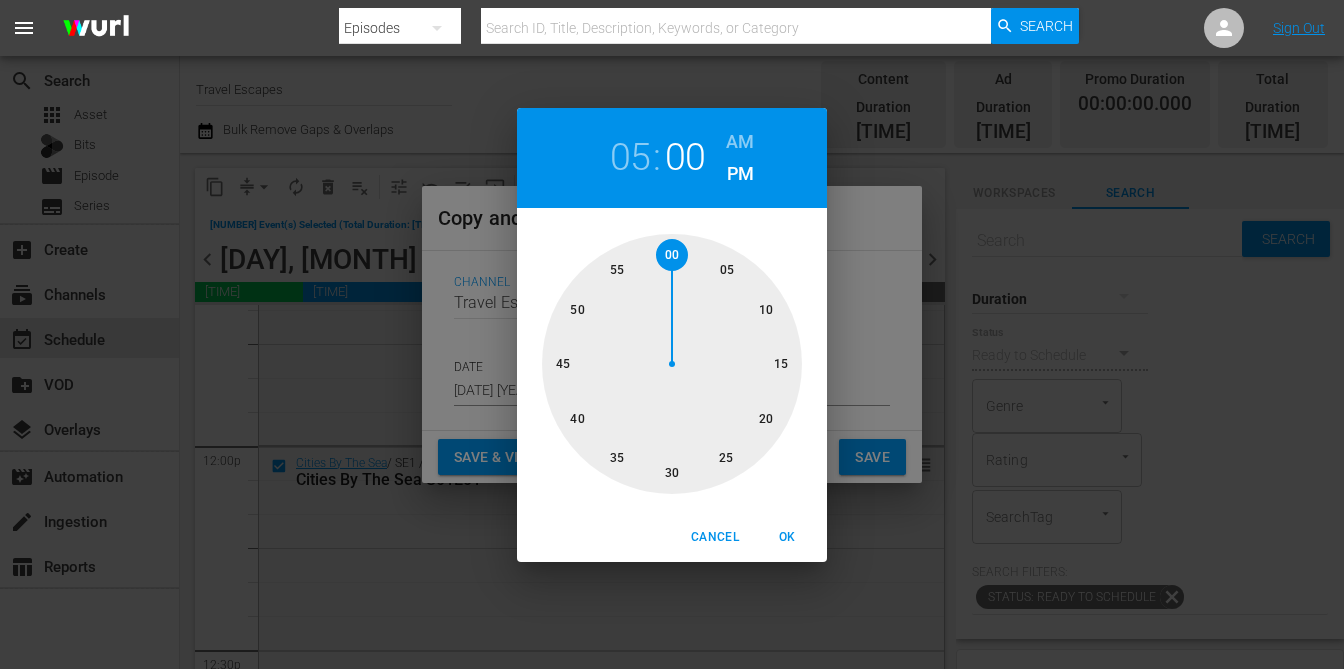 click on "OK" at bounding box center (787, 537) 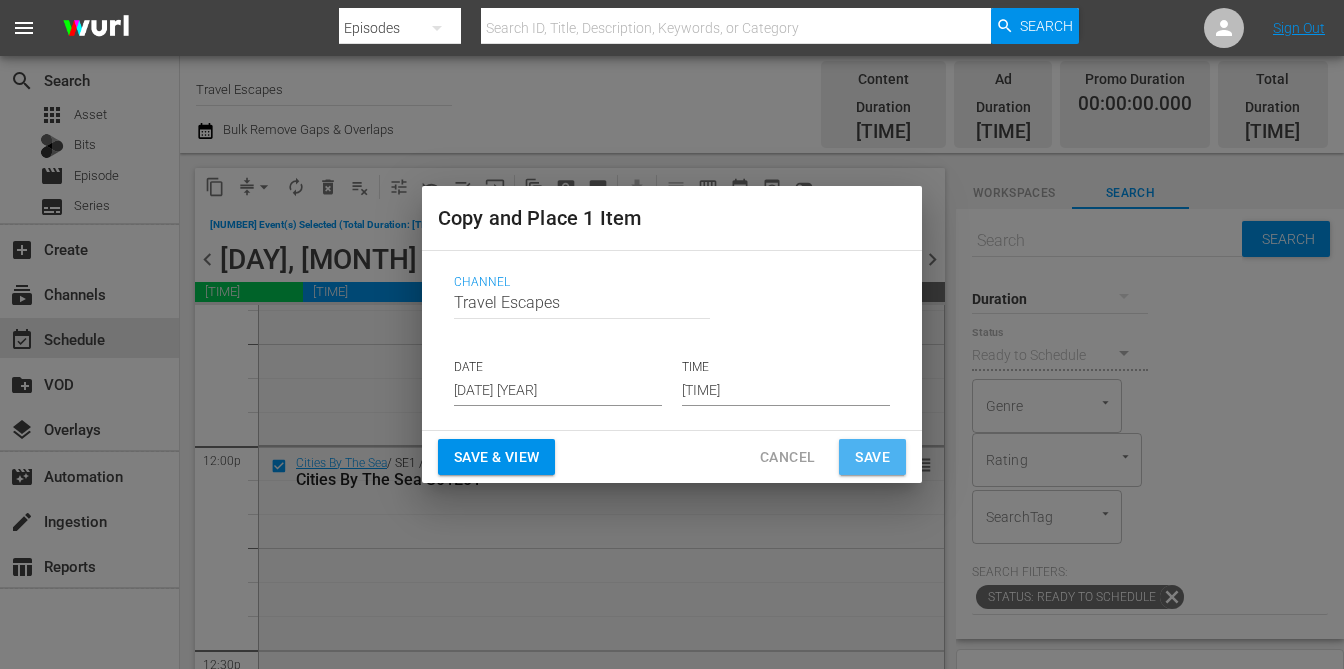 click on "Save" at bounding box center [872, 457] 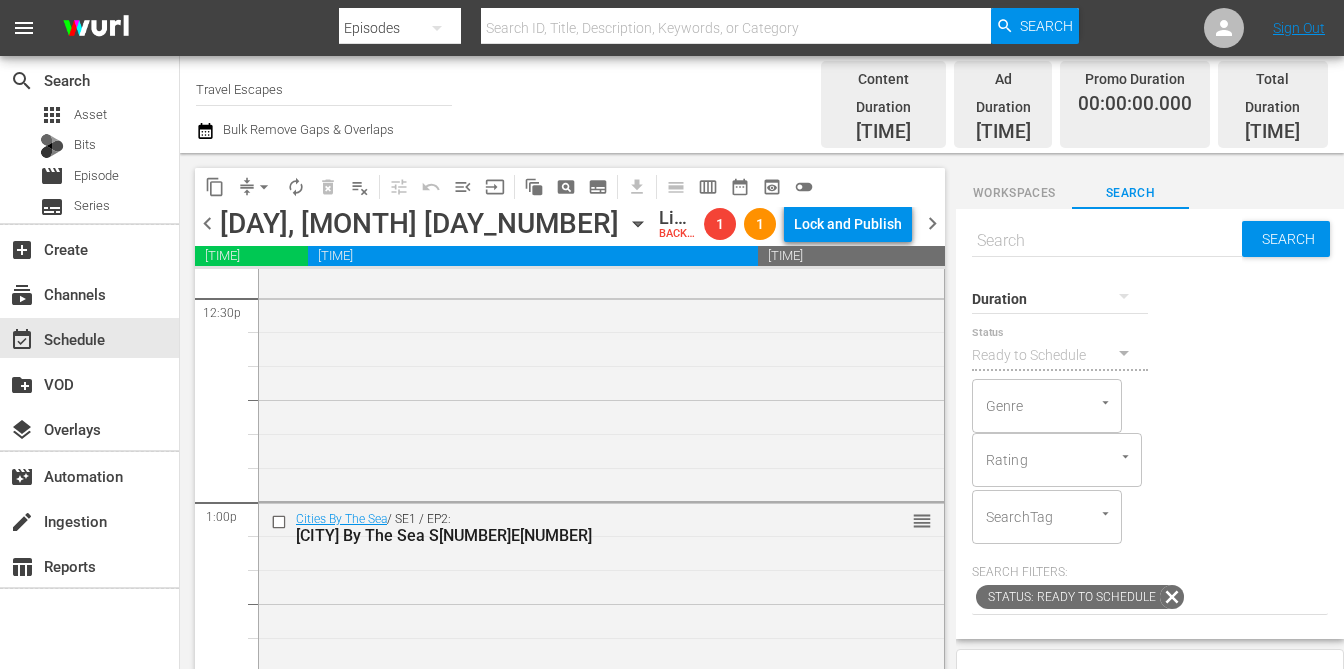 scroll, scrollTop: 5065, scrollLeft: 0, axis: vertical 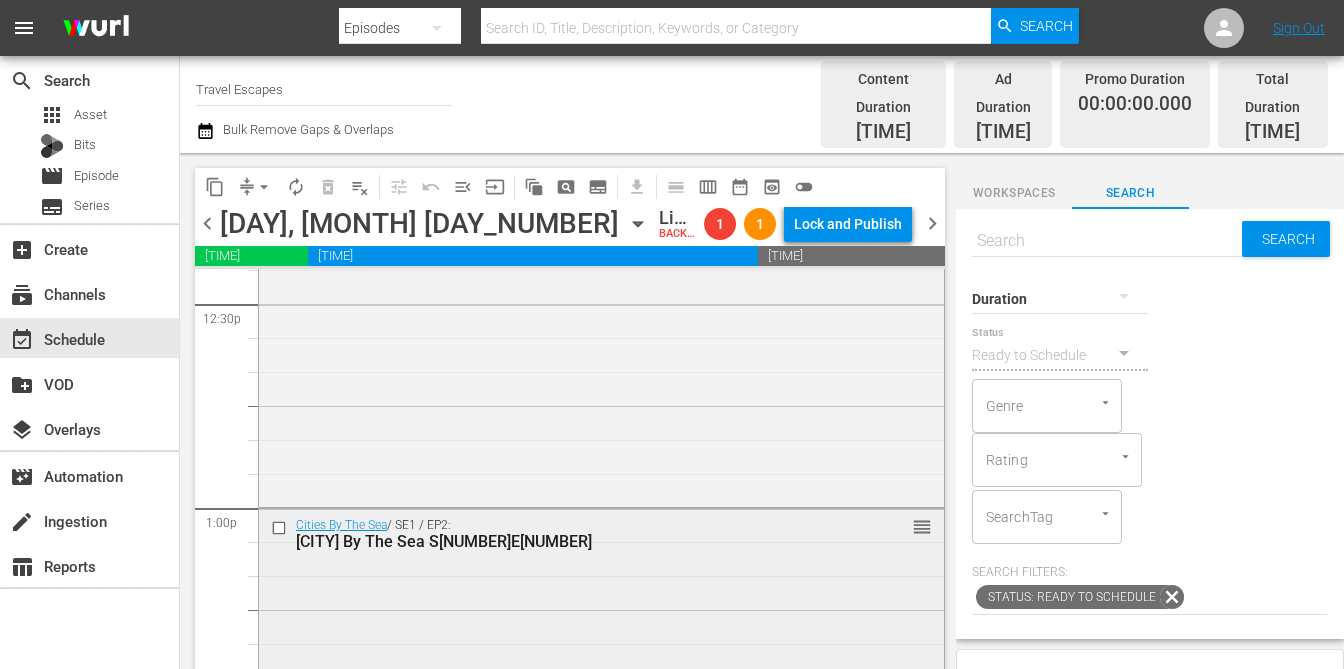 click at bounding box center (281, 528) 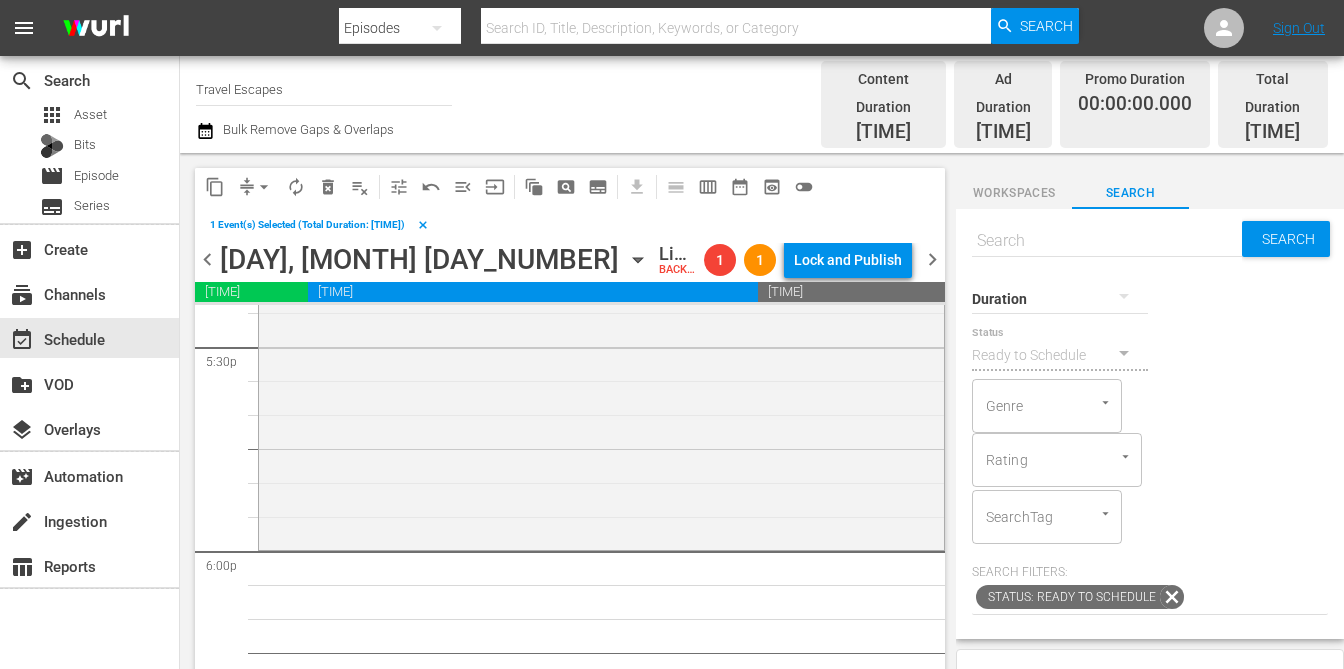 scroll, scrollTop: 7104, scrollLeft: 0, axis: vertical 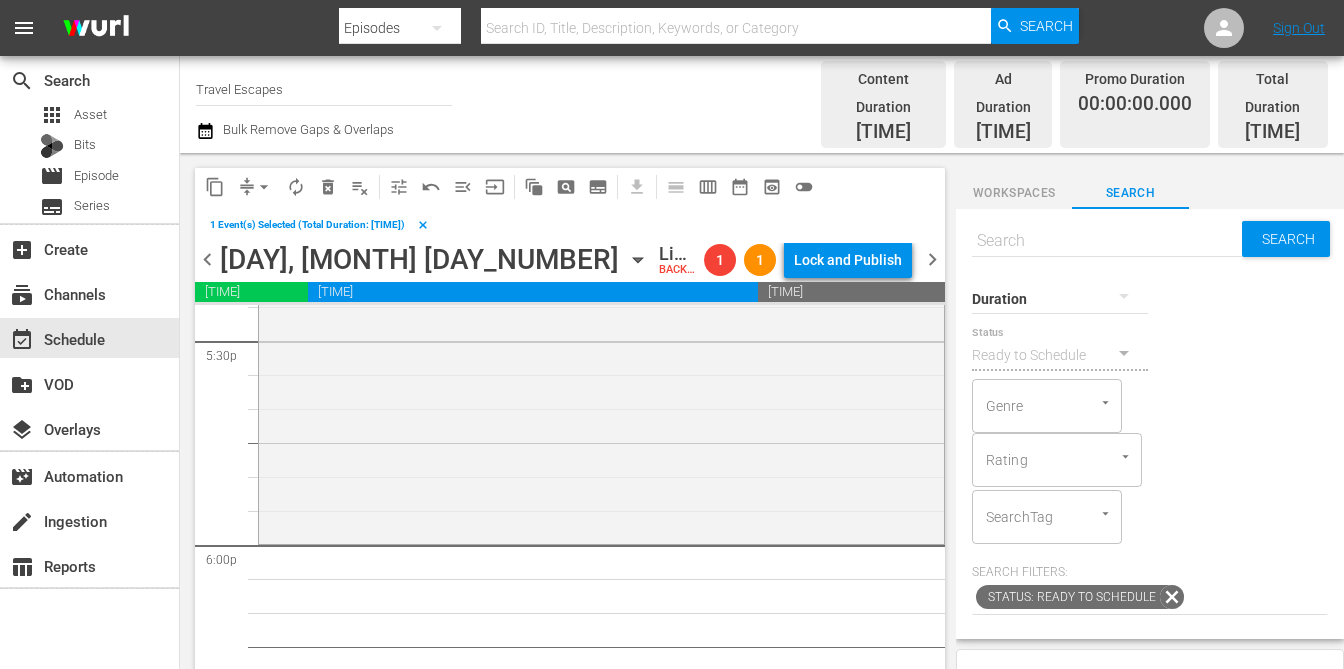 click on "content_copy" at bounding box center [215, 187] 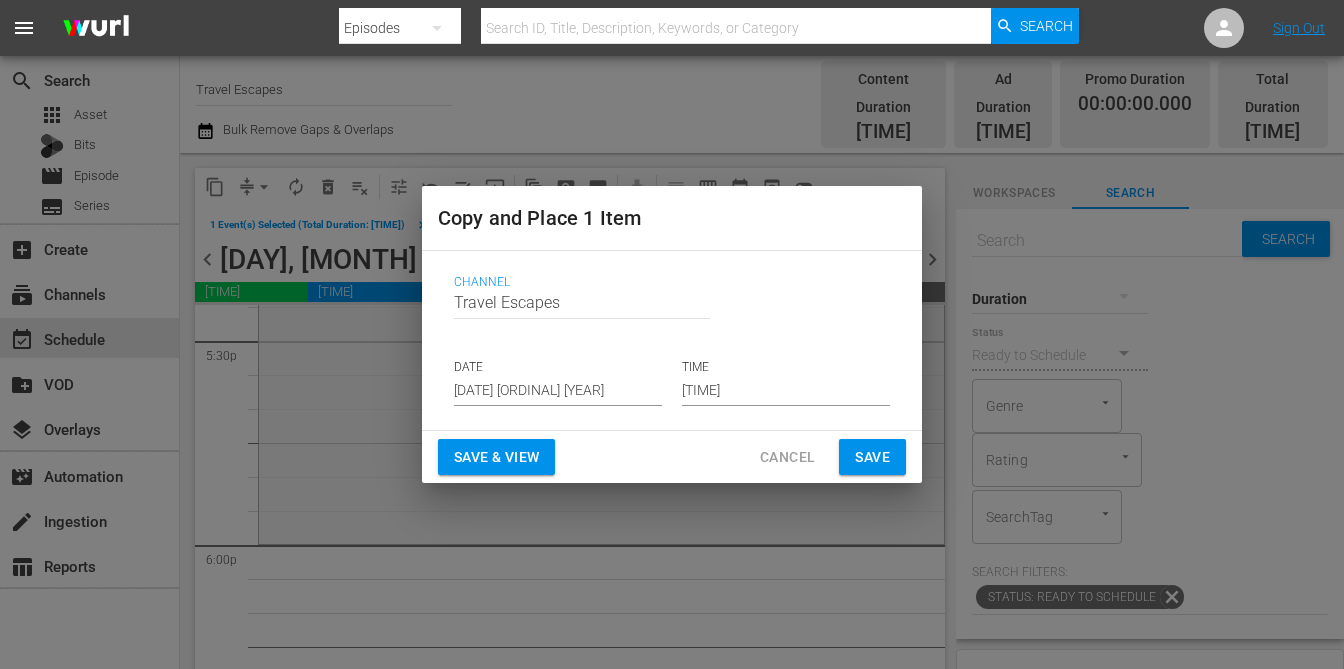 click on "[DATE] [ORDINAL] [YEAR]" at bounding box center [558, 391] 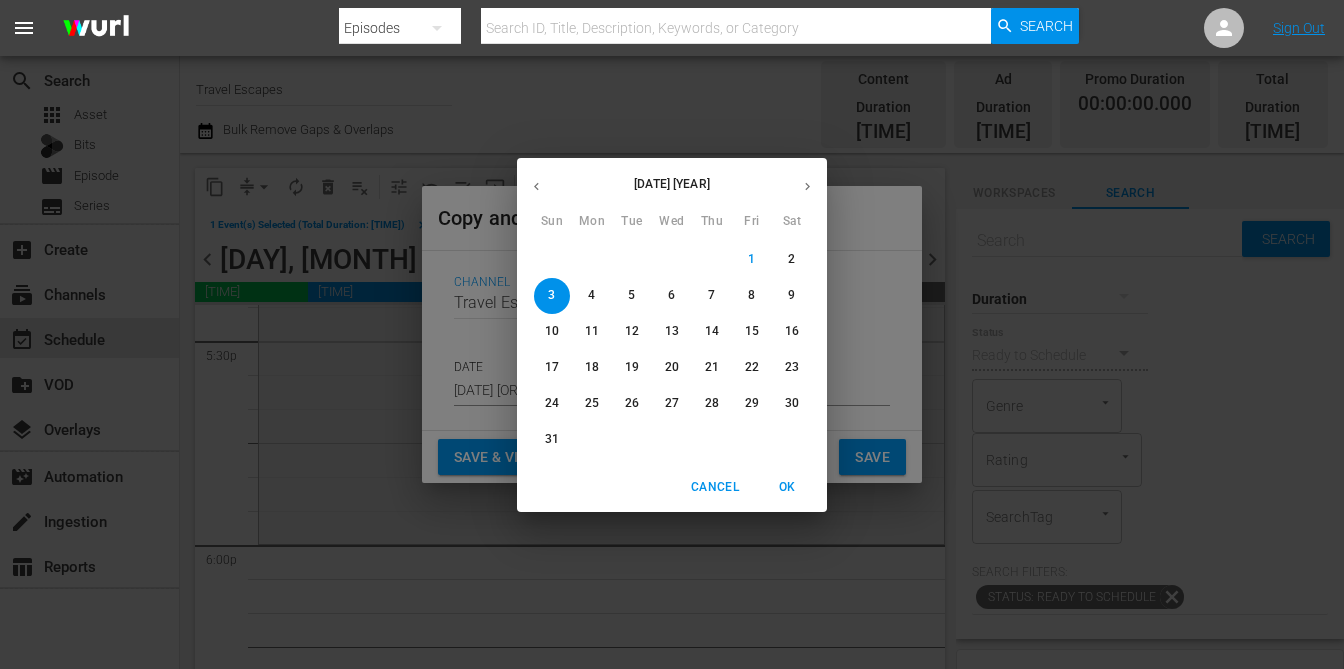 click on "23" at bounding box center [792, 367] 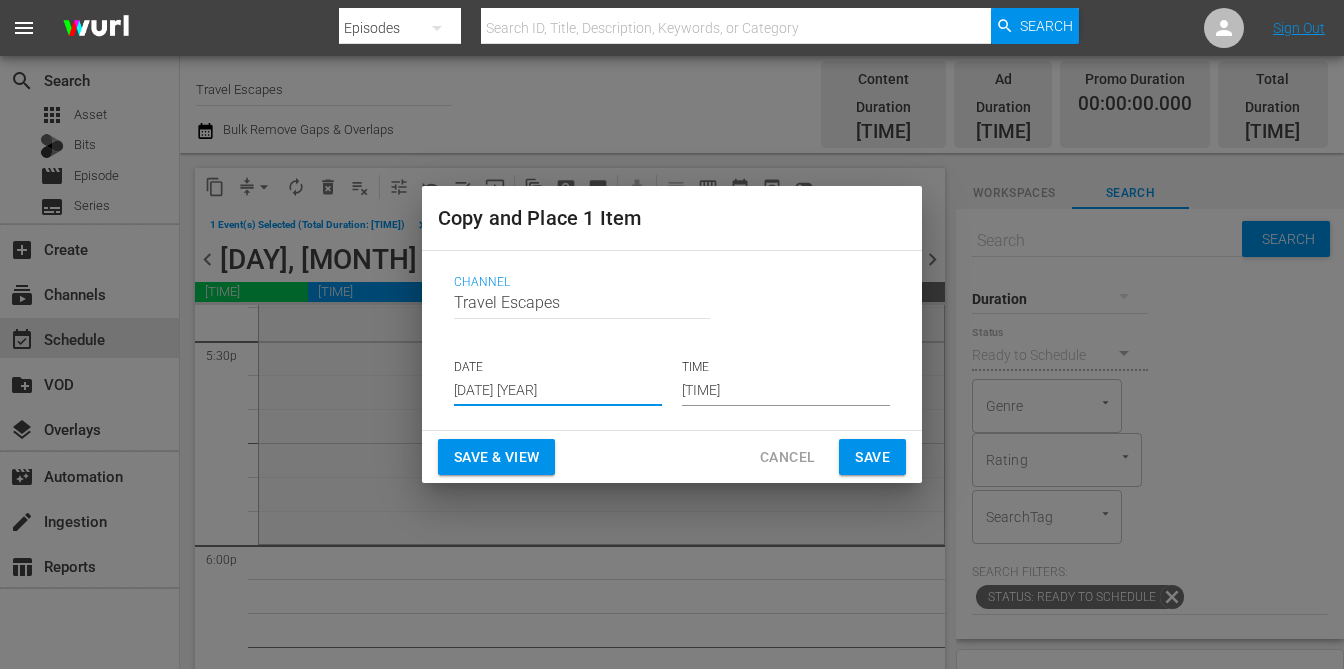 click on "[TIME]" at bounding box center [786, 391] 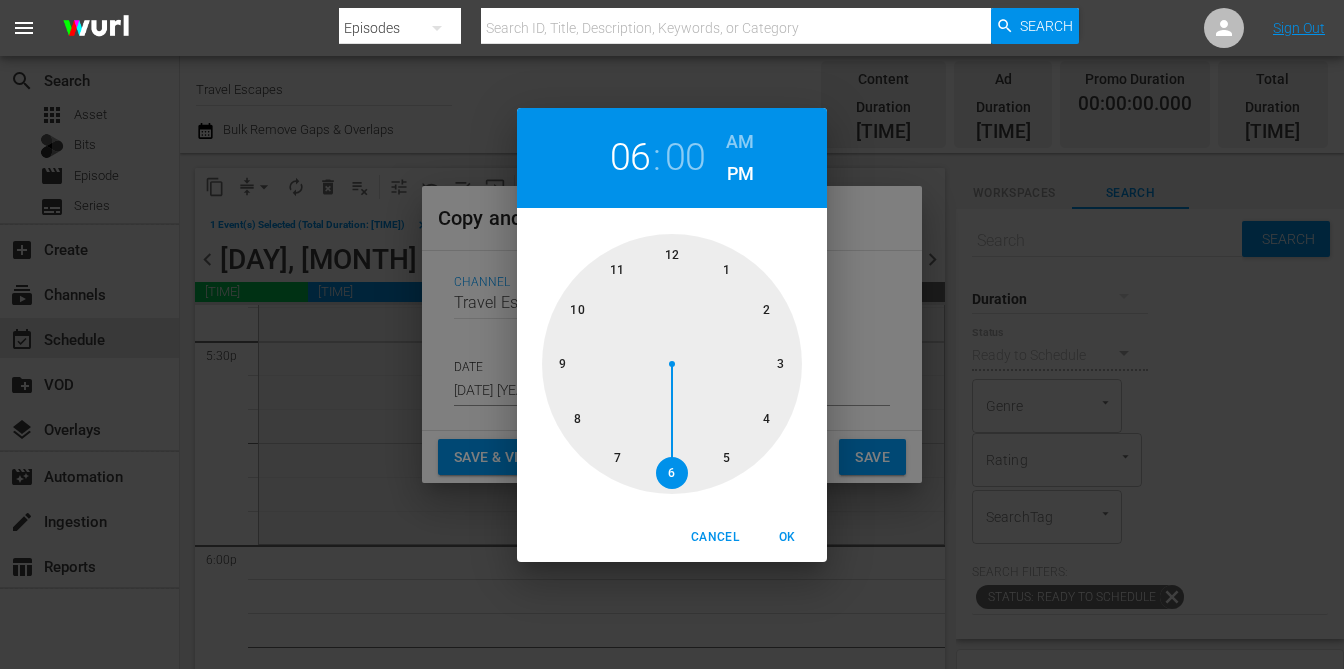 click at bounding box center (672, 364) 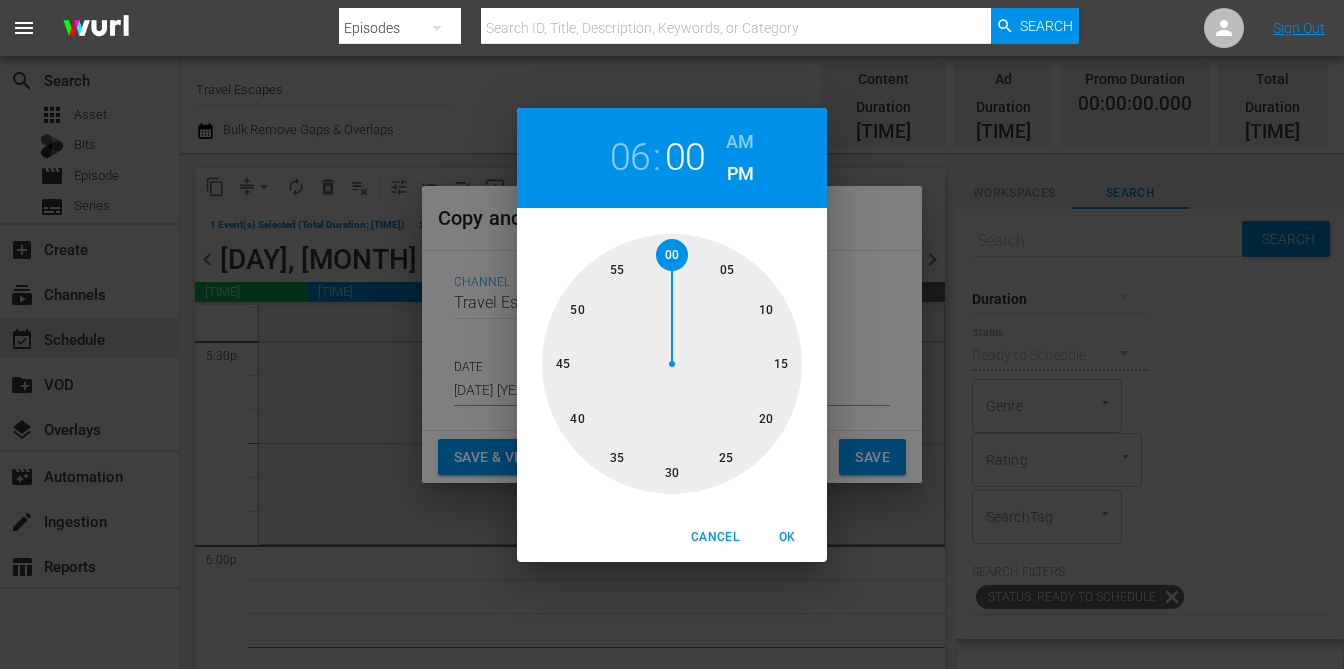 click on "OK" at bounding box center (787, 537) 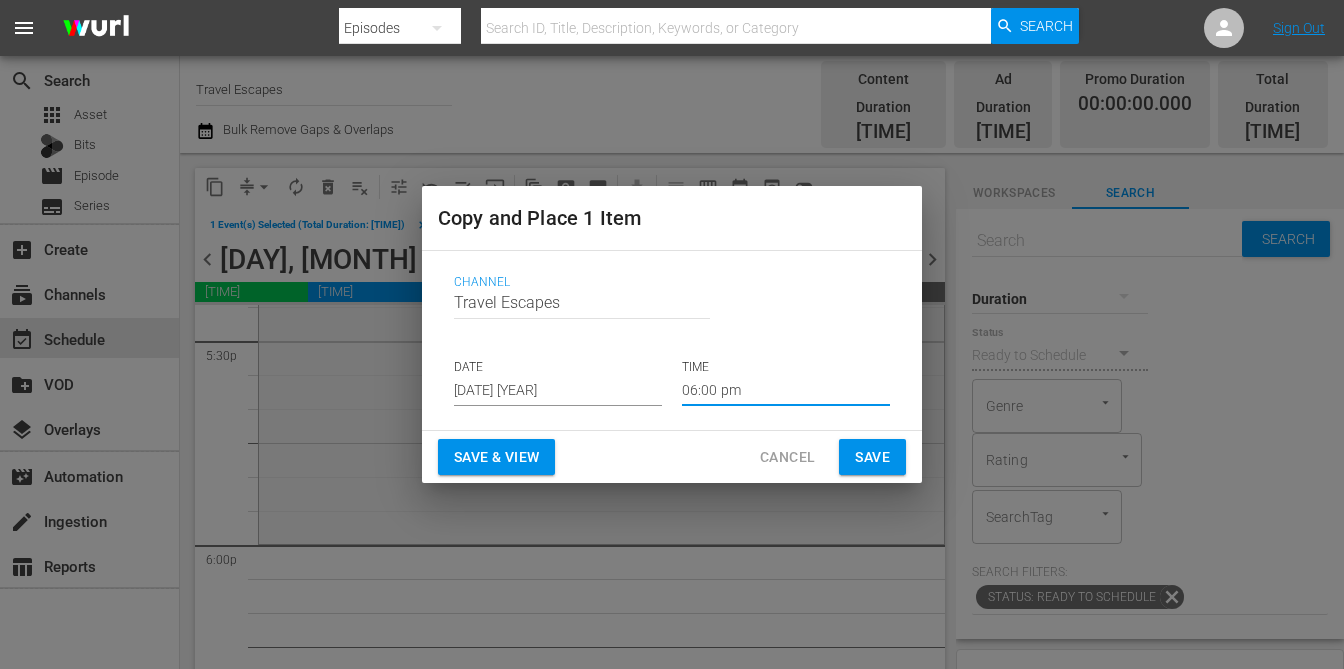 click on "Save" at bounding box center [872, 457] 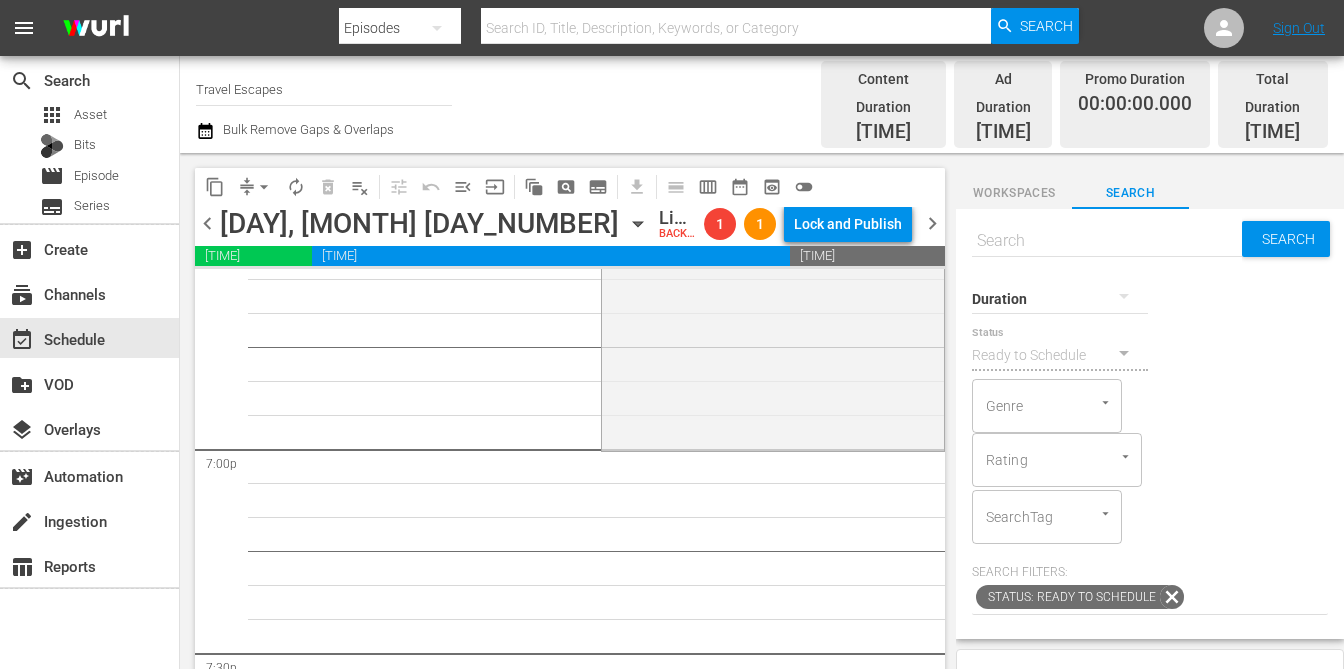 scroll, scrollTop: 7575, scrollLeft: 0, axis: vertical 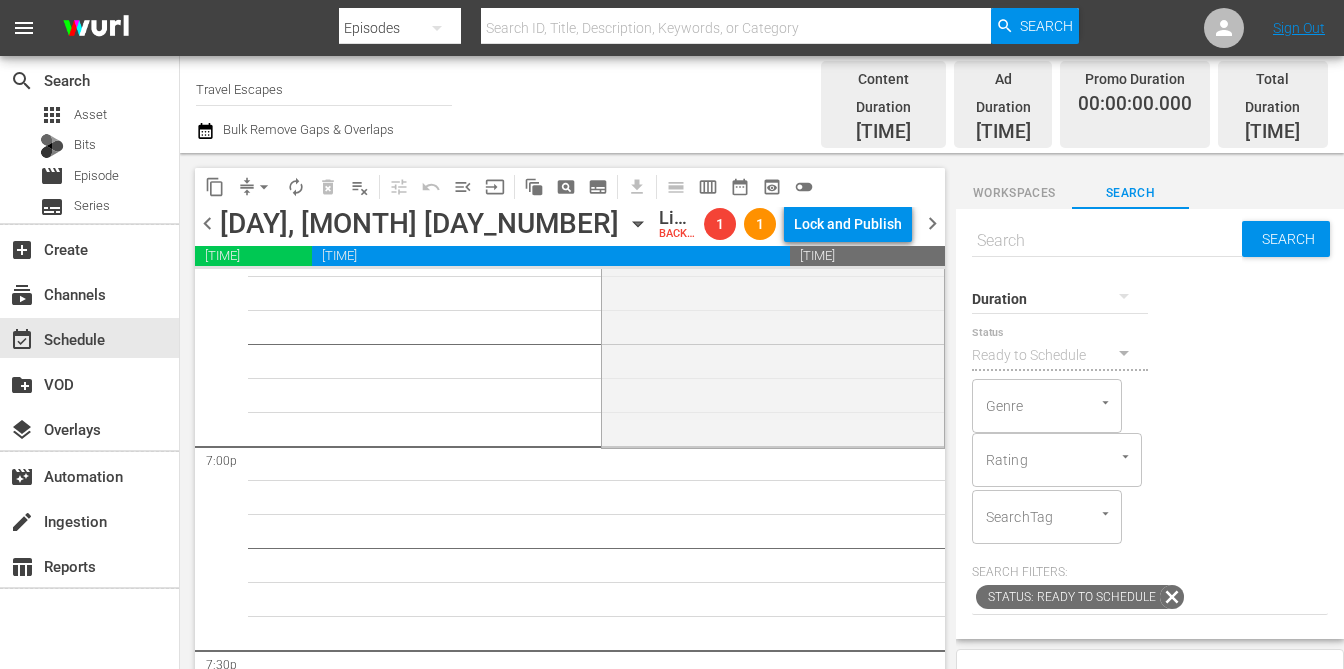 click at bounding box center [1107, 241] 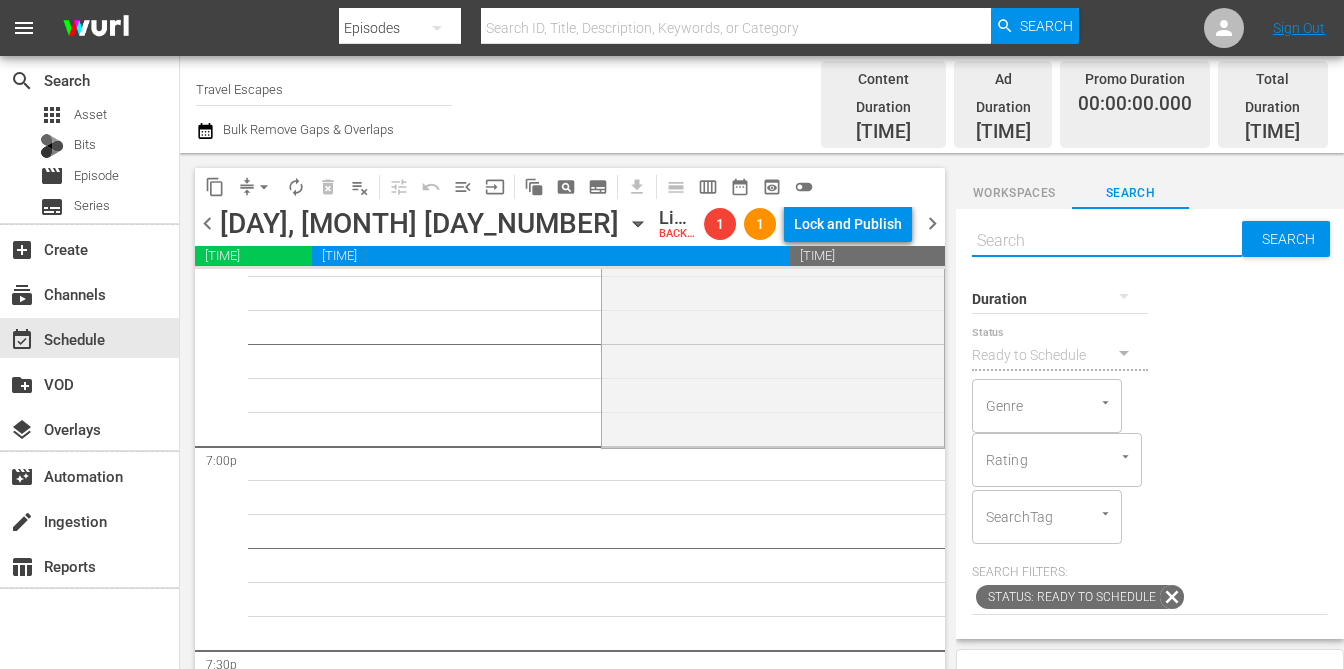 paste on "What It Was [STATE] Coast S[NUMBER]E[NUMBER]" 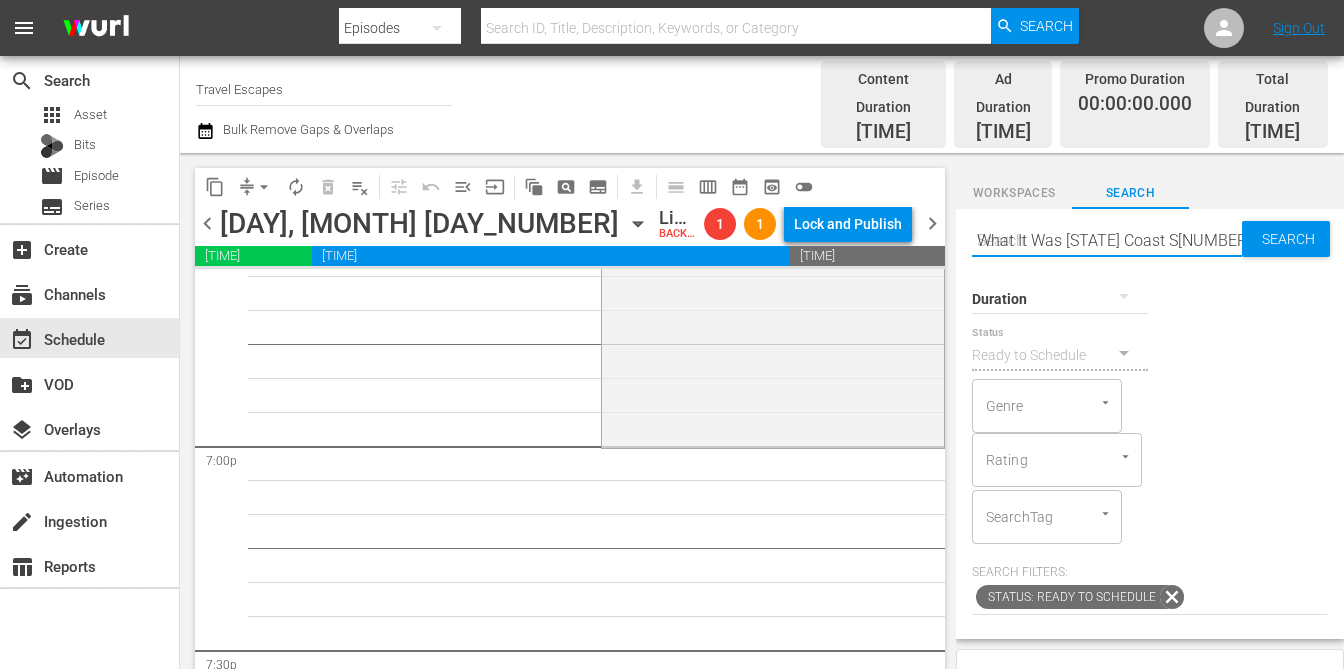 type on "What It Was [STATE] Coast S[NUMBER]E[NUMBER]" 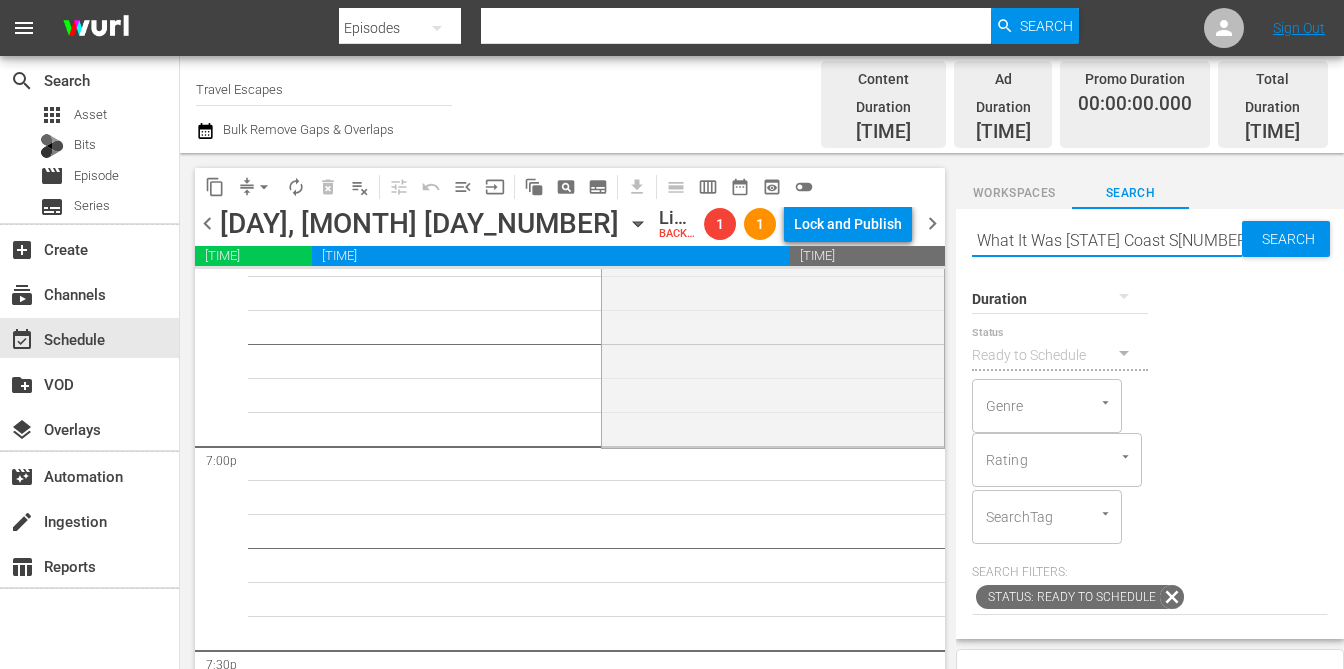 type on "What It Was [STATE] Coast S[NUMBER]E[NUMBER]" 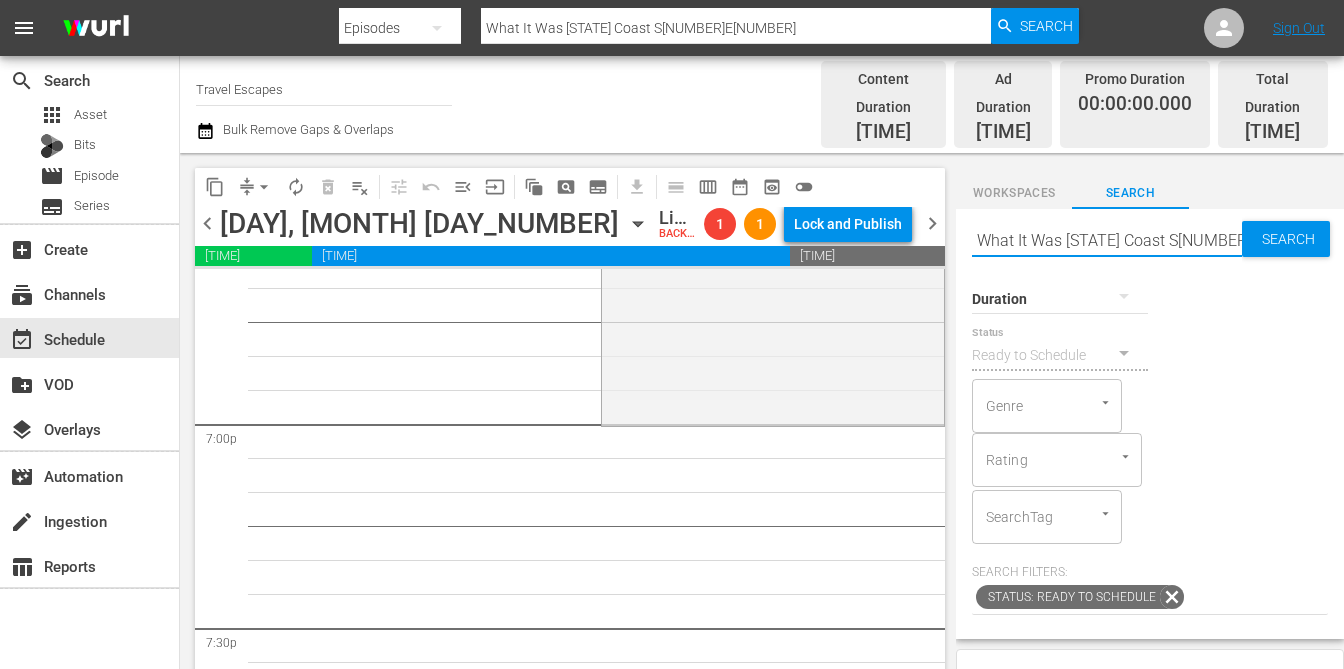 scroll, scrollTop: 7606, scrollLeft: 0, axis: vertical 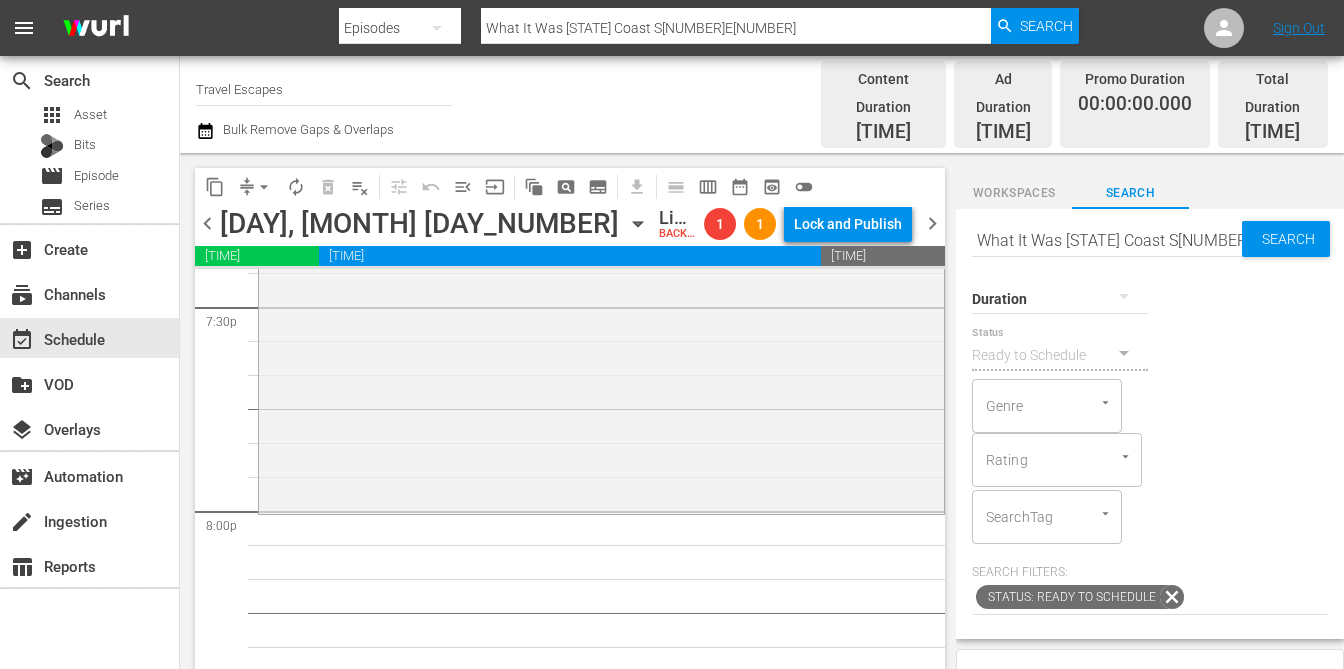 click on "What It Was [STATE] Coast S[NUMBER]E[NUMBER]" at bounding box center [1107, 241] 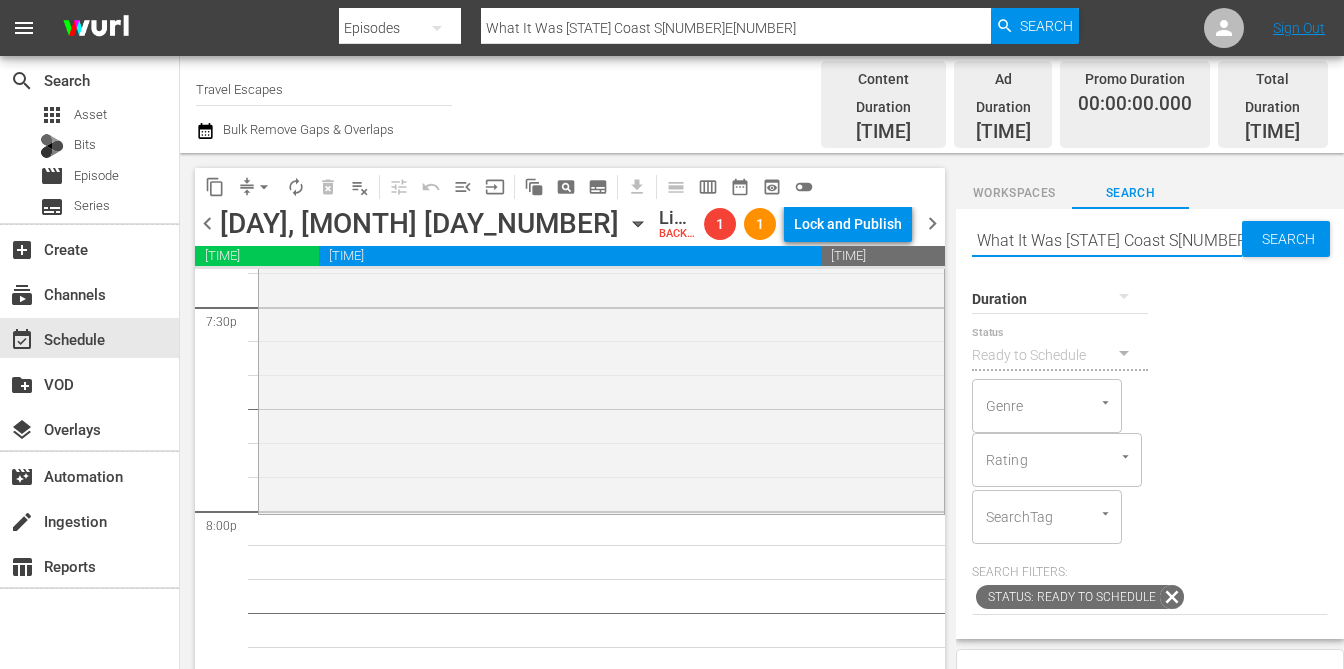 click on "What It Was [STATE] Coast S[NUMBER]E[NUMBER]" at bounding box center [1107, 241] 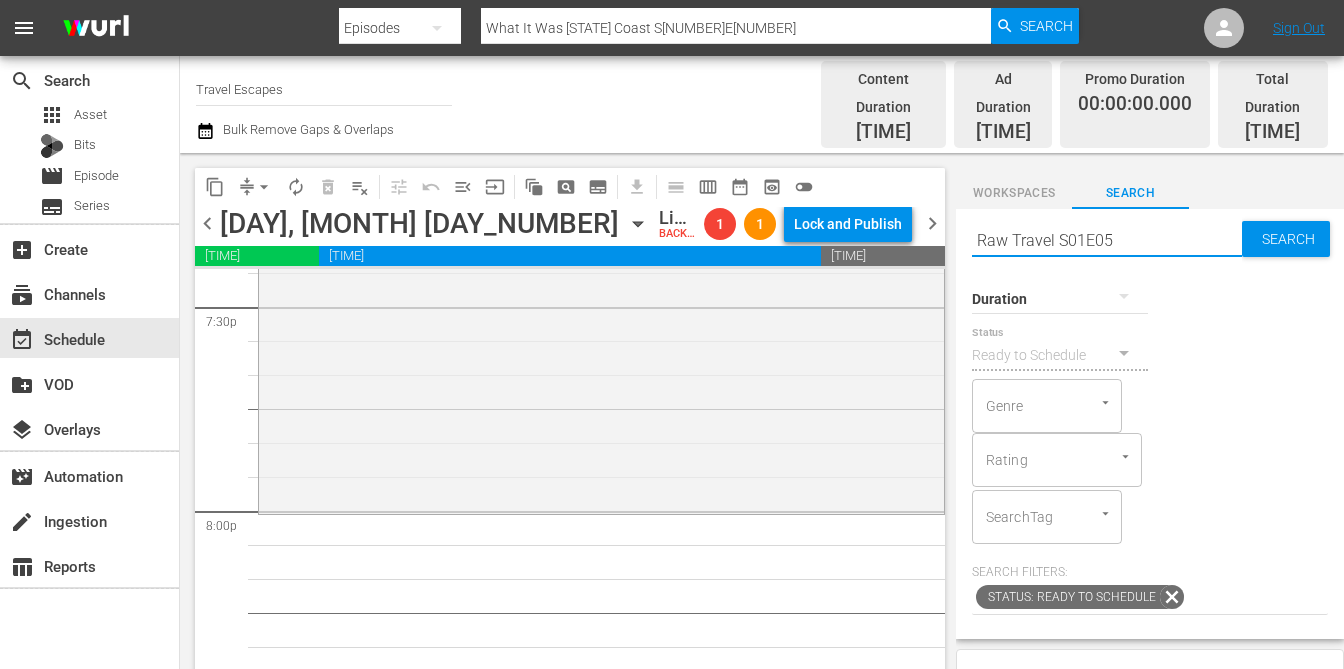 type on "Raw Travel S01E05" 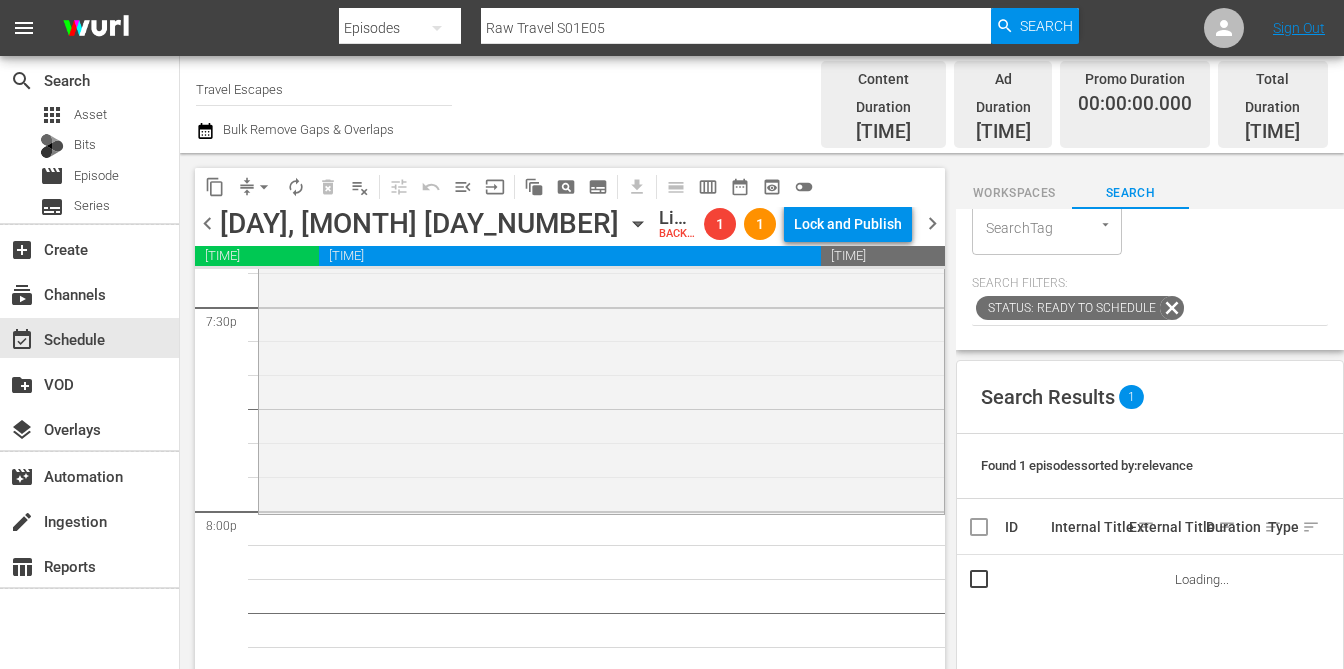 scroll, scrollTop: 305, scrollLeft: 0, axis: vertical 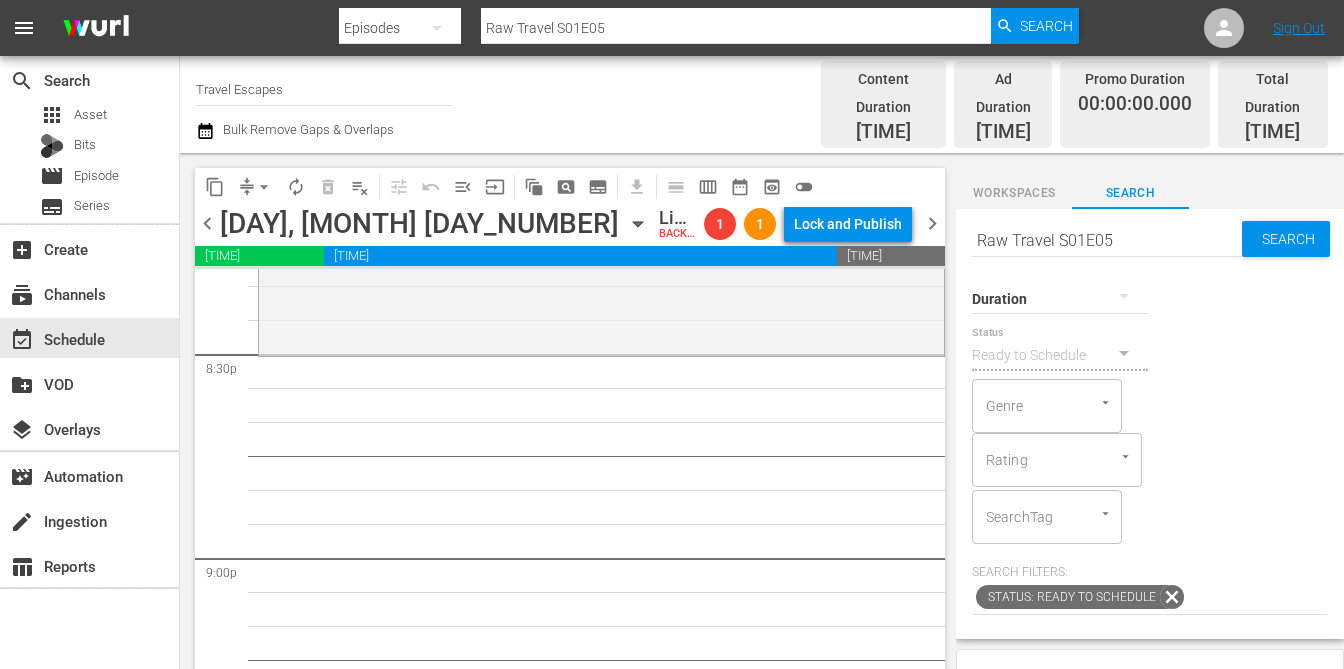 click on "Raw Travel S01E05" at bounding box center (1107, 241) 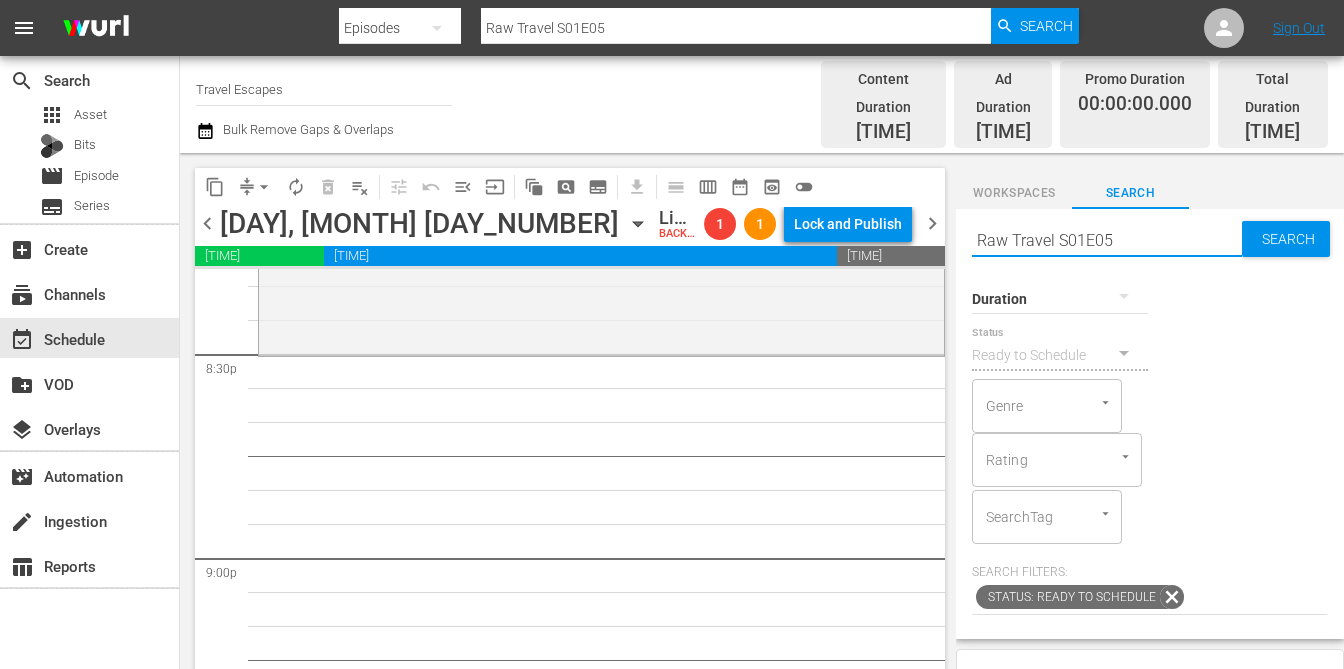 click on "Raw Travel S01E05" at bounding box center (1107, 241) 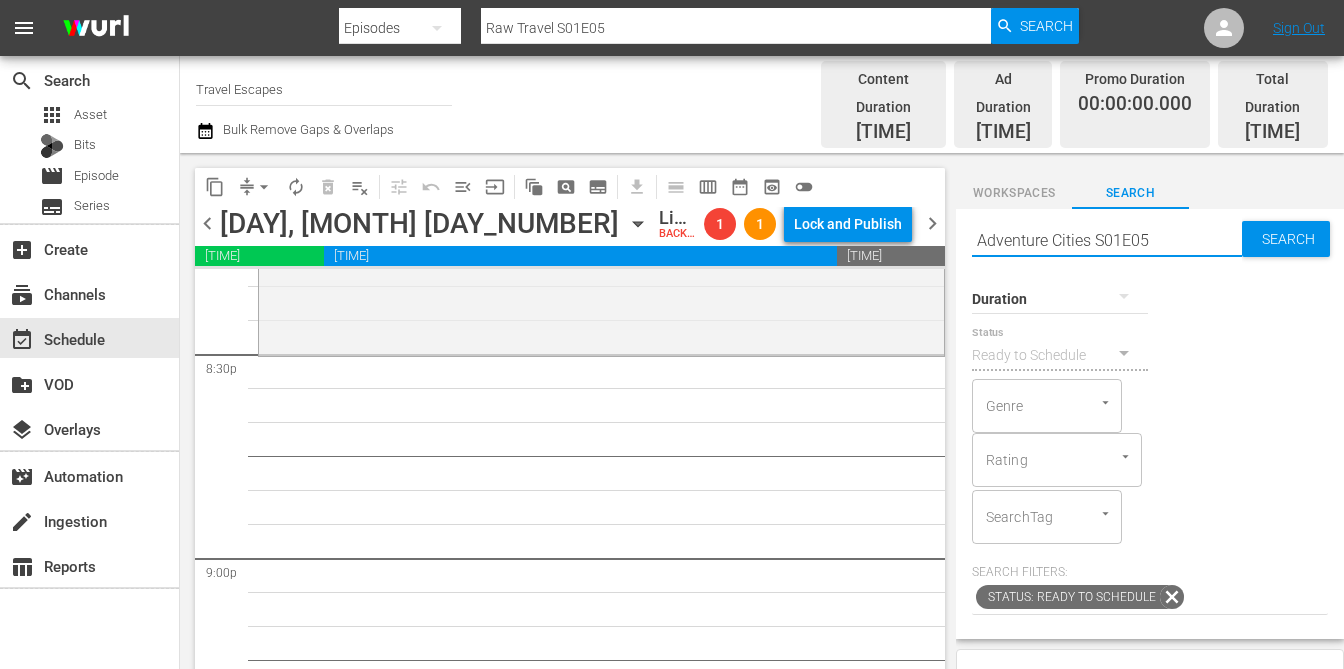 type on "Adventure Cities S01E05" 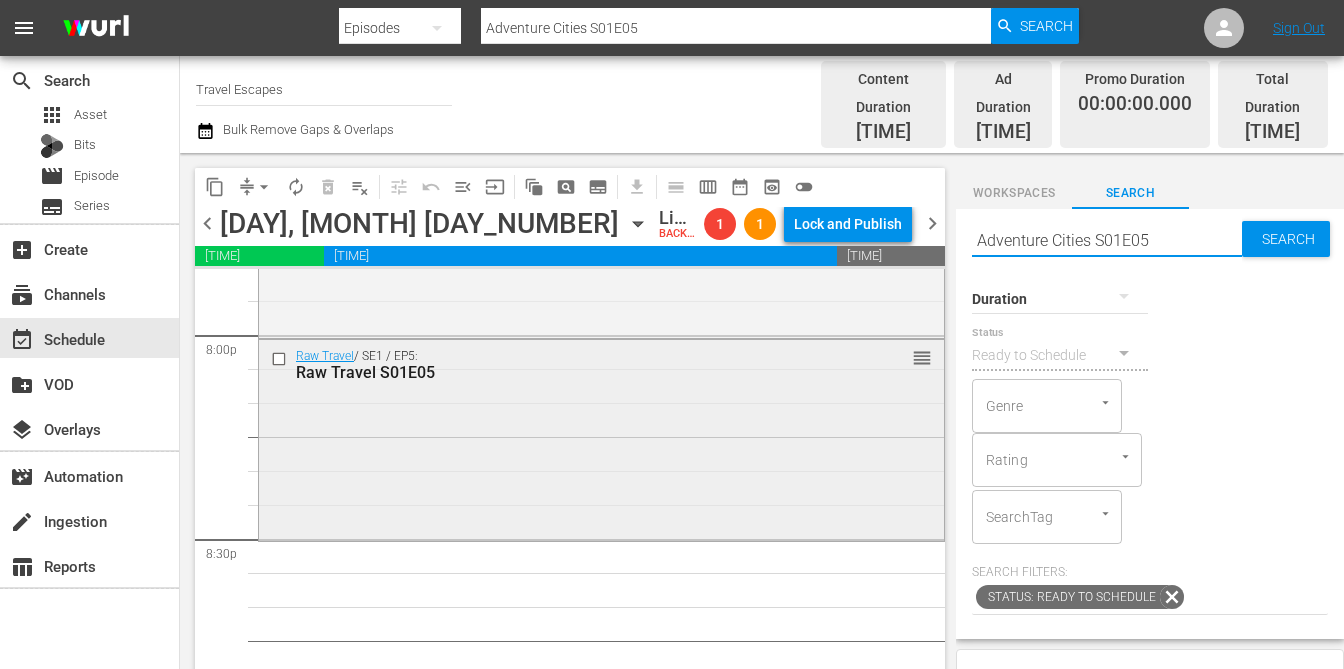 scroll, scrollTop: 8114, scrollLeft: 0, axis: vertical 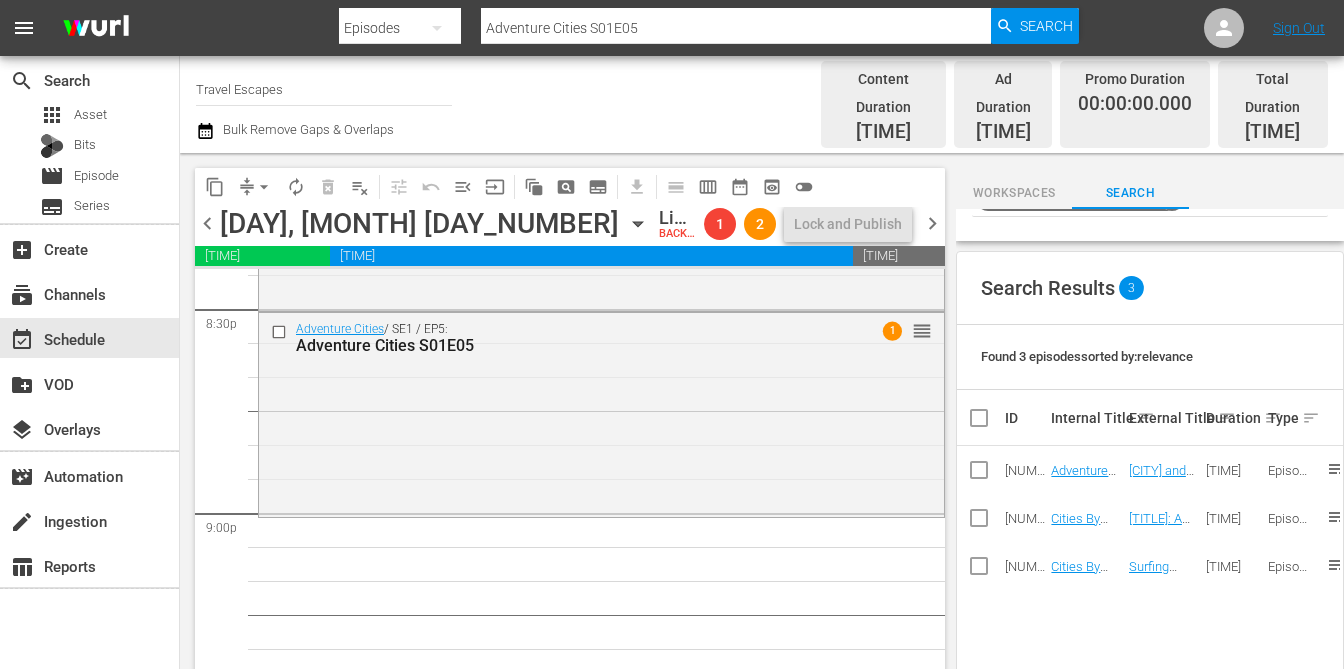 drag, startPoint x: 1141, startPoint y: 2, endPoint x: 18, endPoint y: 599, distance: 1271.8247 